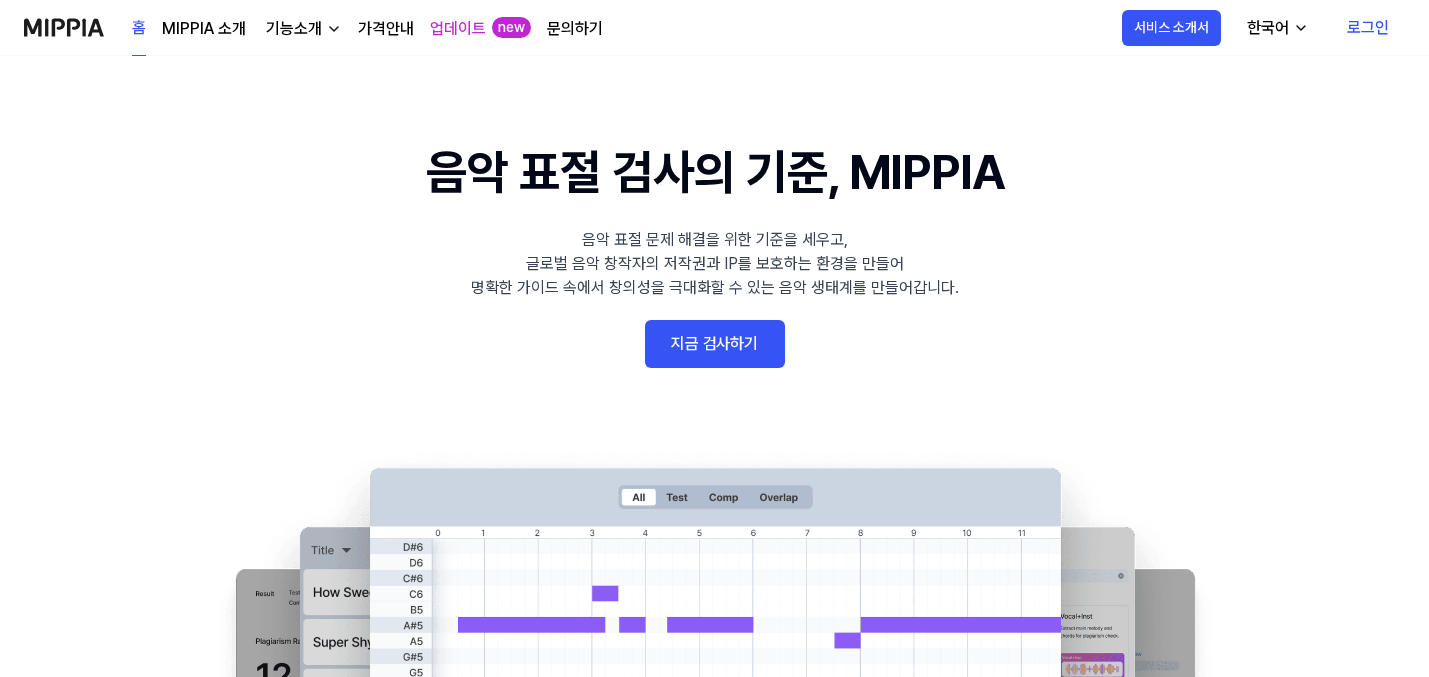 scroll, scrollTop: 0, scrollLeft: 0, axis: both 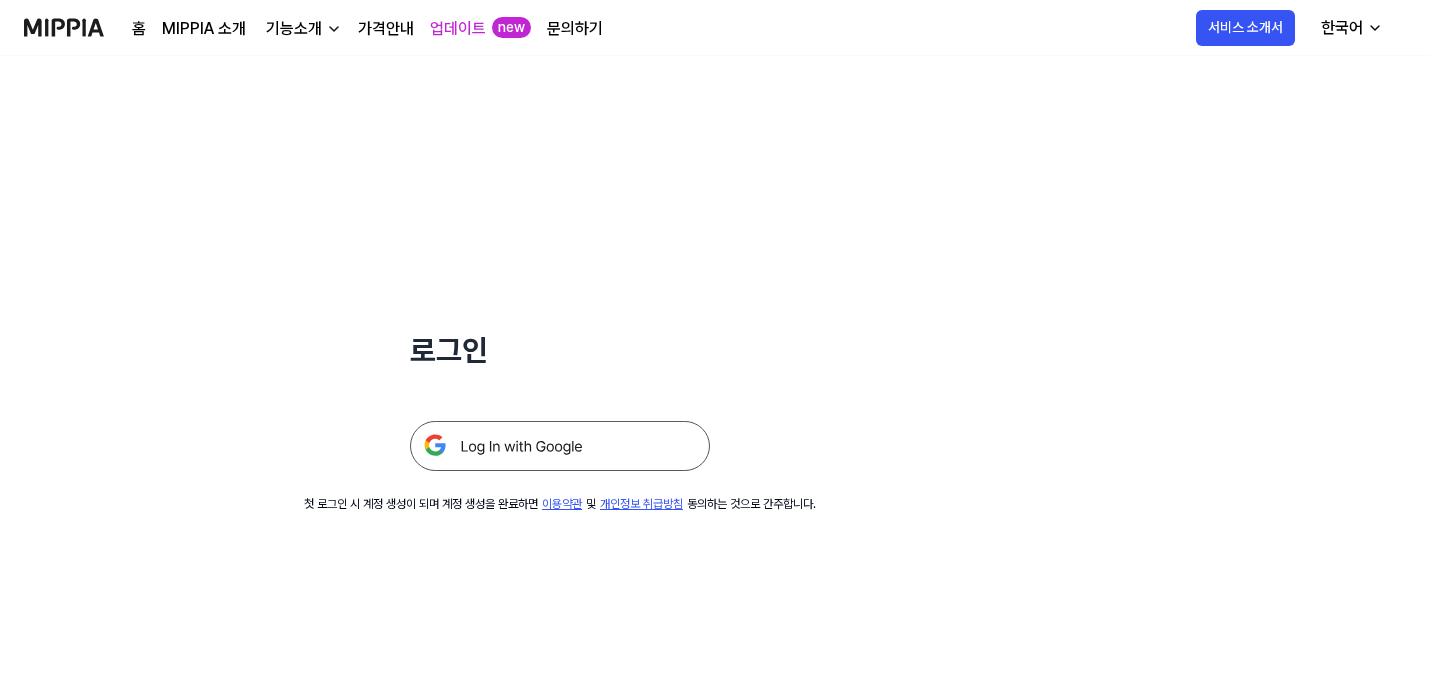 click at bounding box center (560, 446) 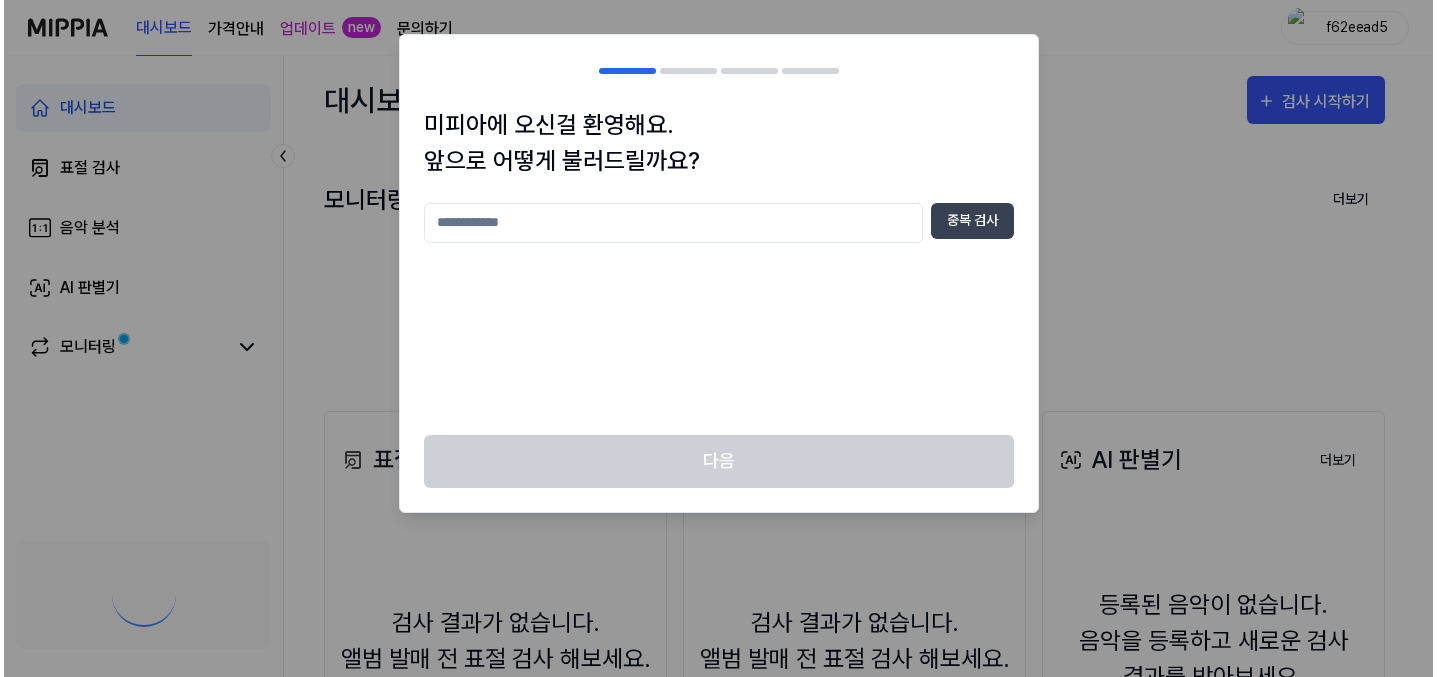scroll, scrollTop: 0, scrollLeft: 0, axis: both 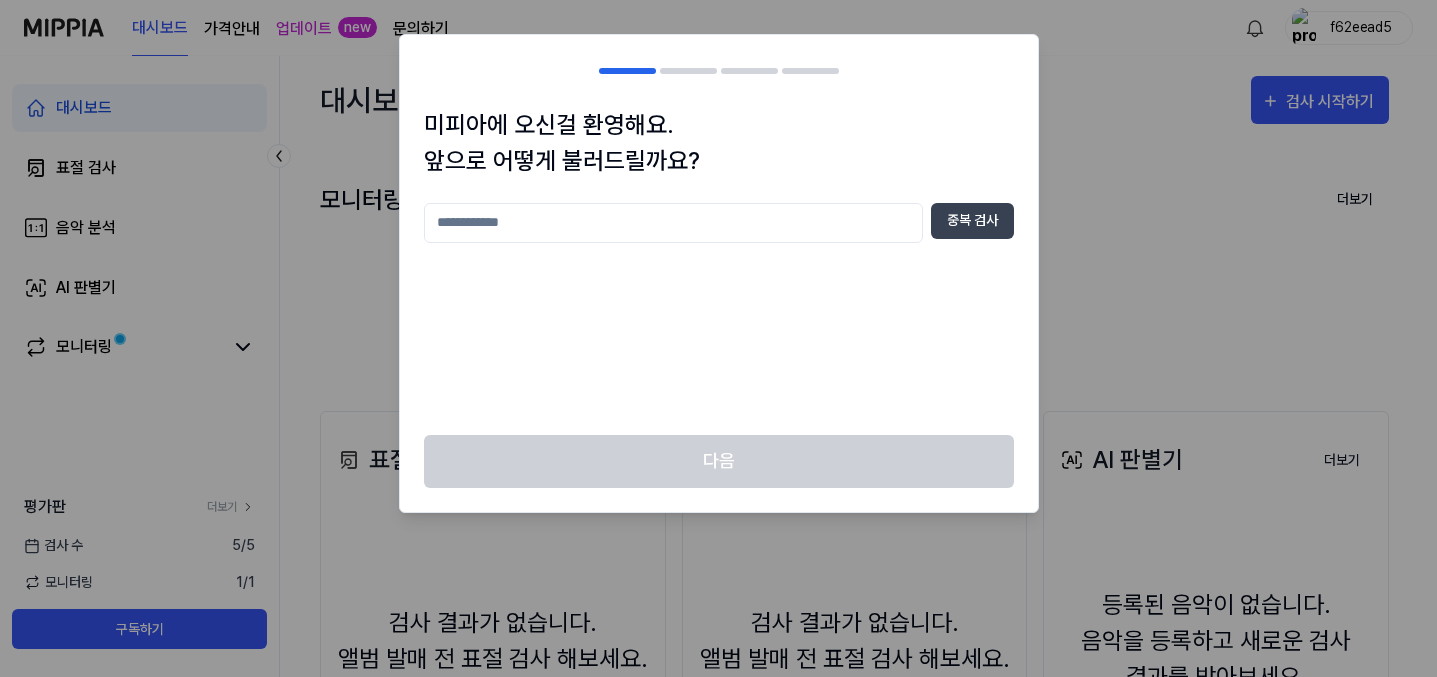 click at bounding box center (673, 223) 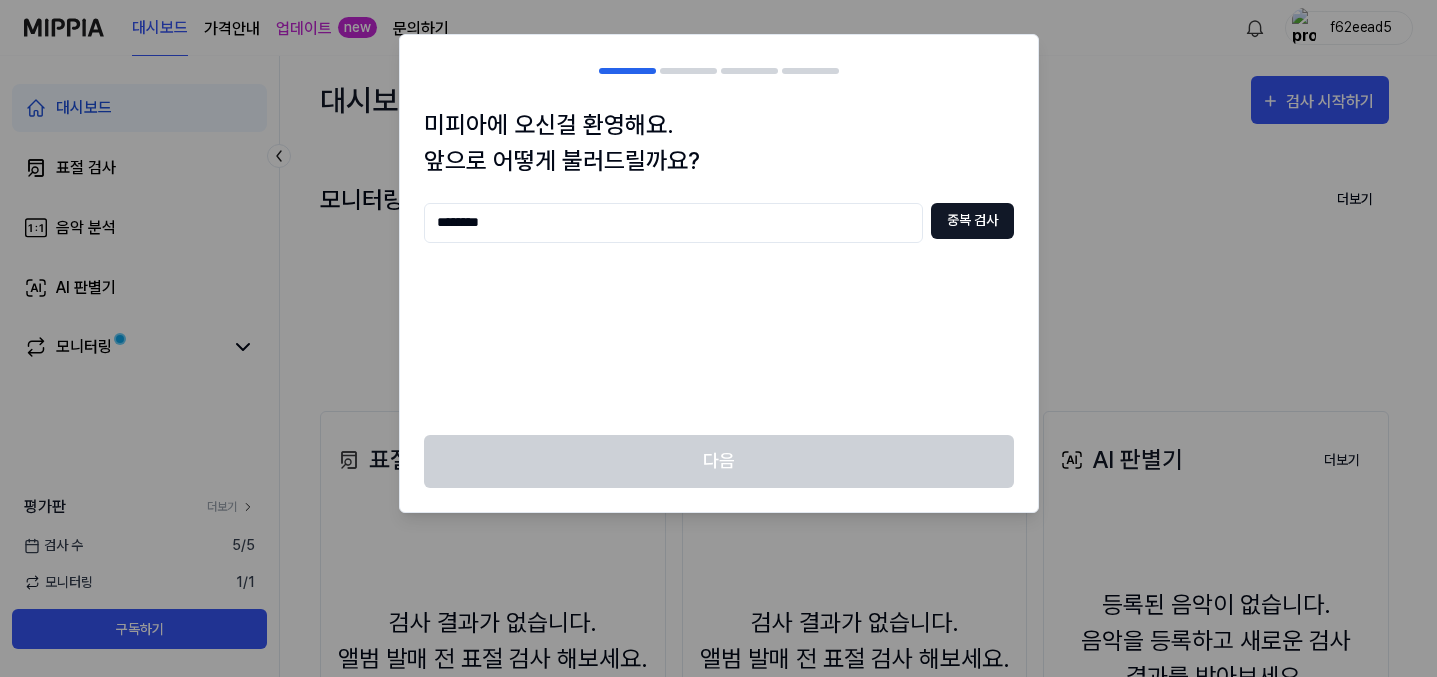 type on "********" 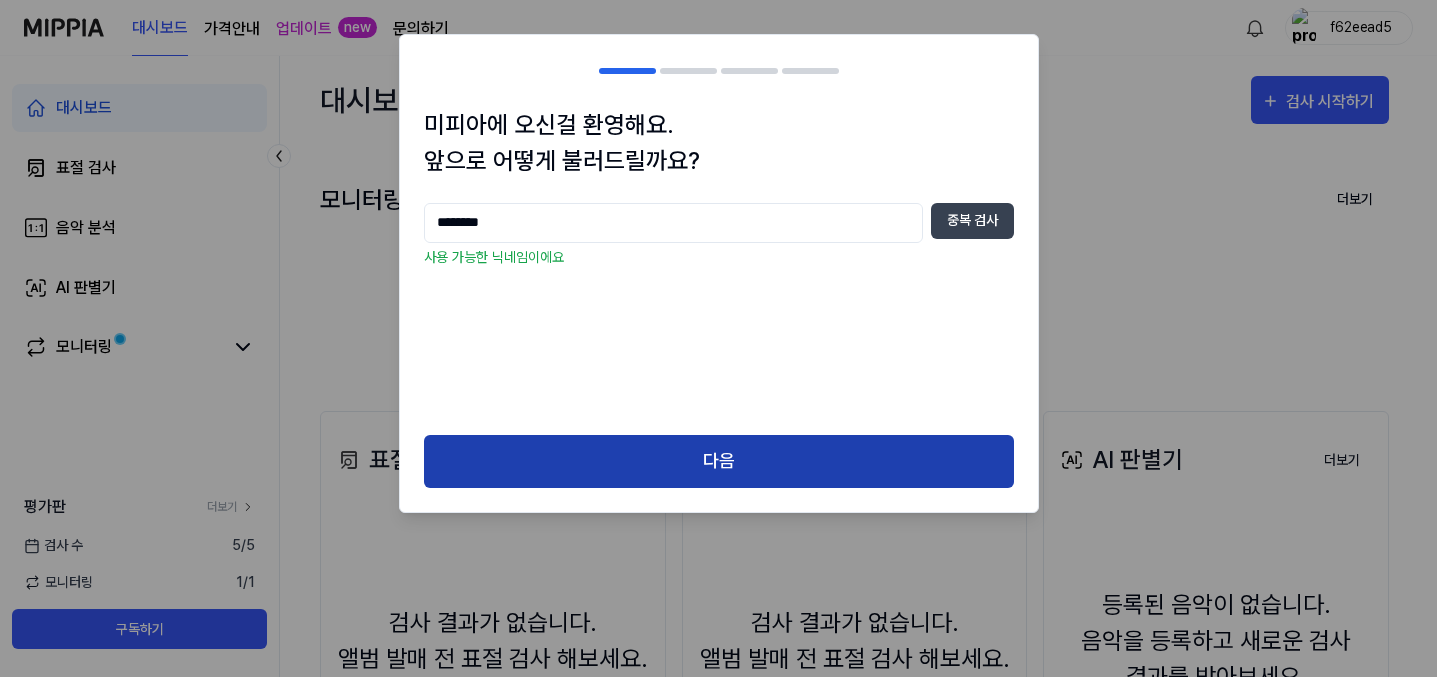click on "다음" at bounding box center (719, 461) 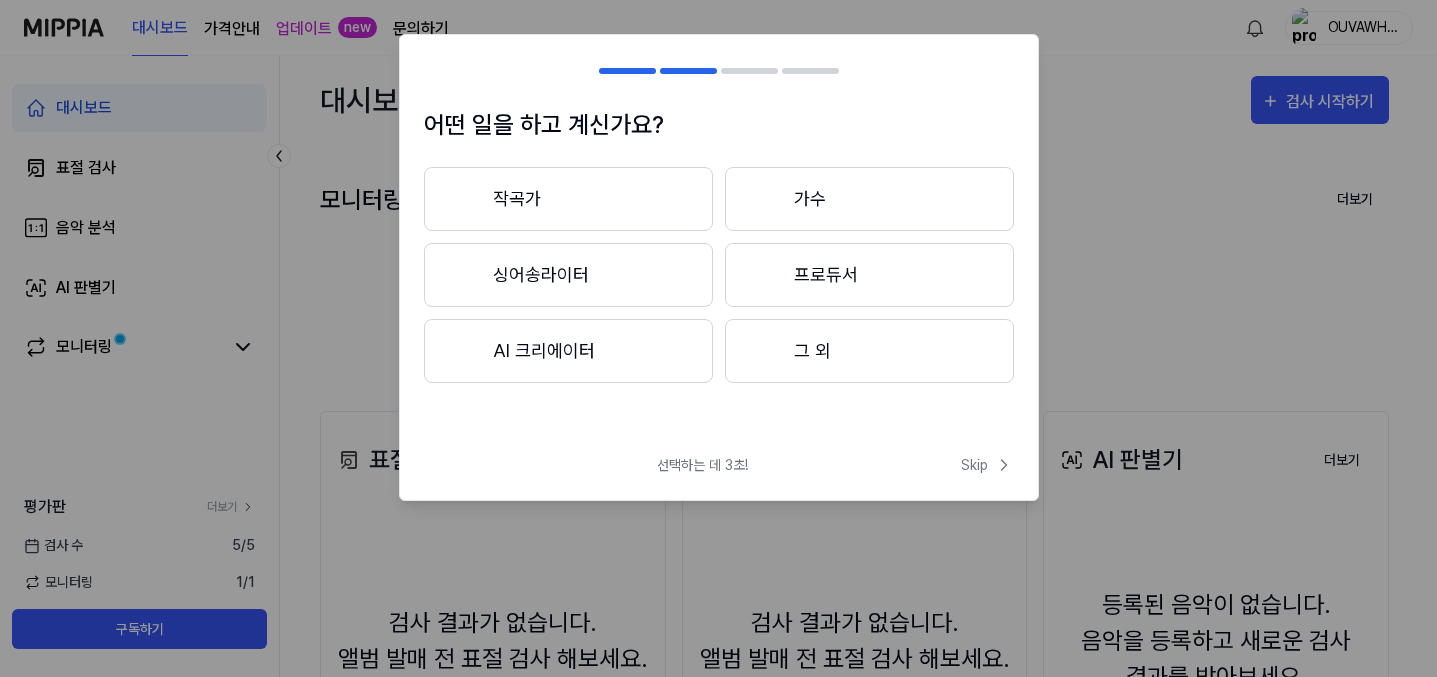 click on "작곡가" at bounding box center (568, 199) 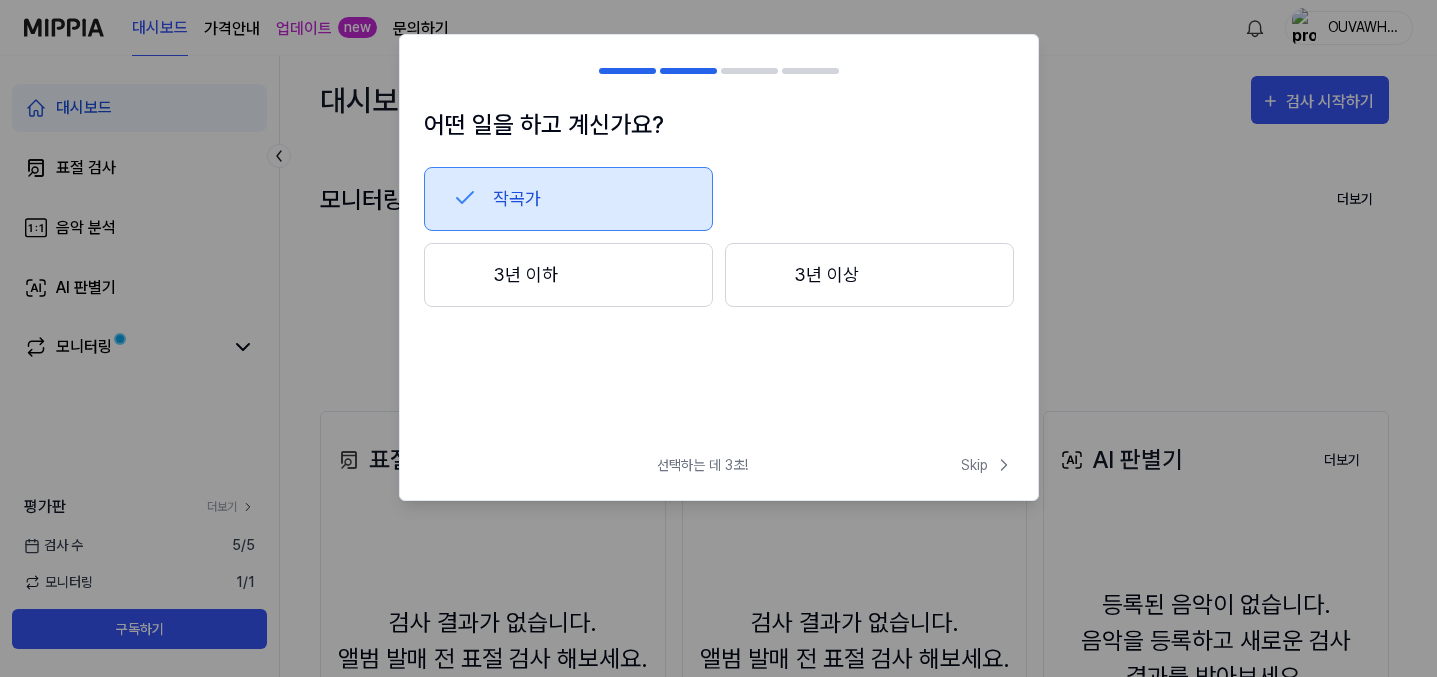click on "3년 이상" at bounding box center (869, 275) 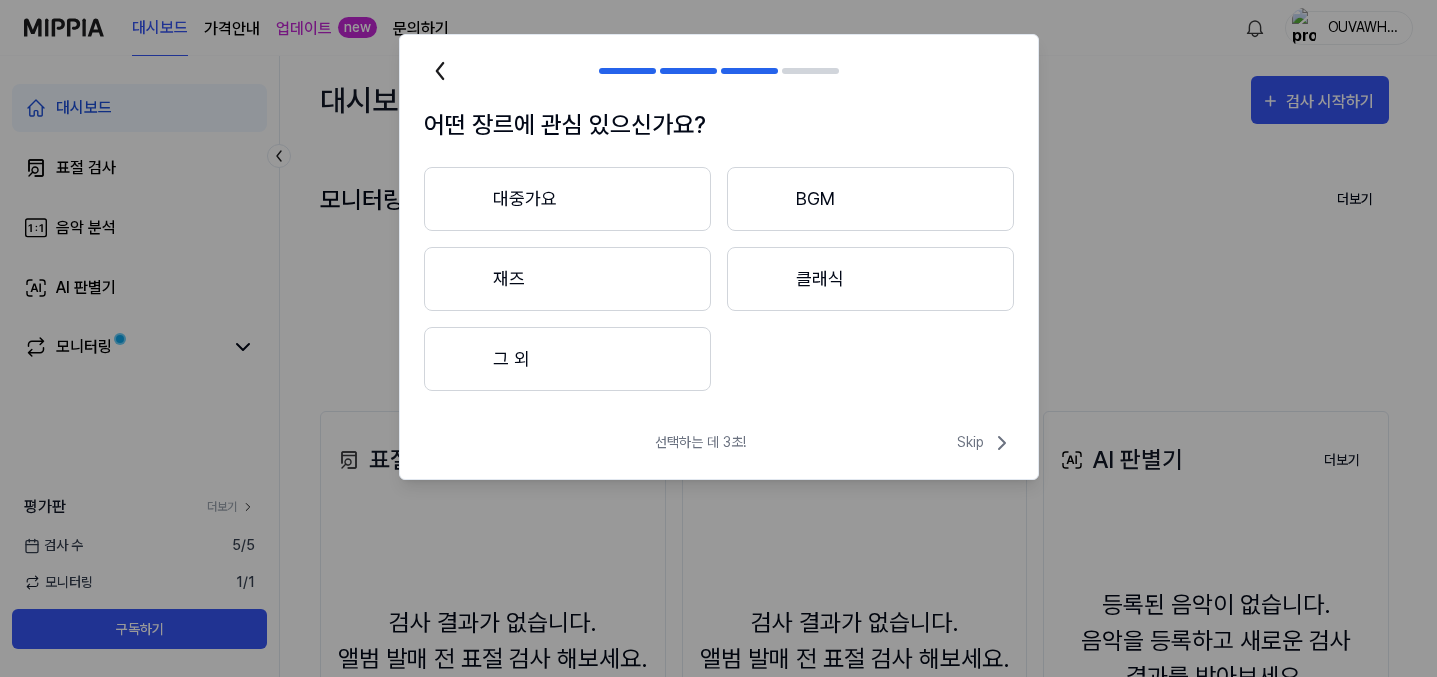 click 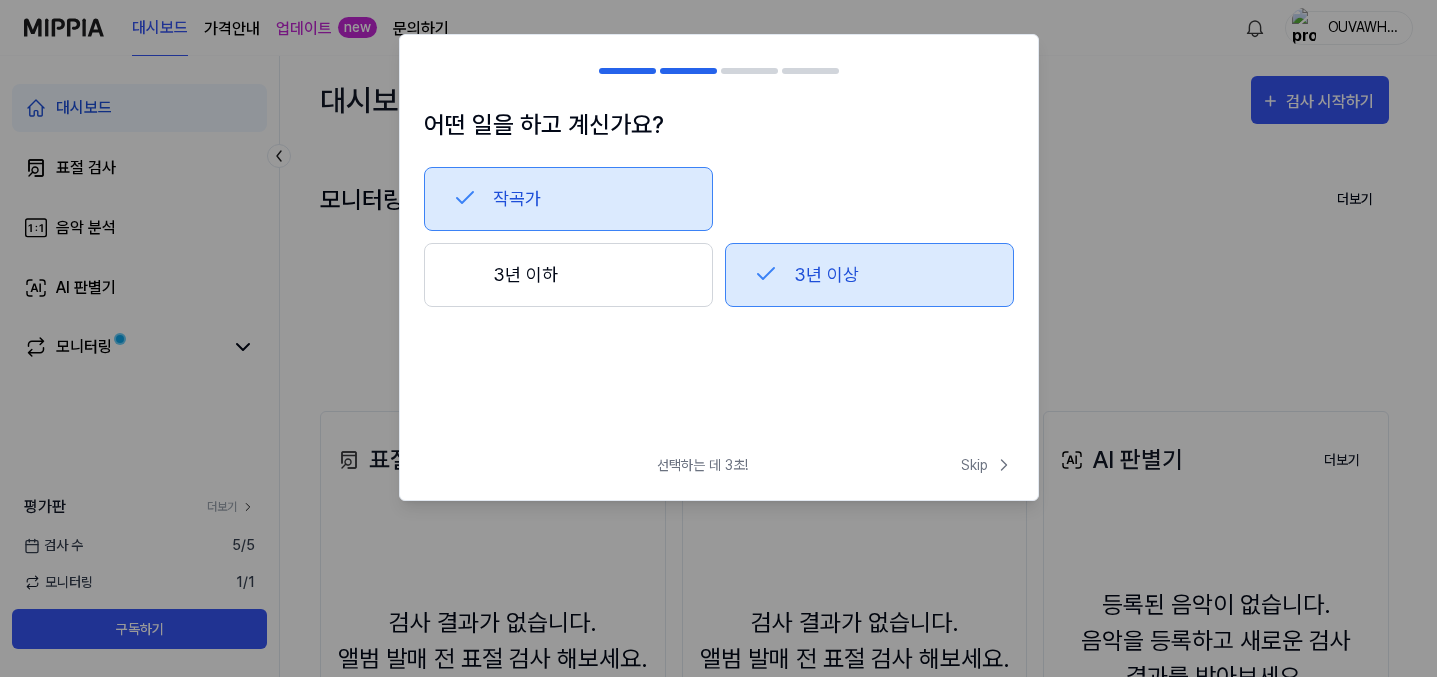 click on "3년 이하" at bounding box center (568, 275) 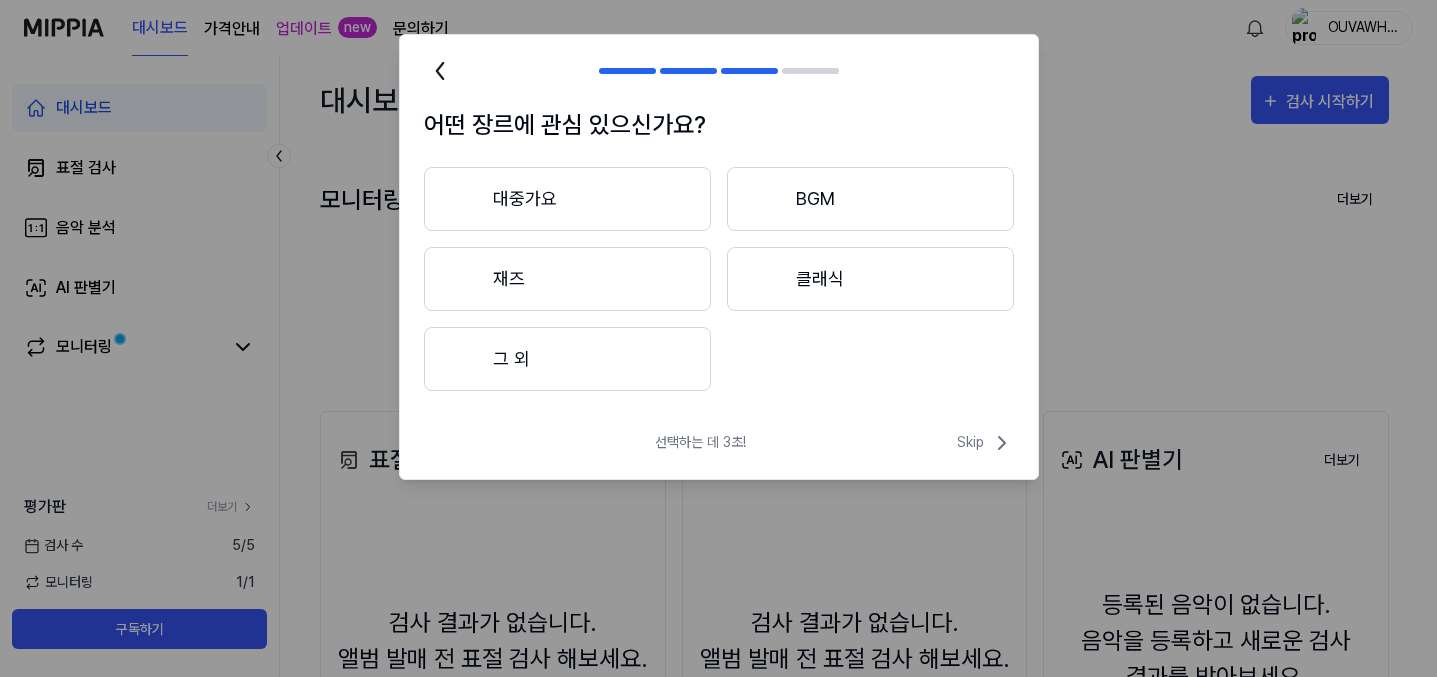 click on "대중가요" at bounding box center [567, 199] 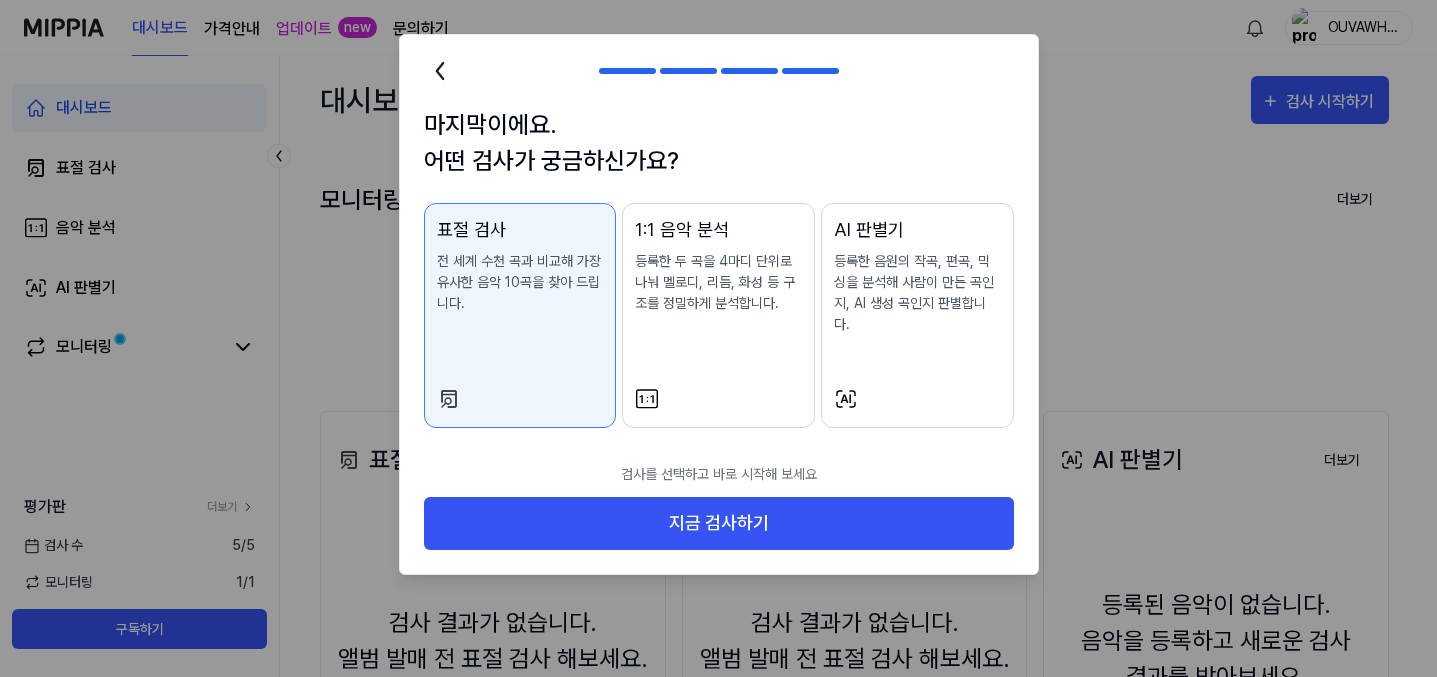 click on "등록한 음원의 작곡, 편곡, 믹싱을 분석해 사람이 만든 곡인지, AI 생성 곡인지 판별합니다." at bounding box center [917, 293] 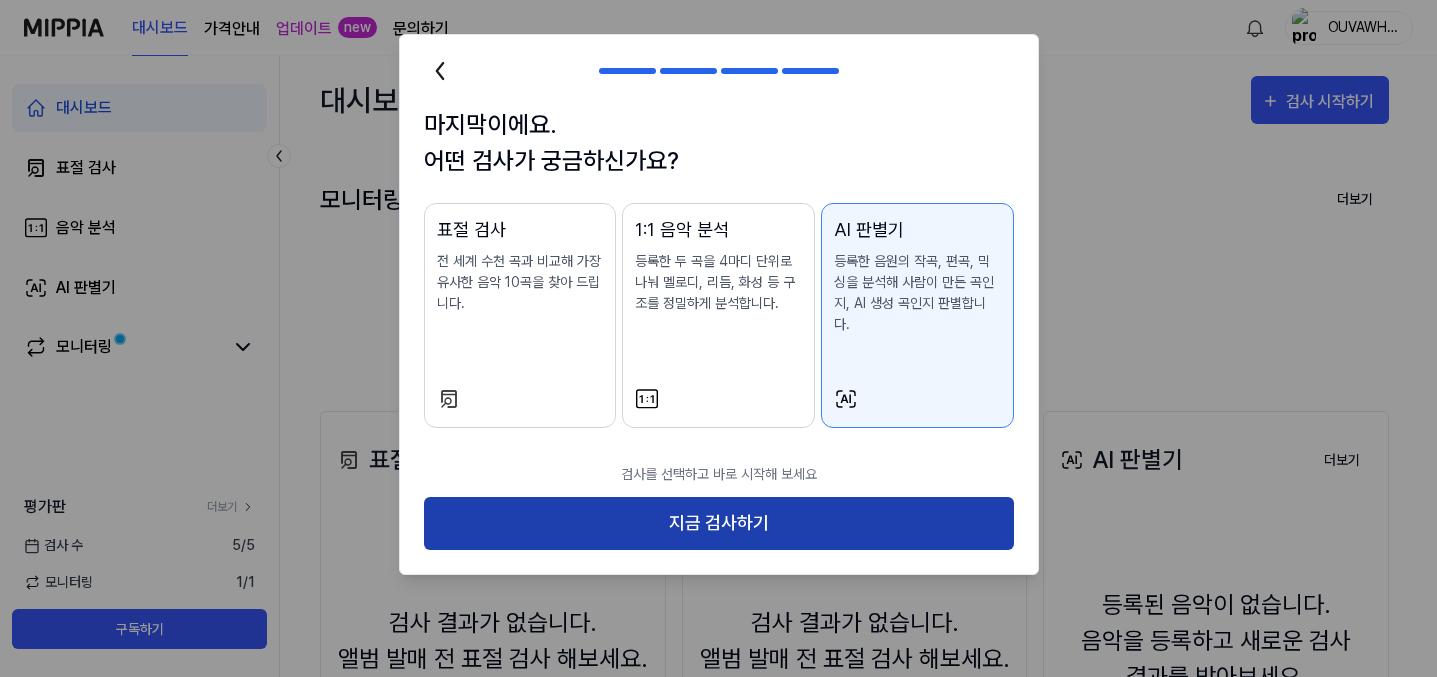 click on "지금 검사하기" at bounding box center [719, 523] 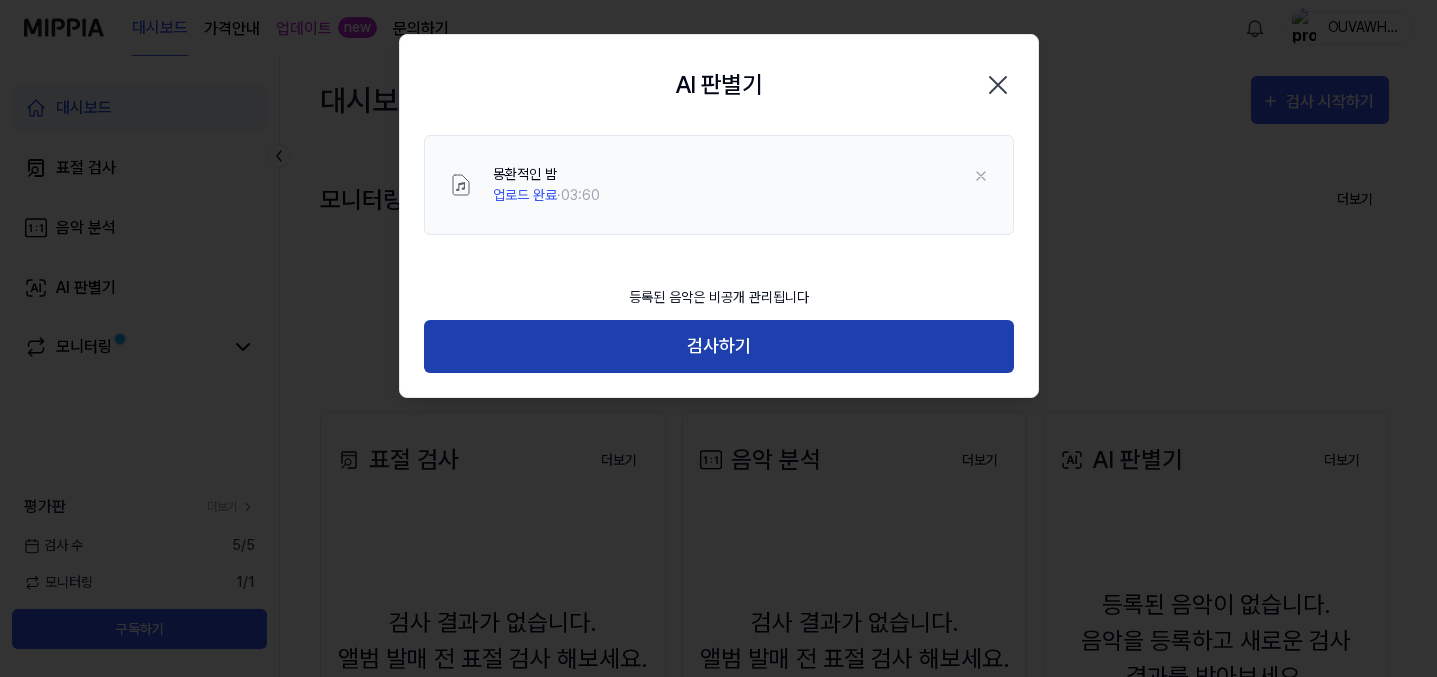 click on "검사하기" at bounding box center [719, 346] 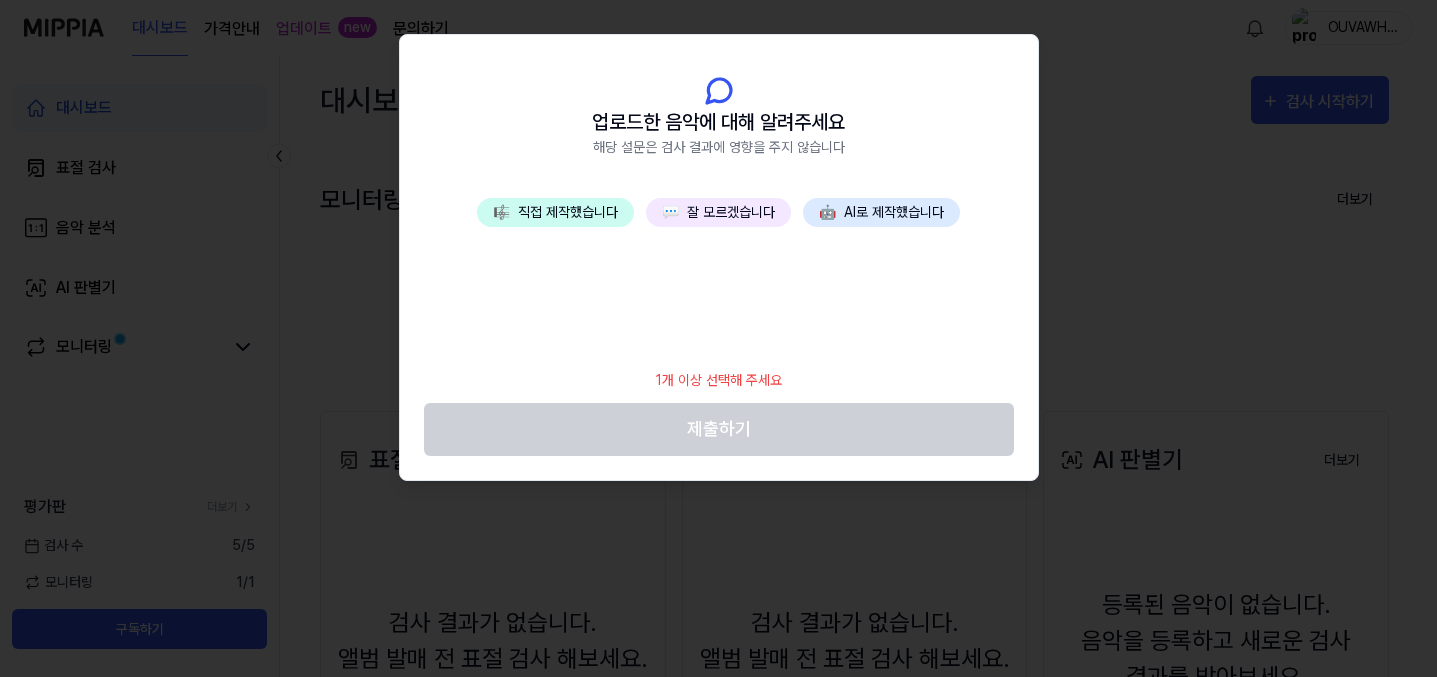 click on "💬 잘 모르겠습니다" at bounding box center (718, 212) 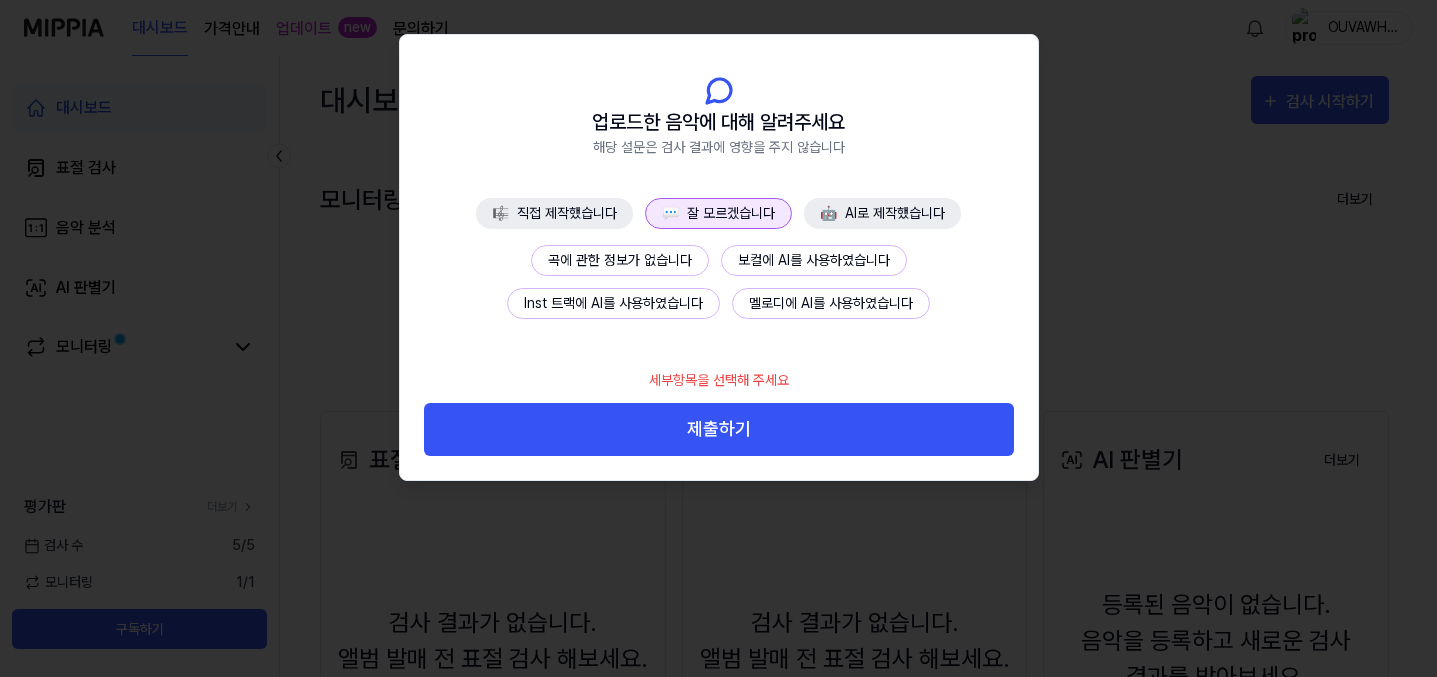click on "곡에 관한 정보가 없습니다" at bounding box center [620, 260] 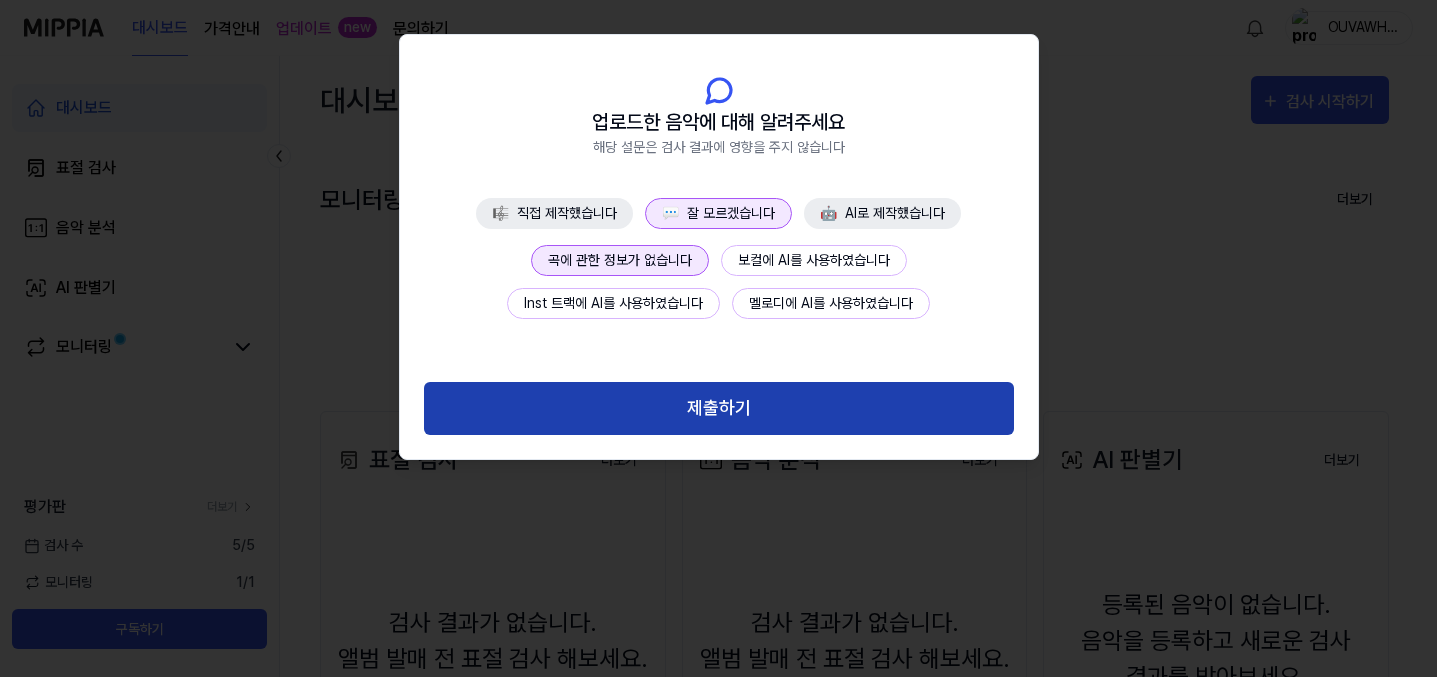 click on "제출하기" at bounding box center [719, 408] 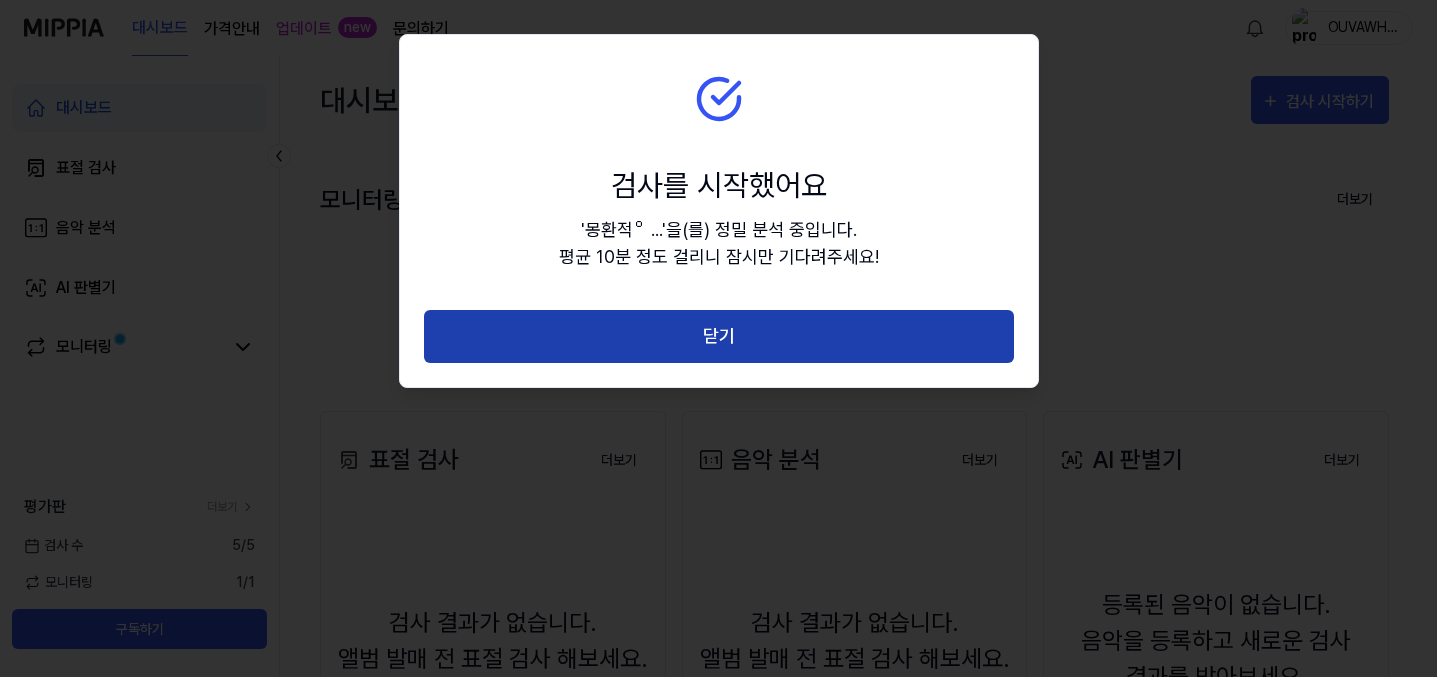 click on "닫기" at bounding box center (719, 336) 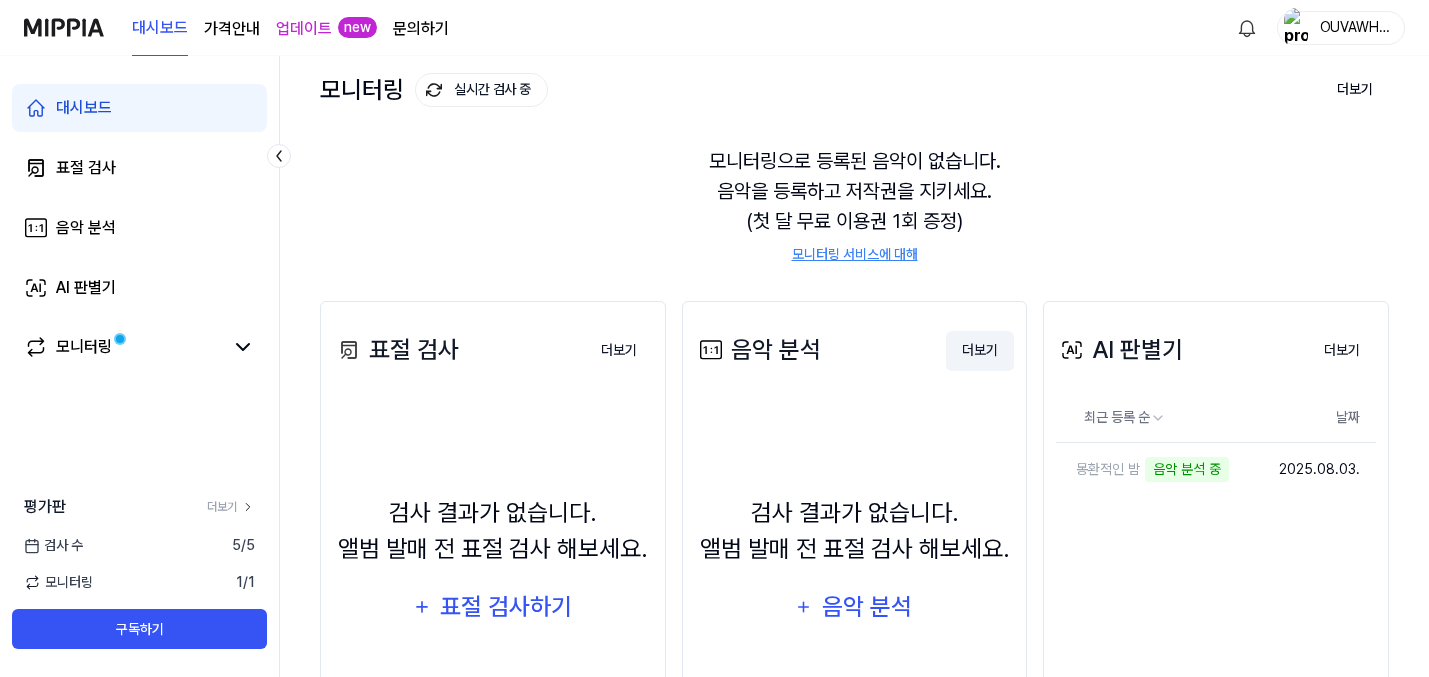 scroll, scrollTop: 113, scrollLeft: 0, axis: vertical 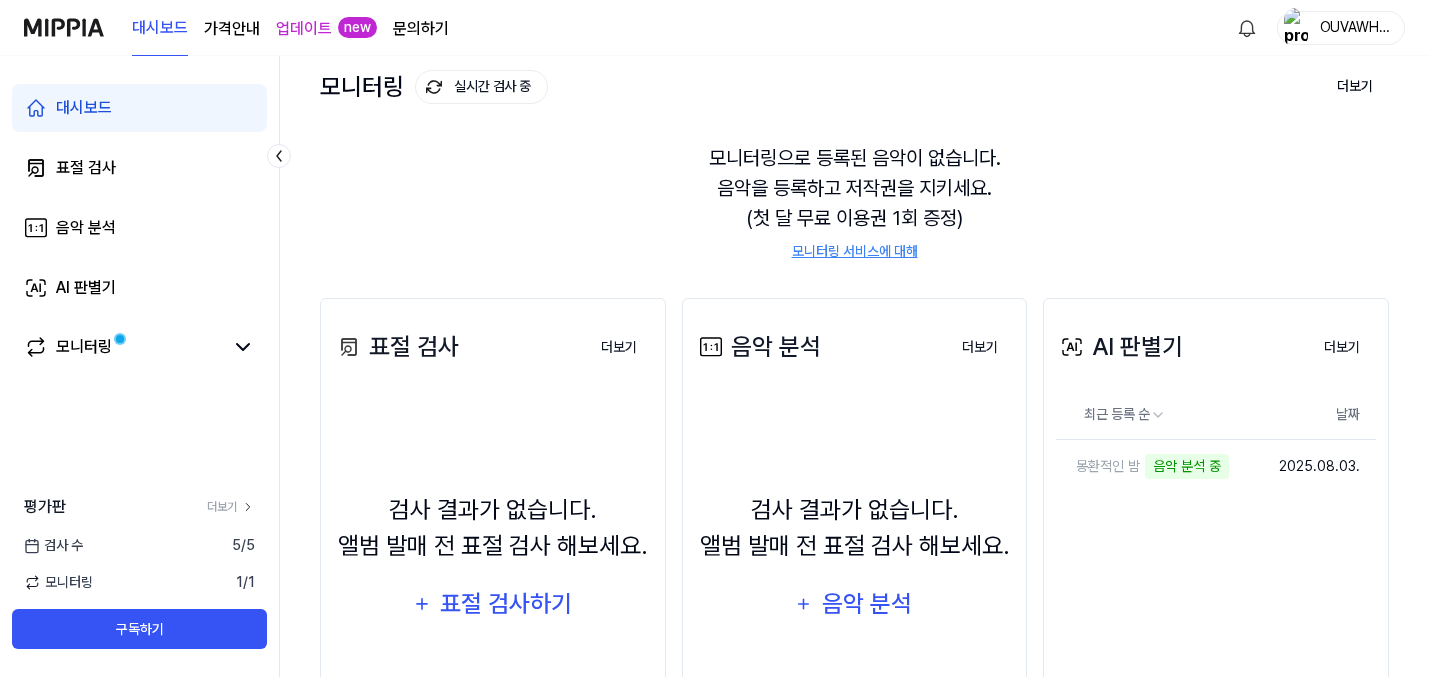 click on "대시보드 표절 검사 음악 분석 AI 판별기 모니터링" at bounding box center [139, 228] 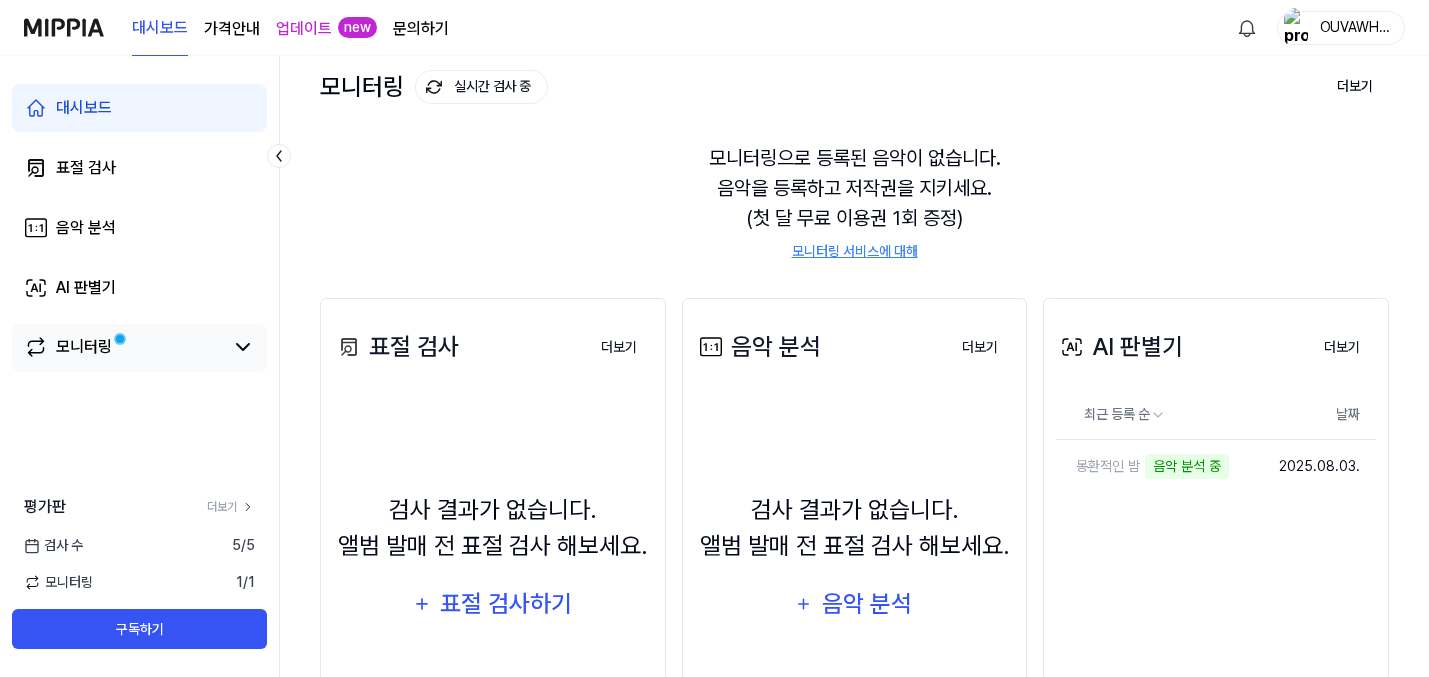 click on "모니터링" at bounding box center [139, 348] 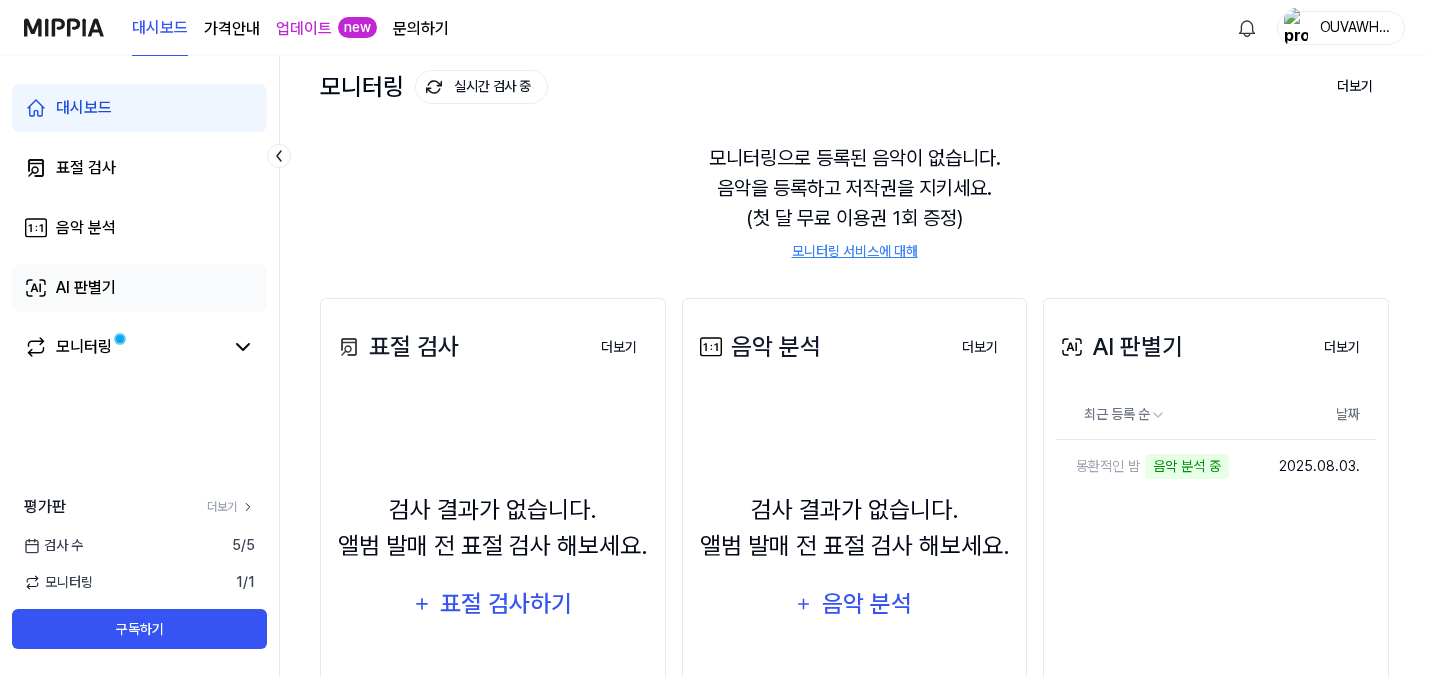 click on "AI 판별기" at bounding box center [139, 288] 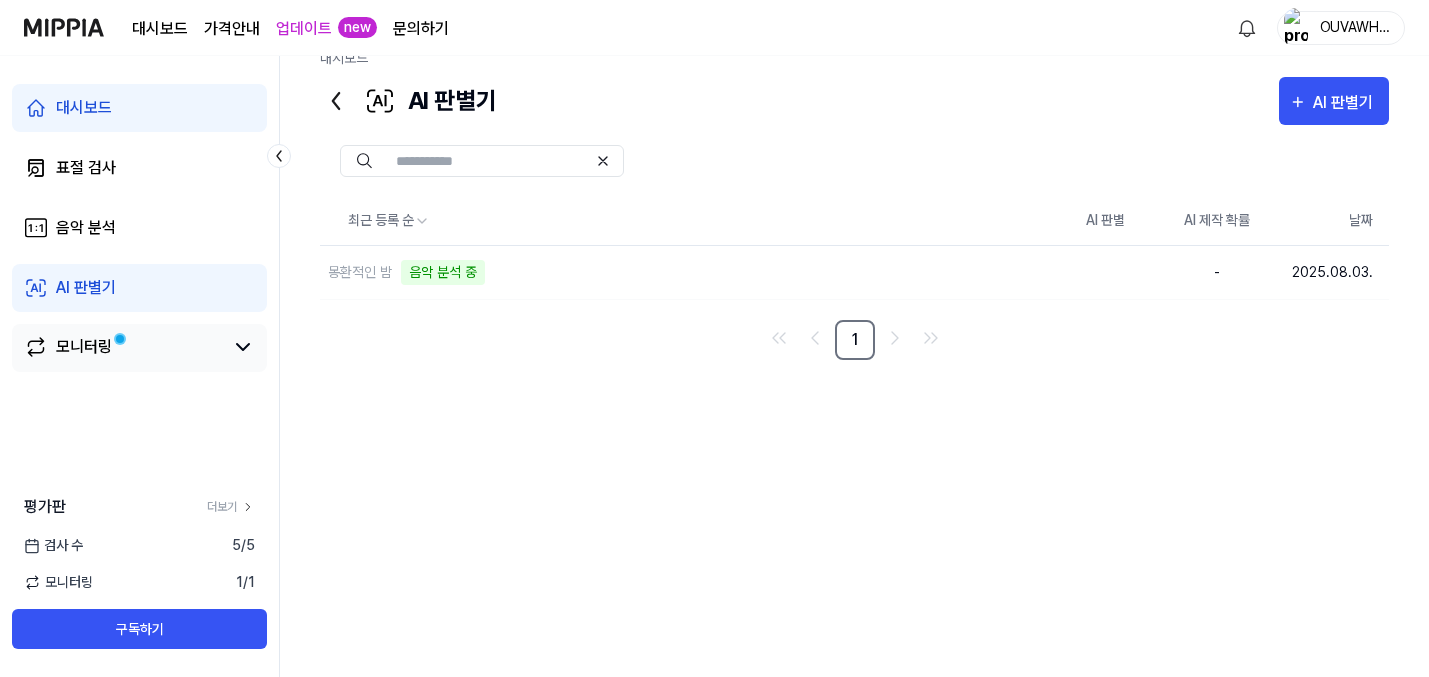 scroll, scrollTop: 32, scrollLeft: 0, axis: vertical 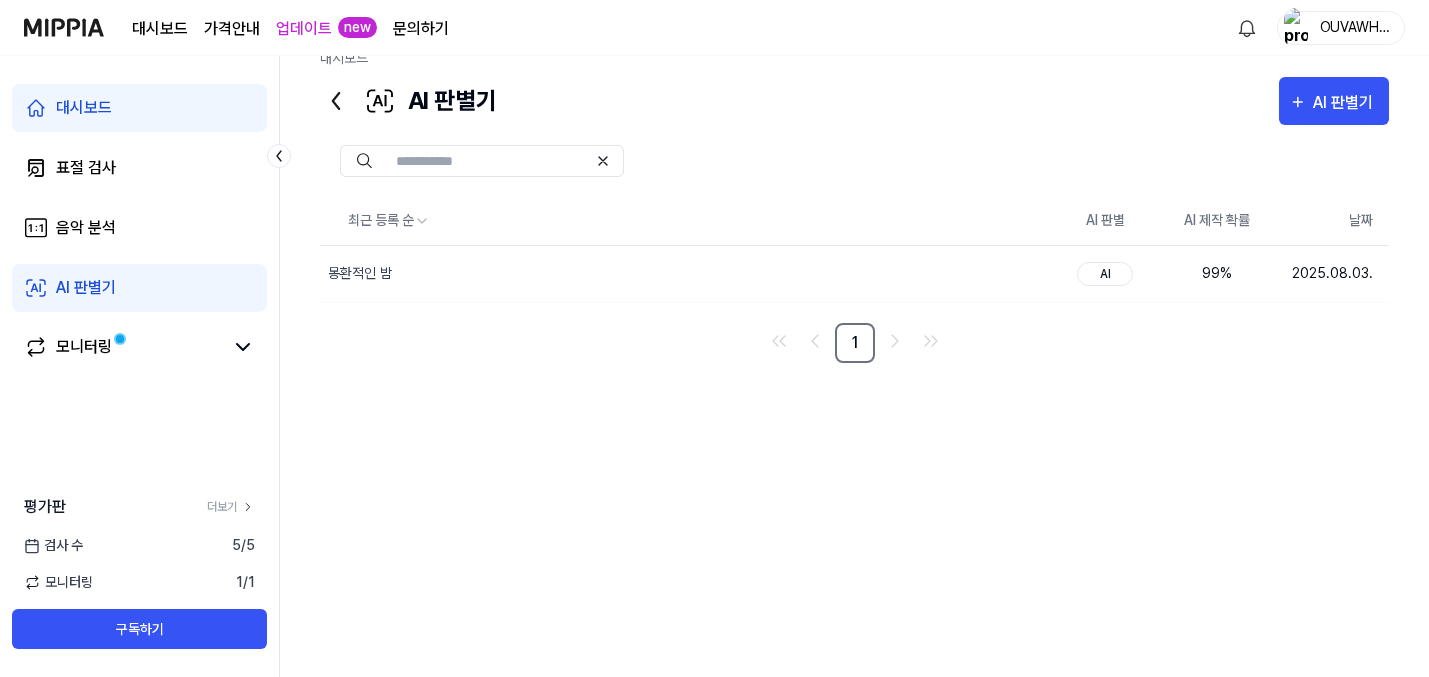 click on "대시보드 표절 검사 음악 분석 AI 판별기 모니터링" at bounding box center [139, 228] 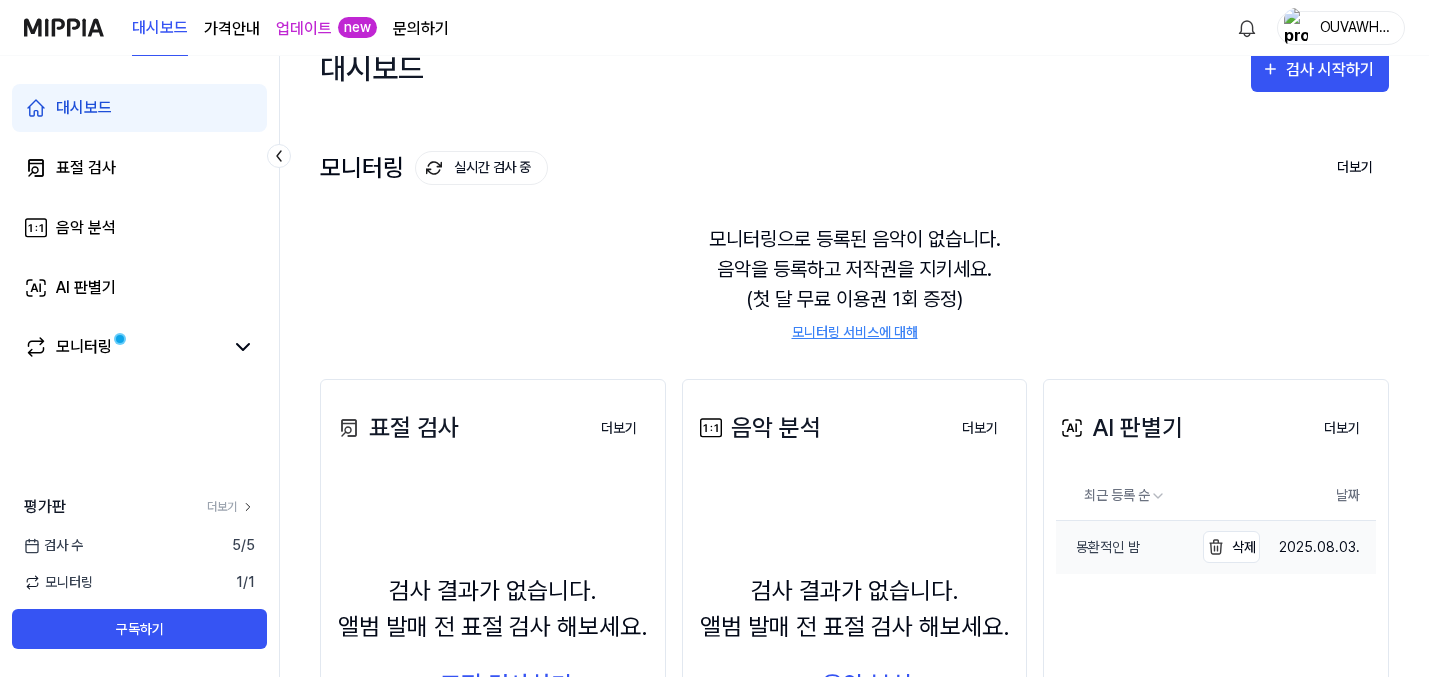 click on "몽환적인 밤" at bounding box center [1124, 547] 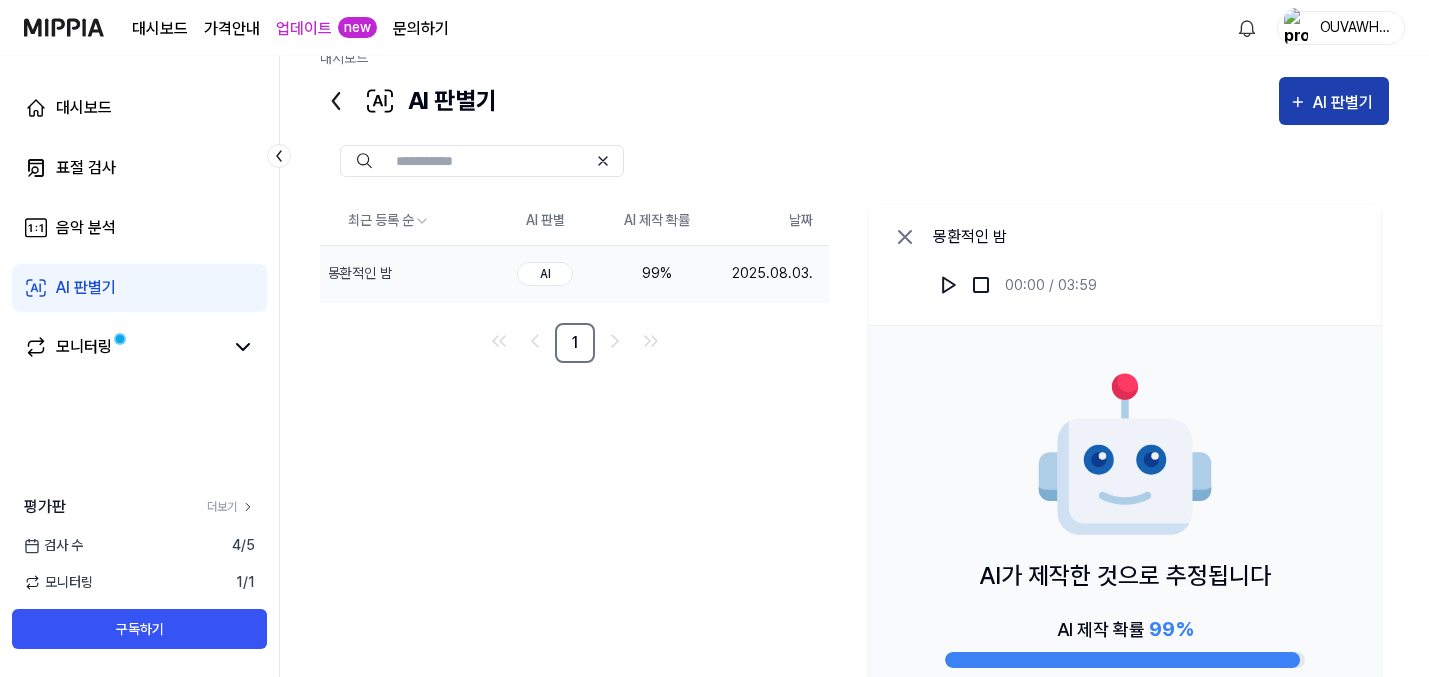 click on "AI 판별기" at bounding box center (1346, 103) 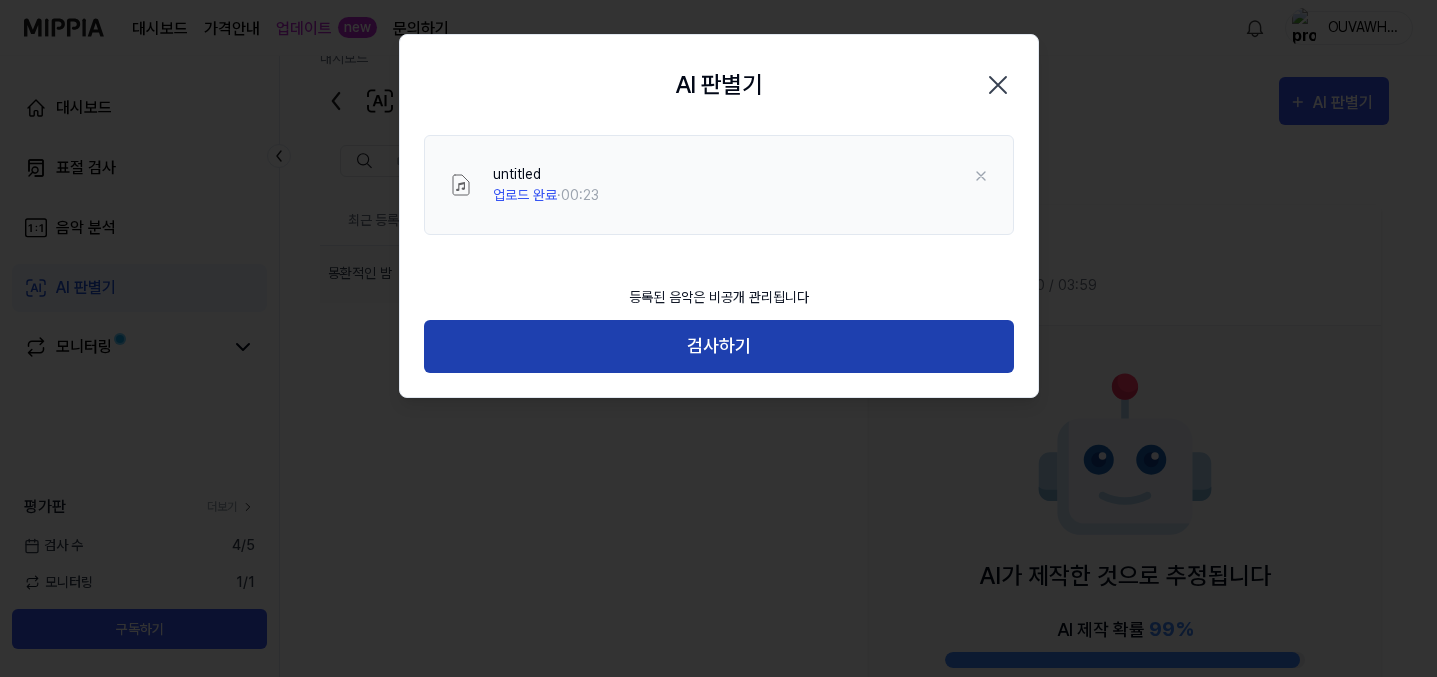 click on "검사하기" at bounding box center (719, 346) 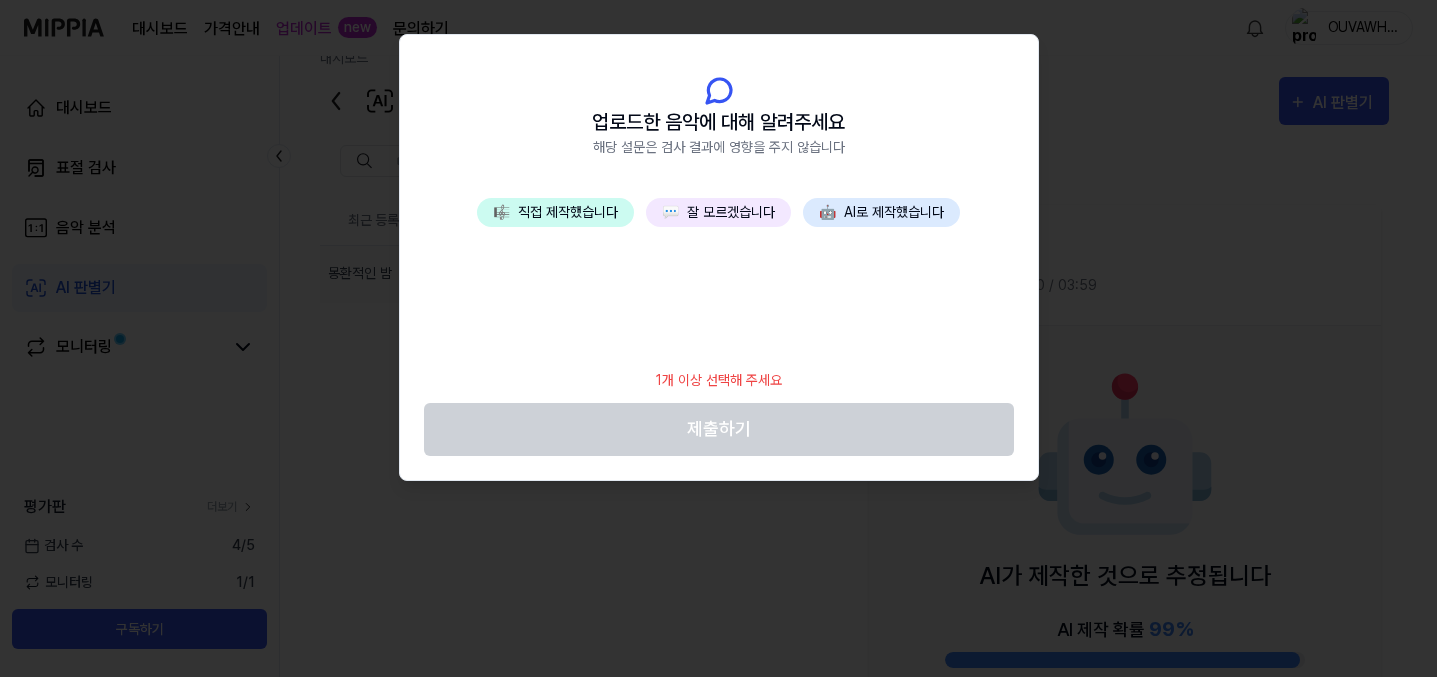 click on "💬 잘 모르겠습니다" at bounding box center [718, 212] 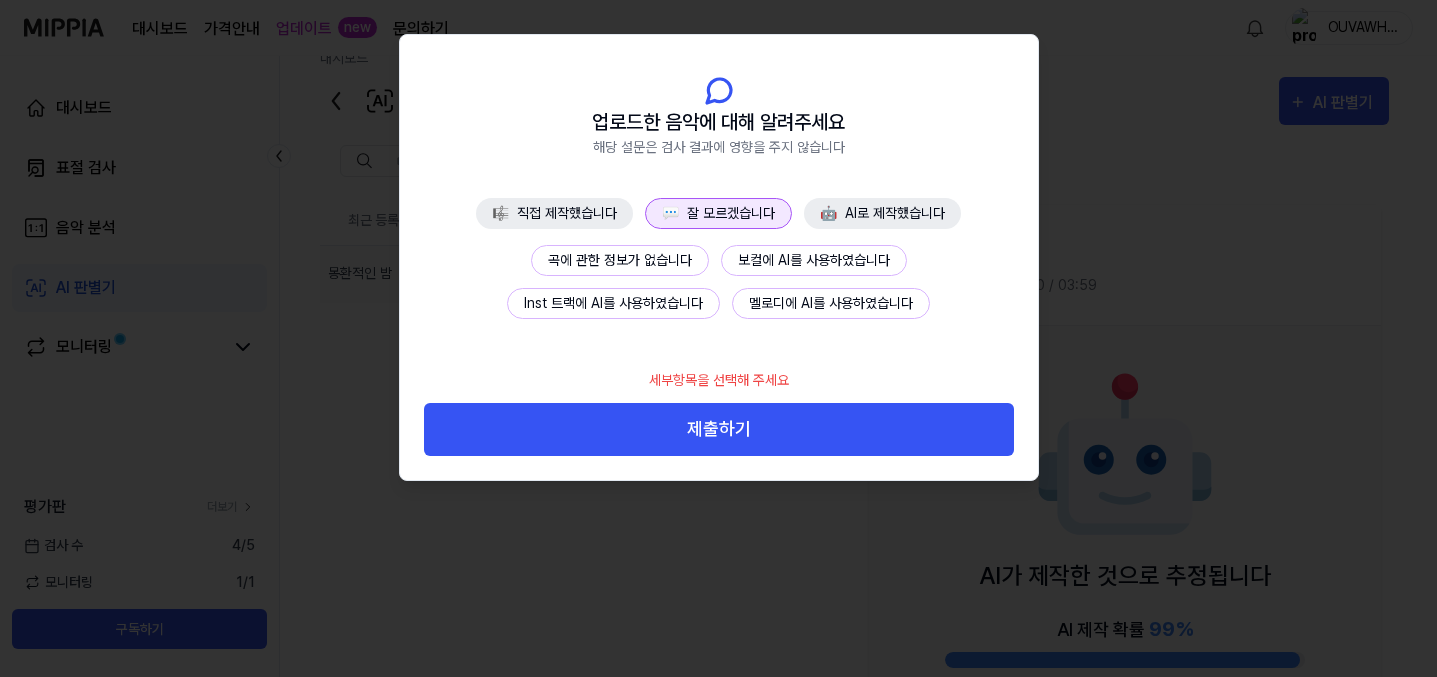 click on "곡에 관한 정보가 없습니다" at bounding box center (620, 260) 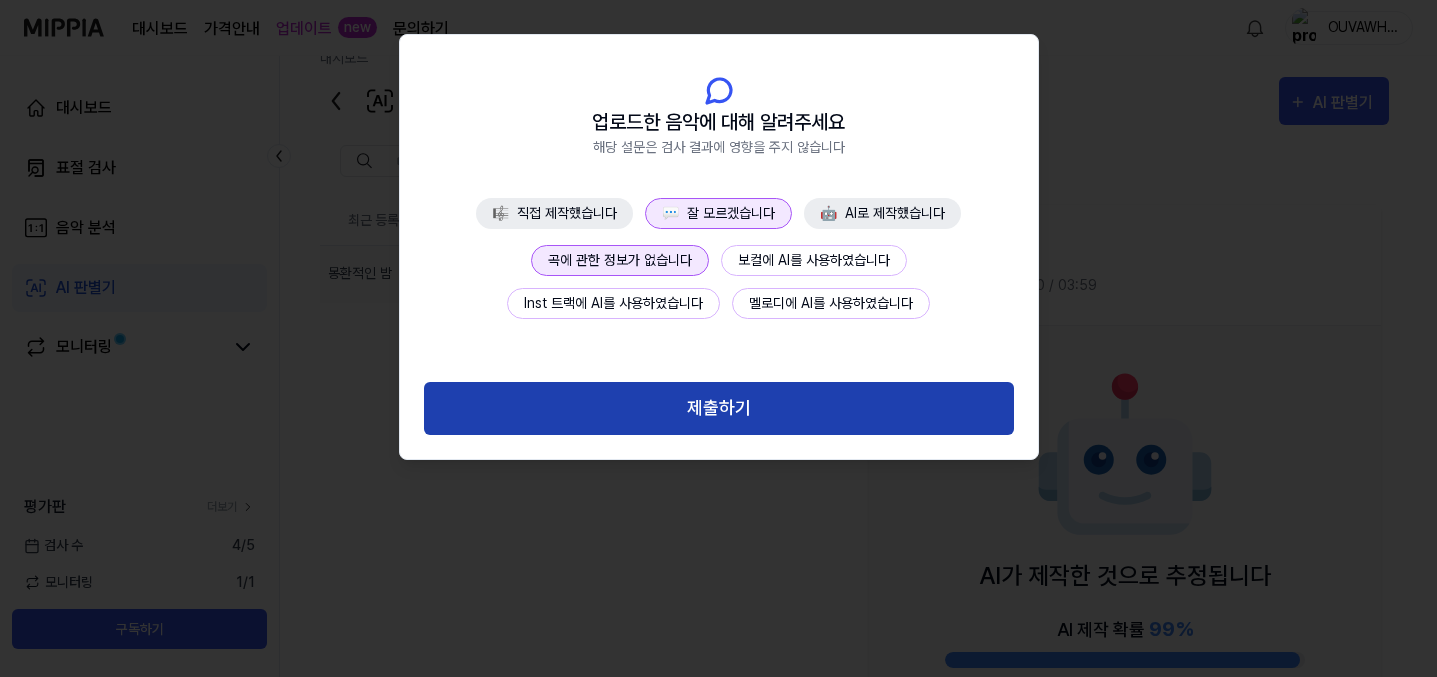click on "제출하기" at bounding box center [719, 408] 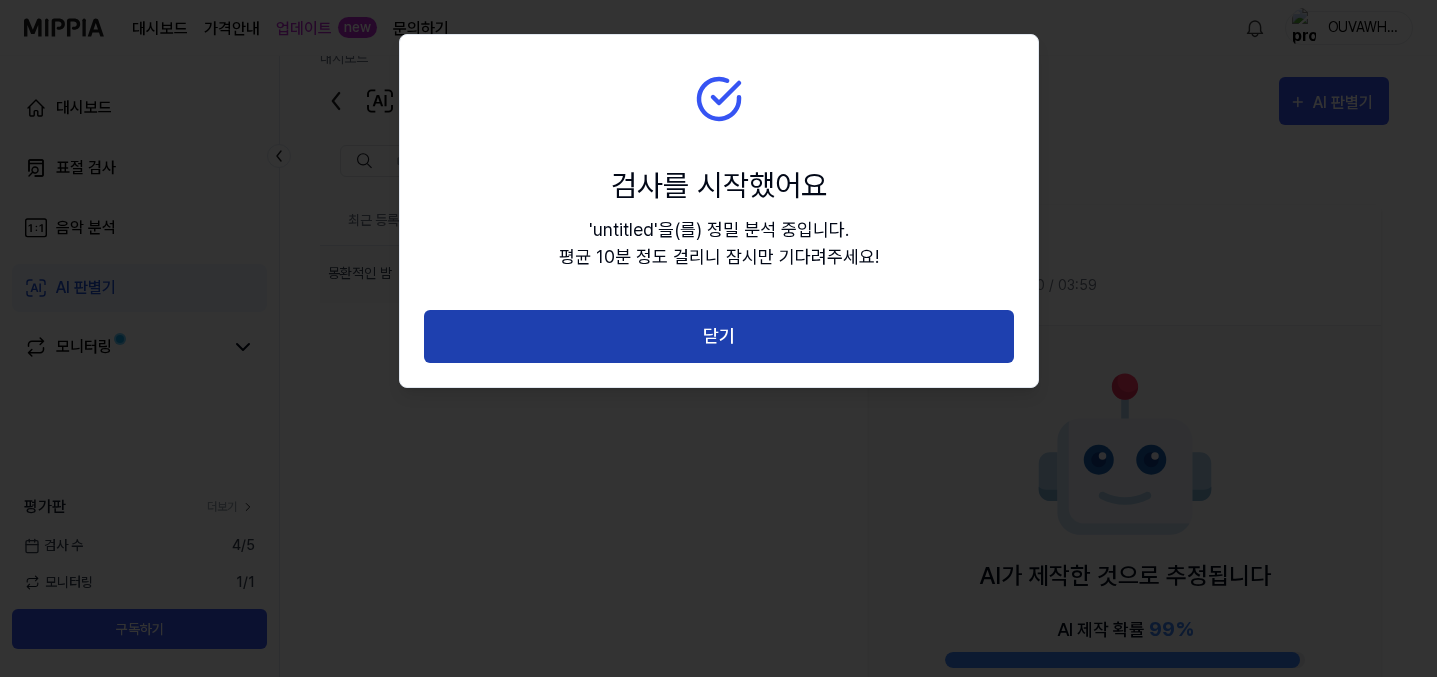 click on "닫기" at bounding box center [719, 336] 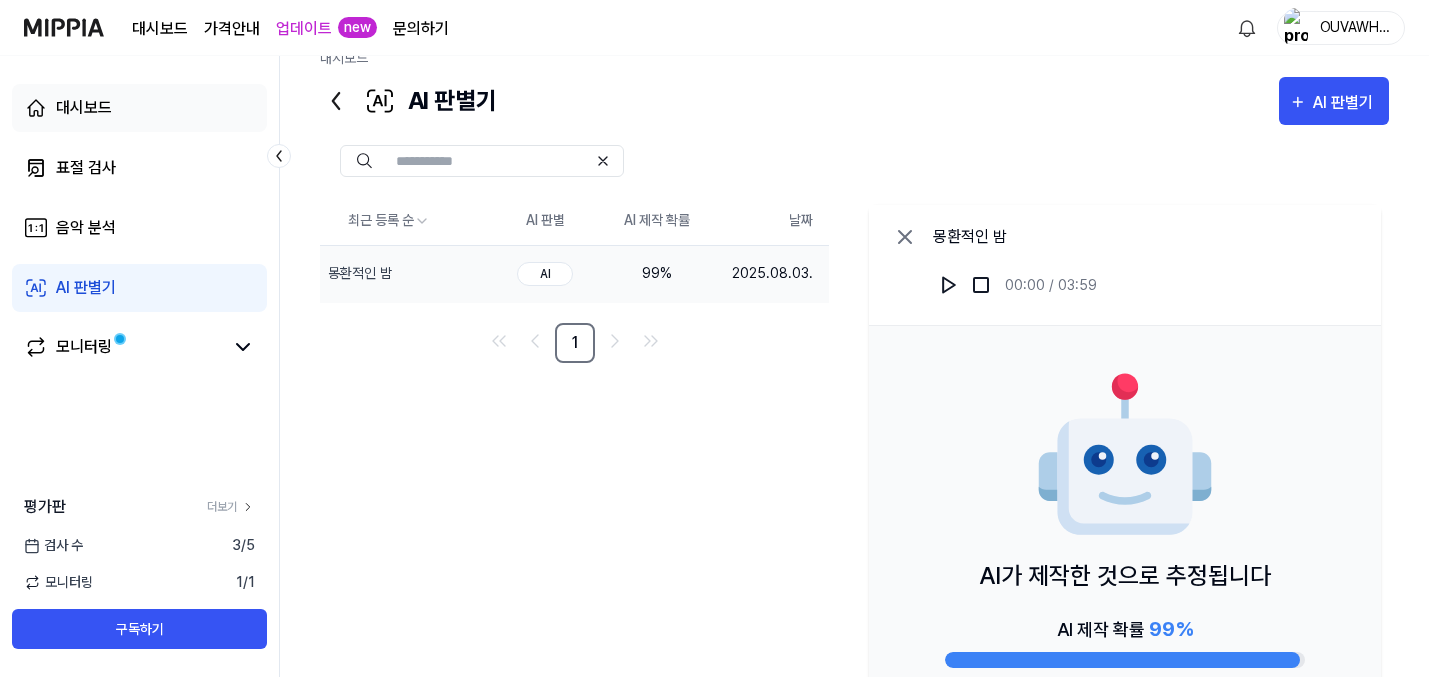 click on "대시보드" at bounding box center (139, 108) 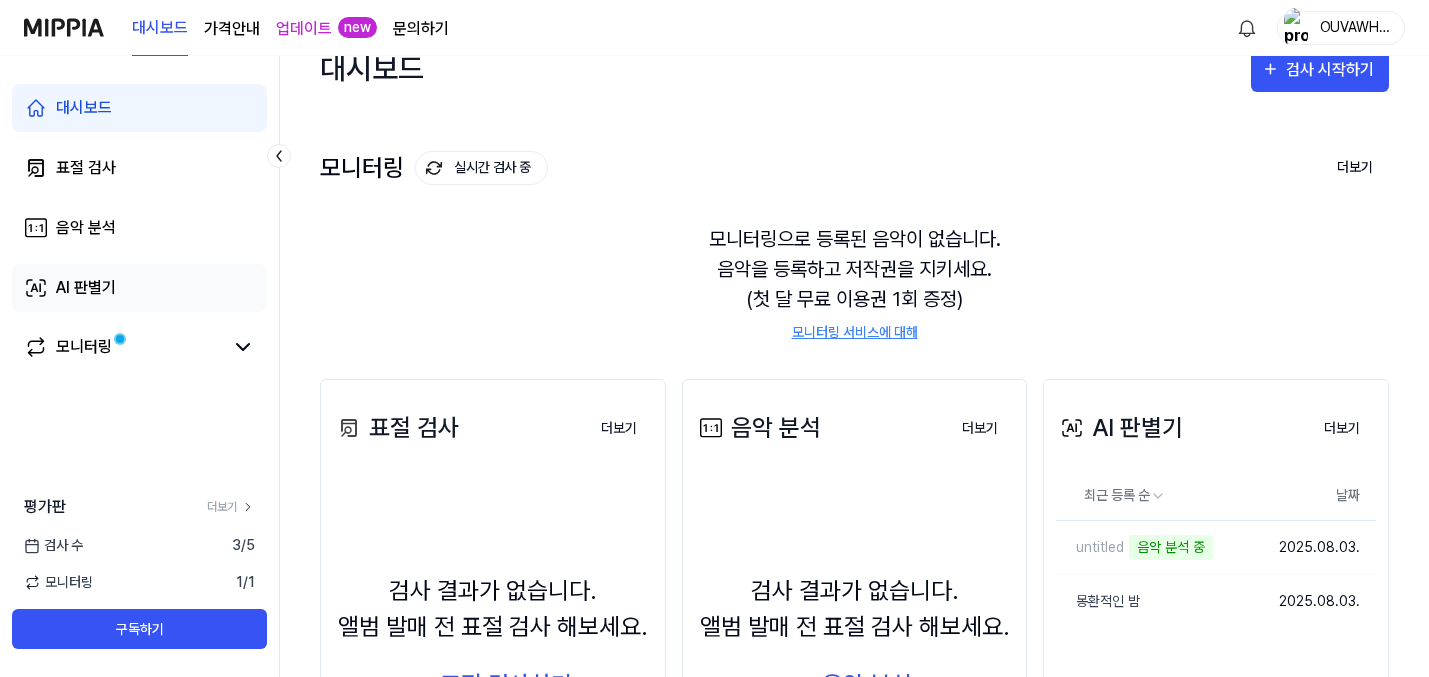 click on "AI 판별기" at bounding box center [139, 288] 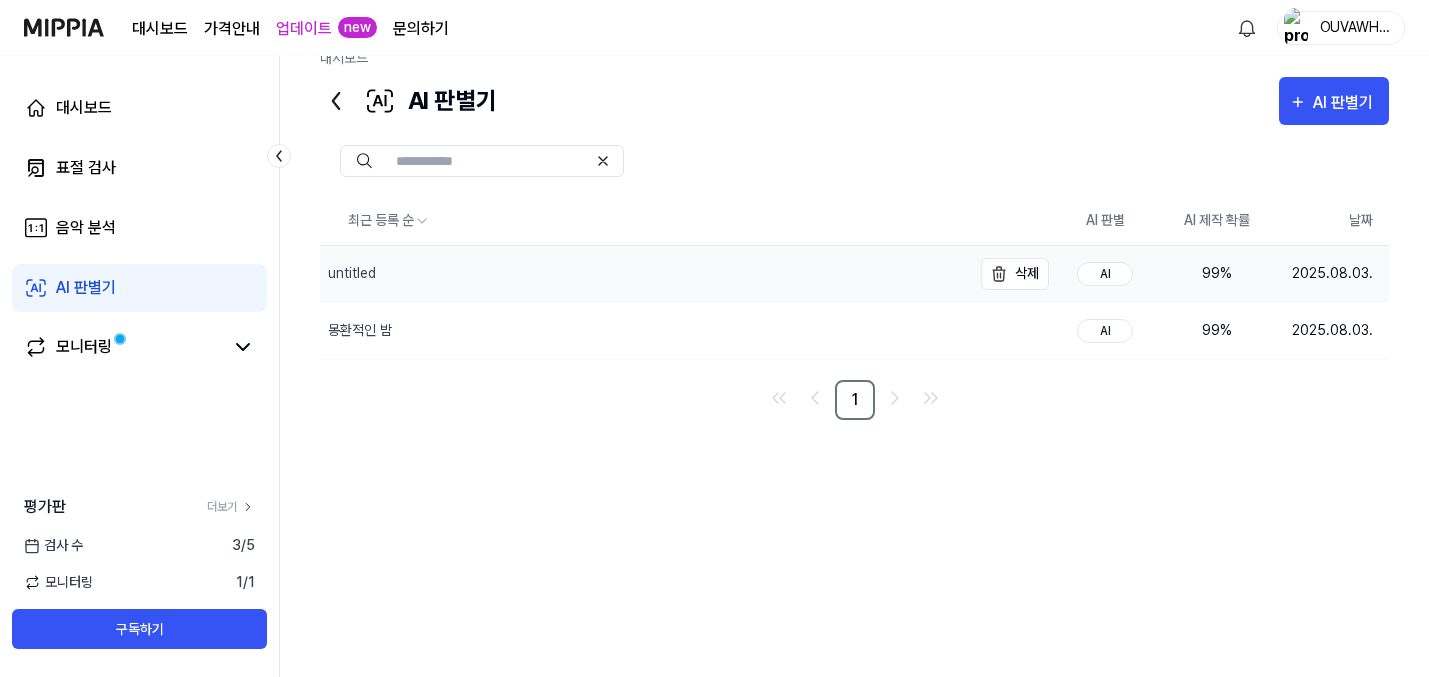 click on "untitled" at bounding box center [645, 274] 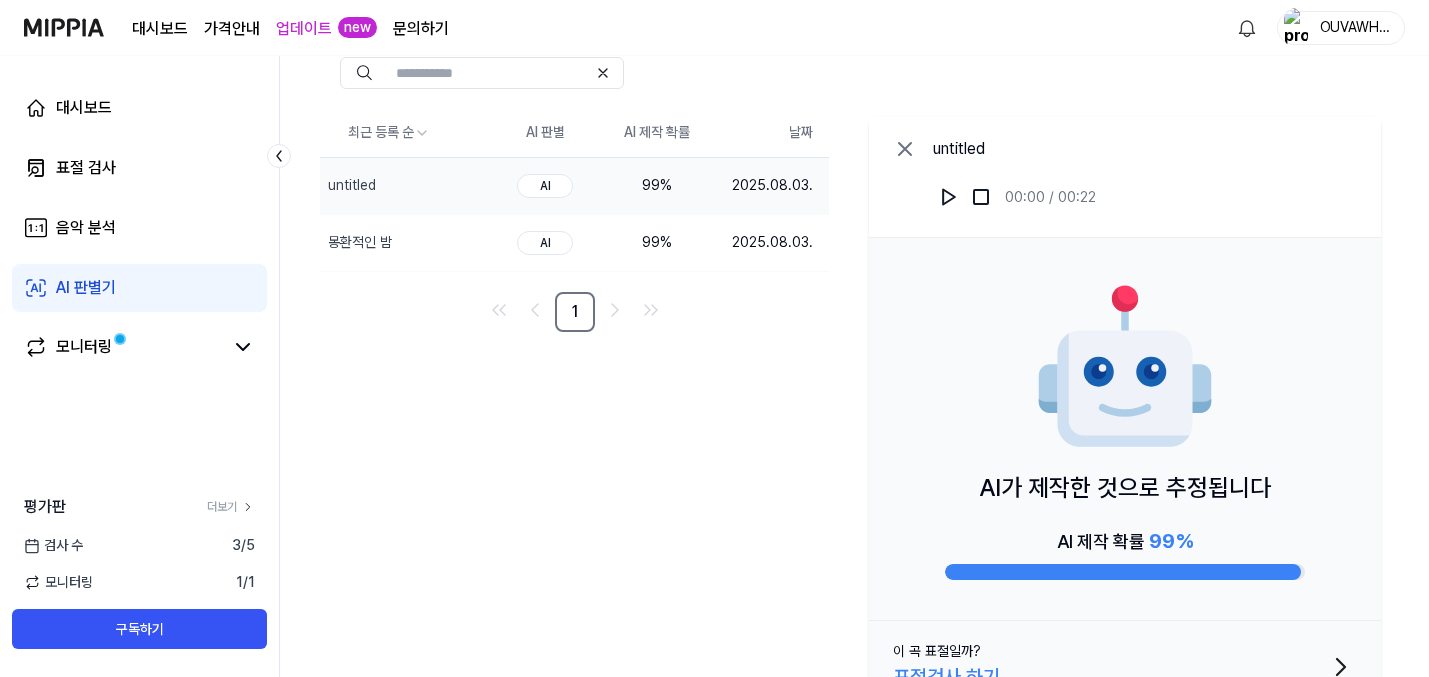 scroll, scrollTop: 119, scrollLeft: 0, axis: vertical 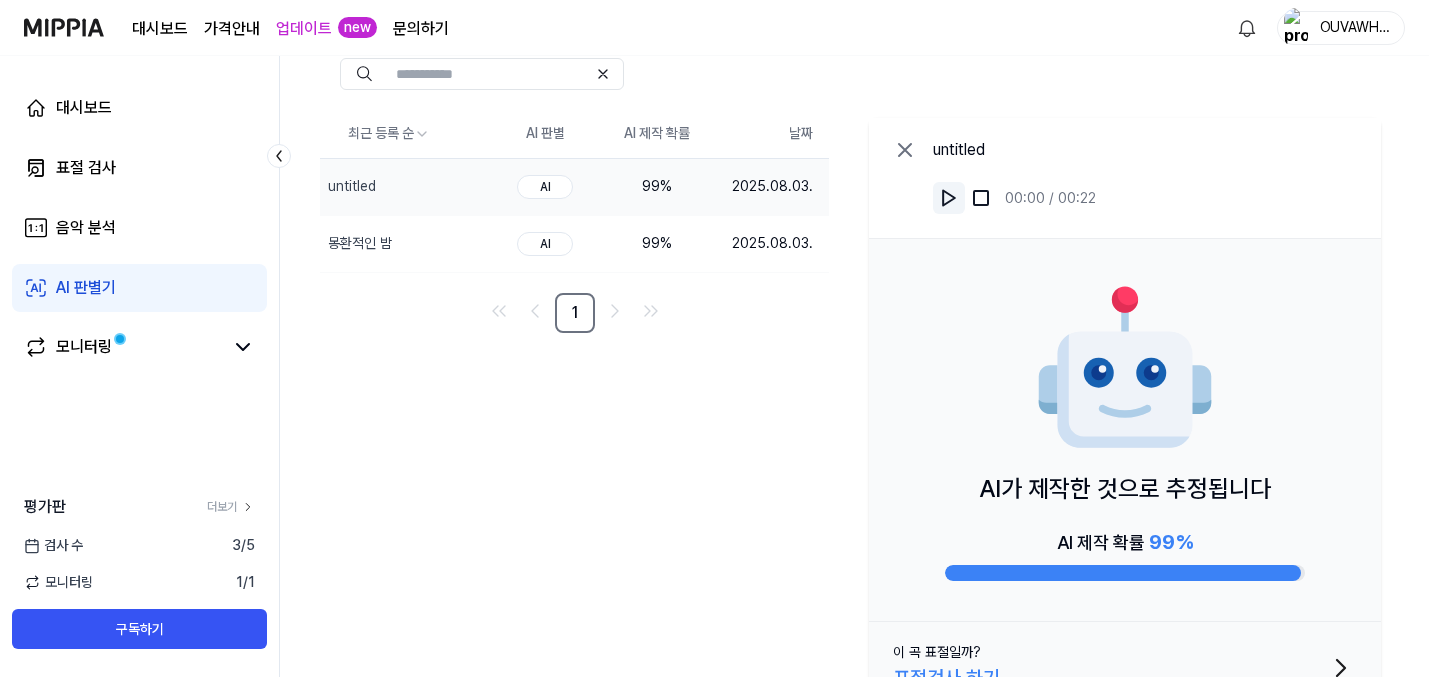 click at bounding box center (949, 198) 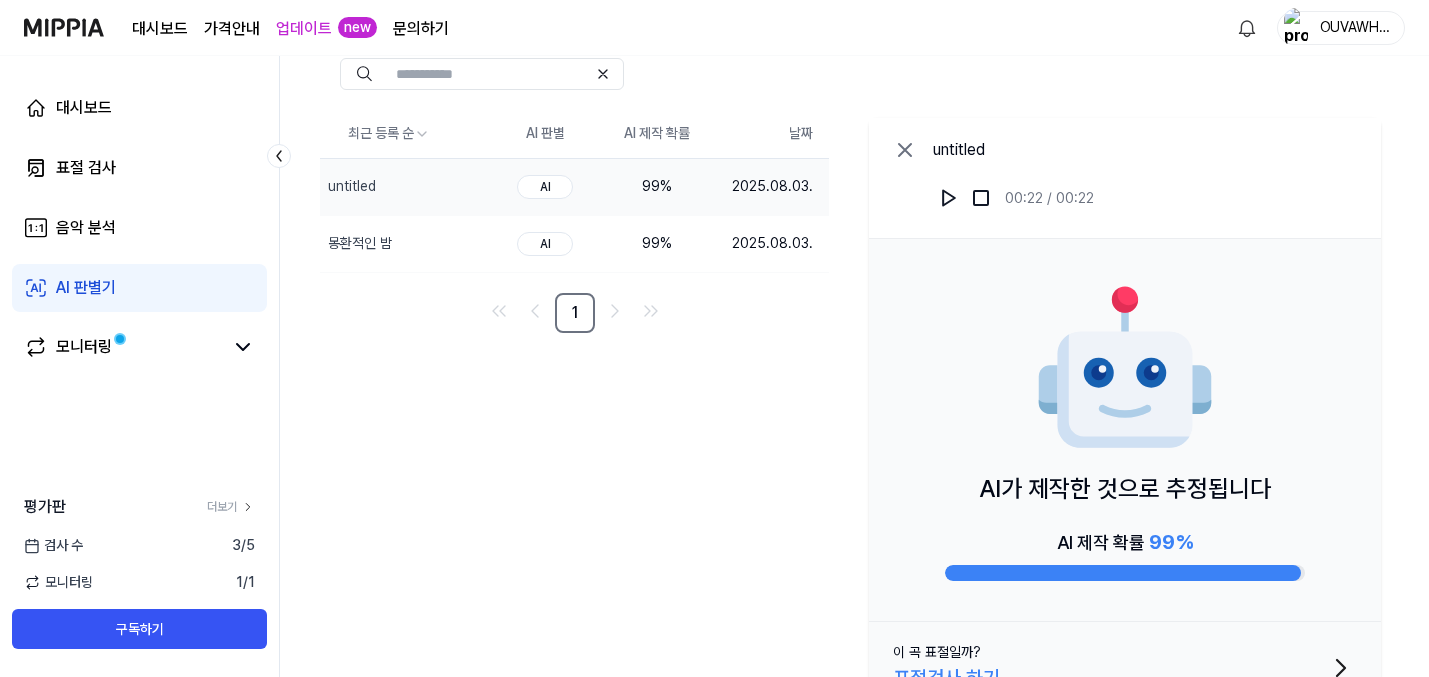 click 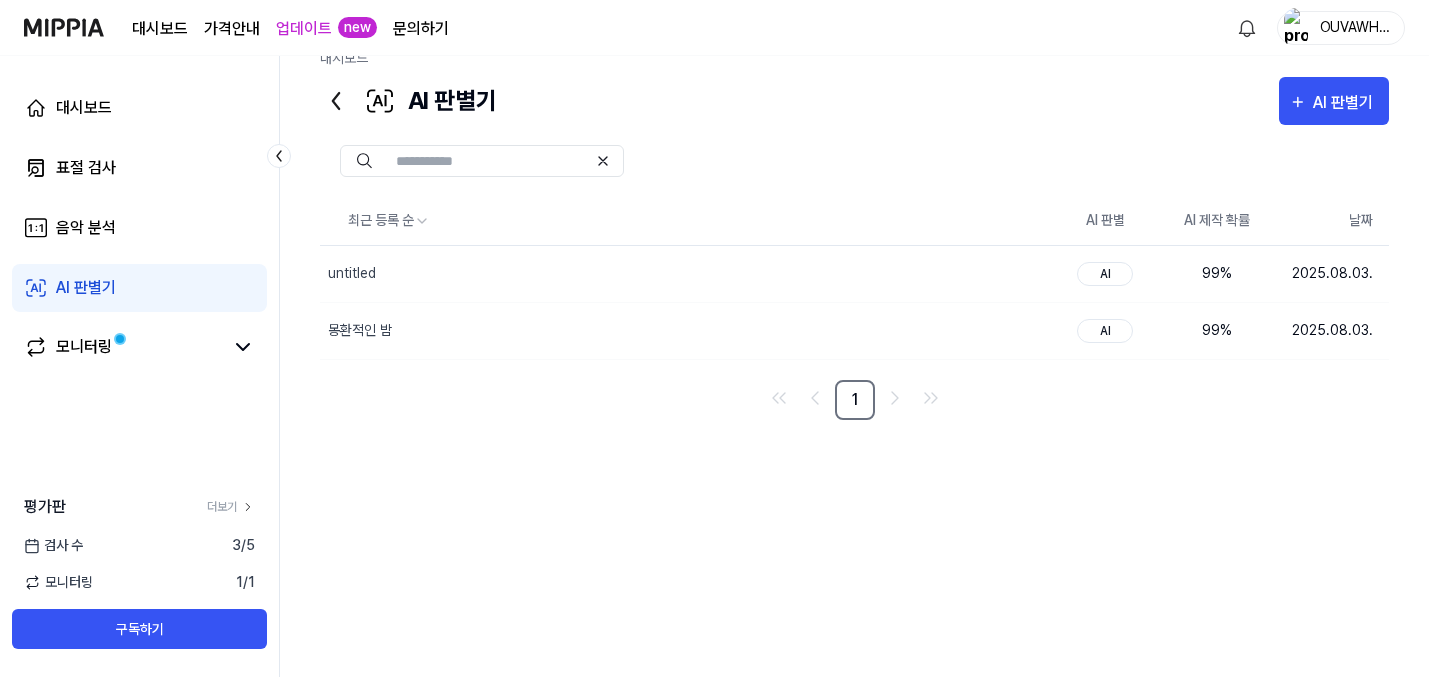scroll, scrollTop: 32, scrollLeft: 0, axis: vertical 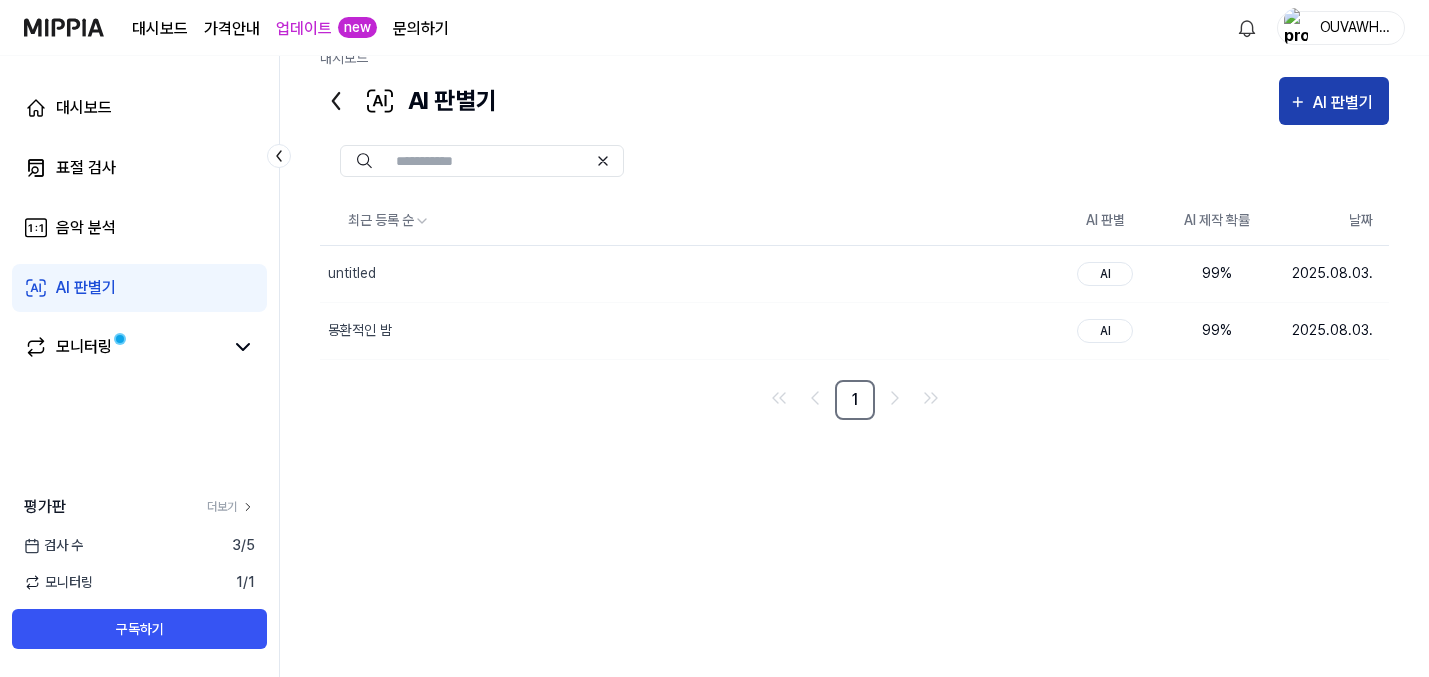 click on "AI 판별기" at bounding box center (1346, 103) 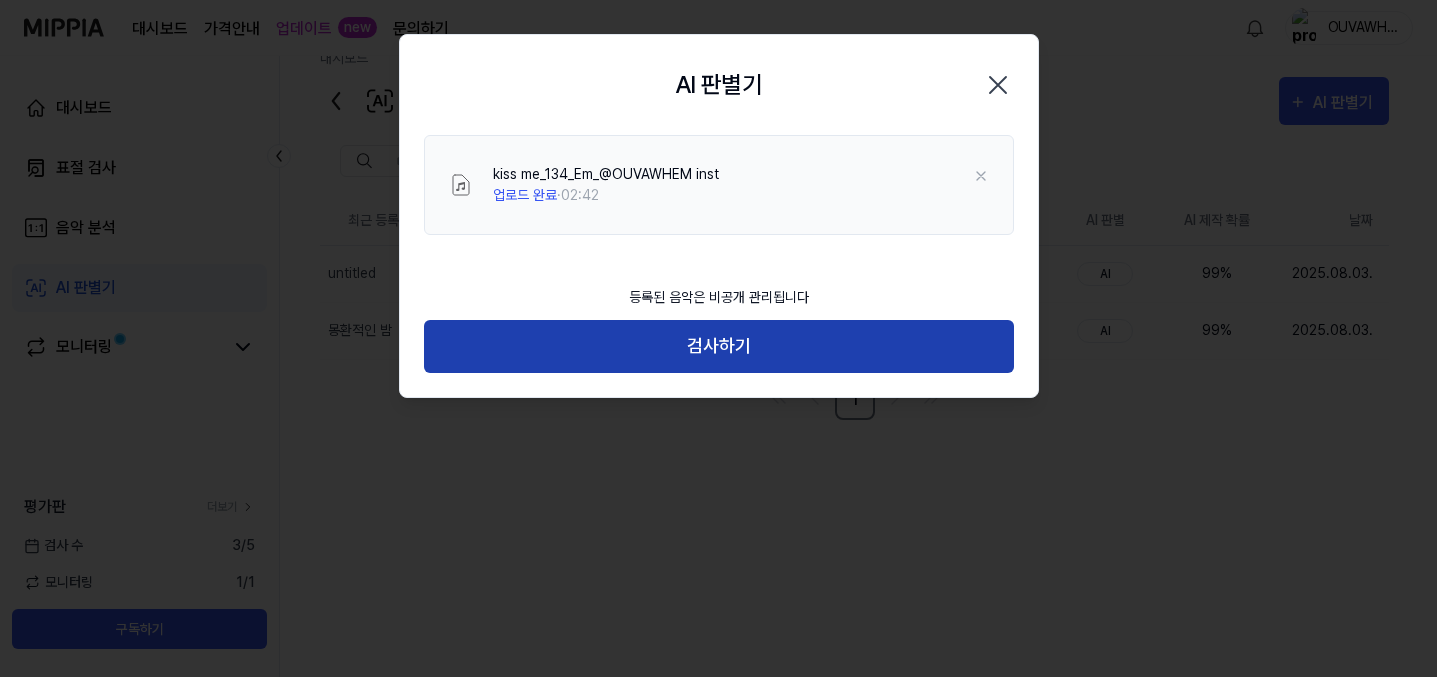 click on "검사하기" at bounding box center [719, 346] 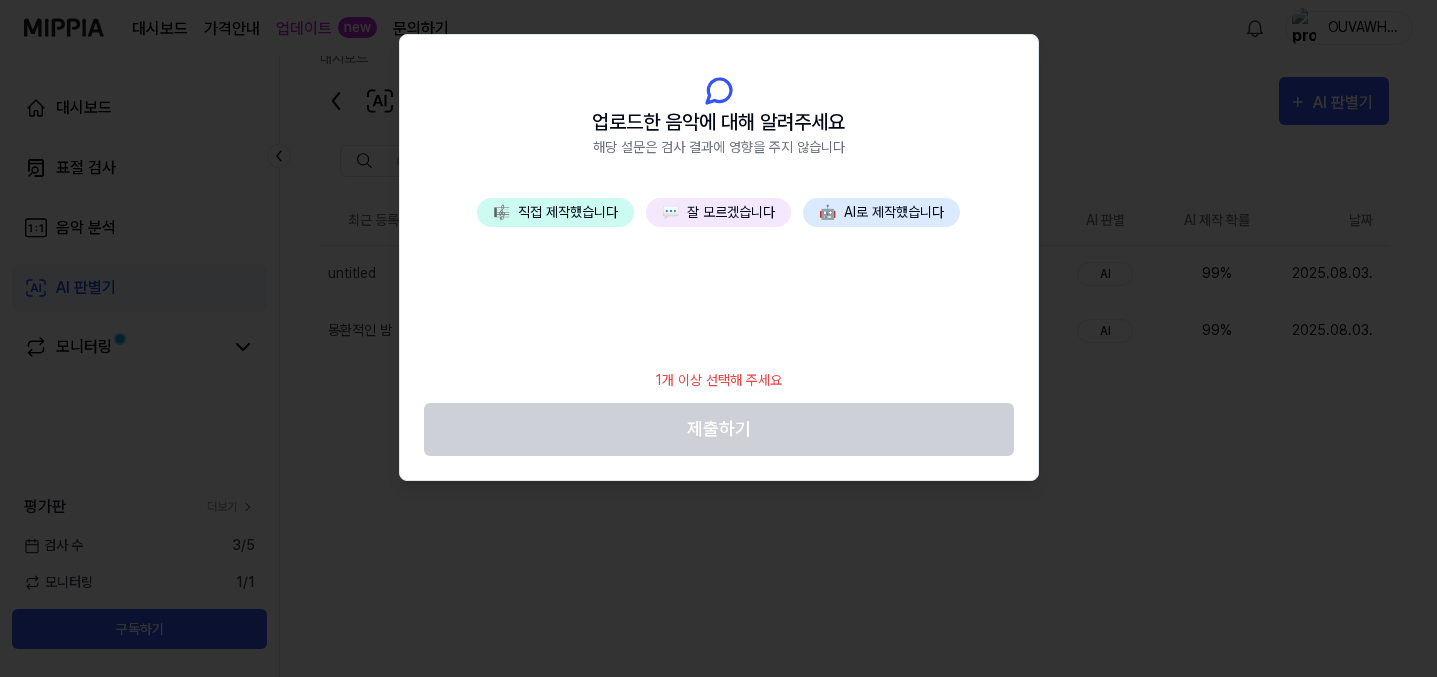 click on "💬 잘 모르겠습니다" at bounding box center [718, 212] 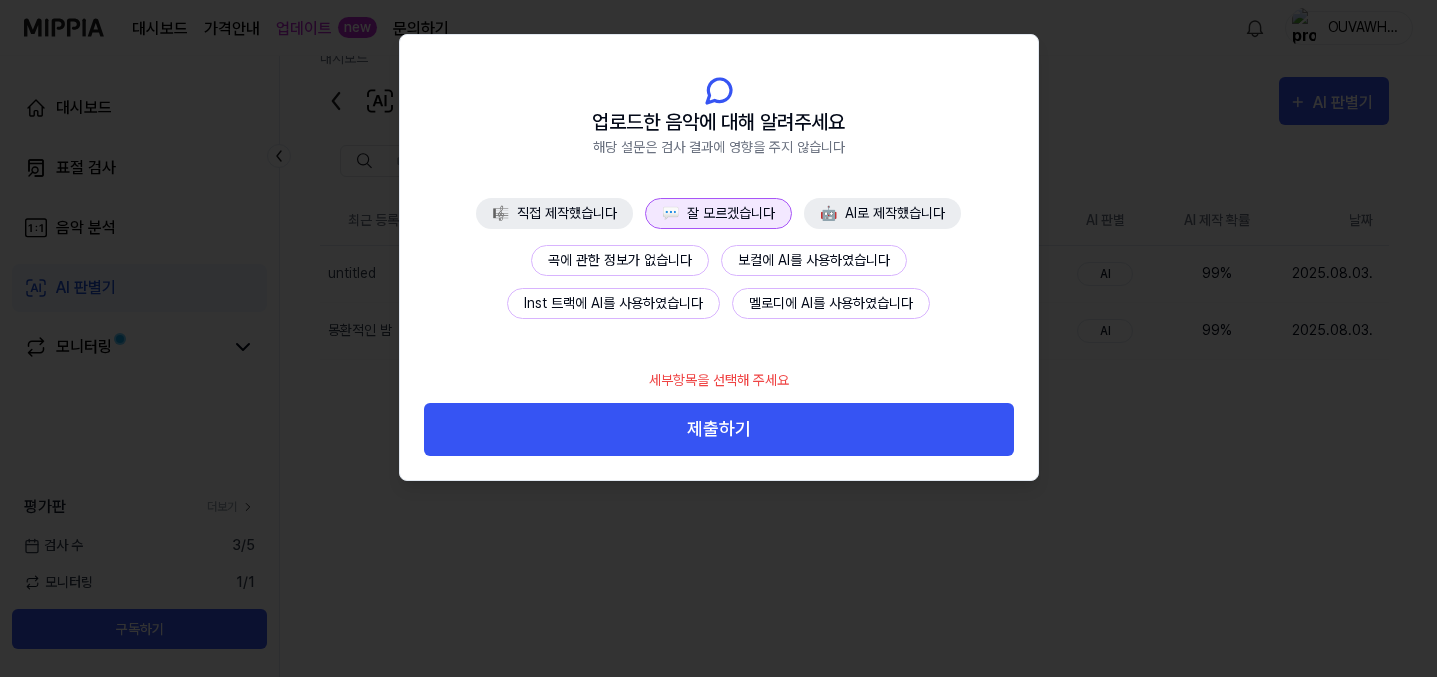 click on "곡에 관한 정보가 없습니다" at bounding box center (620, 260) 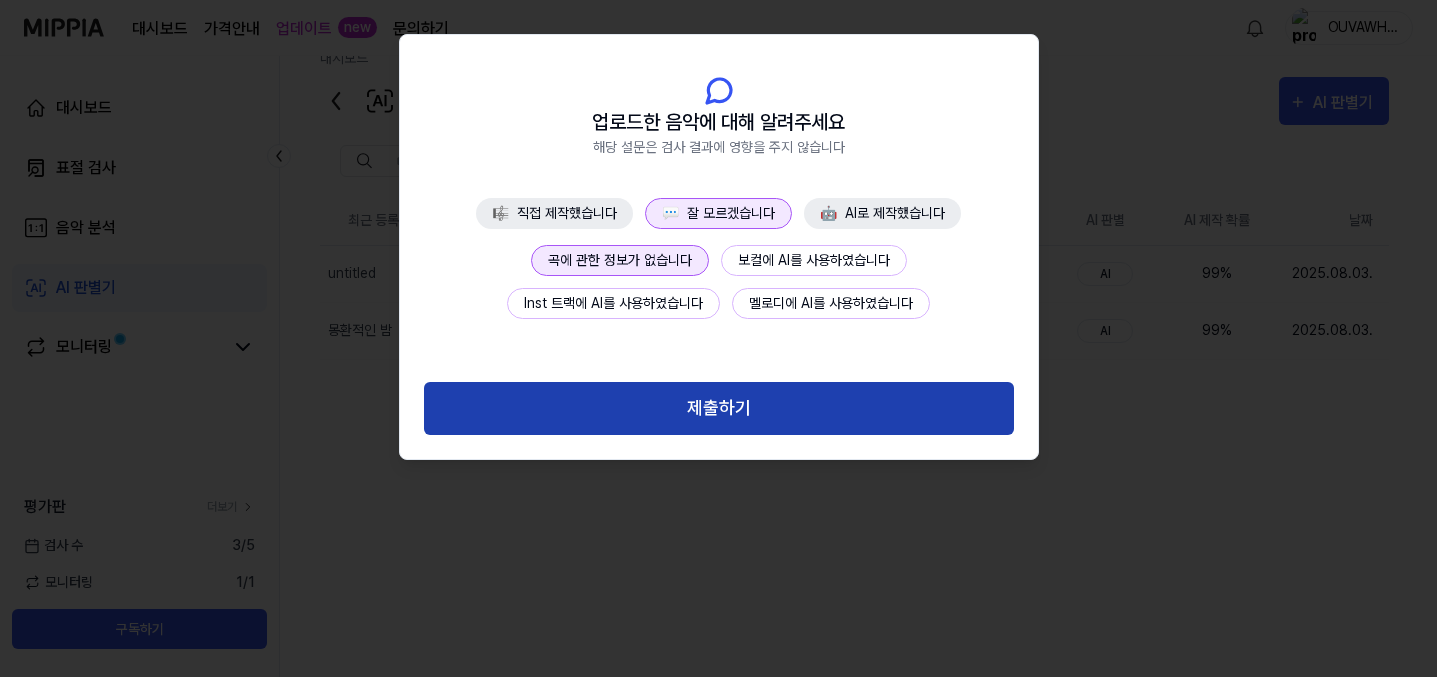 click on "제출하기" at bounding box center (719, 408) 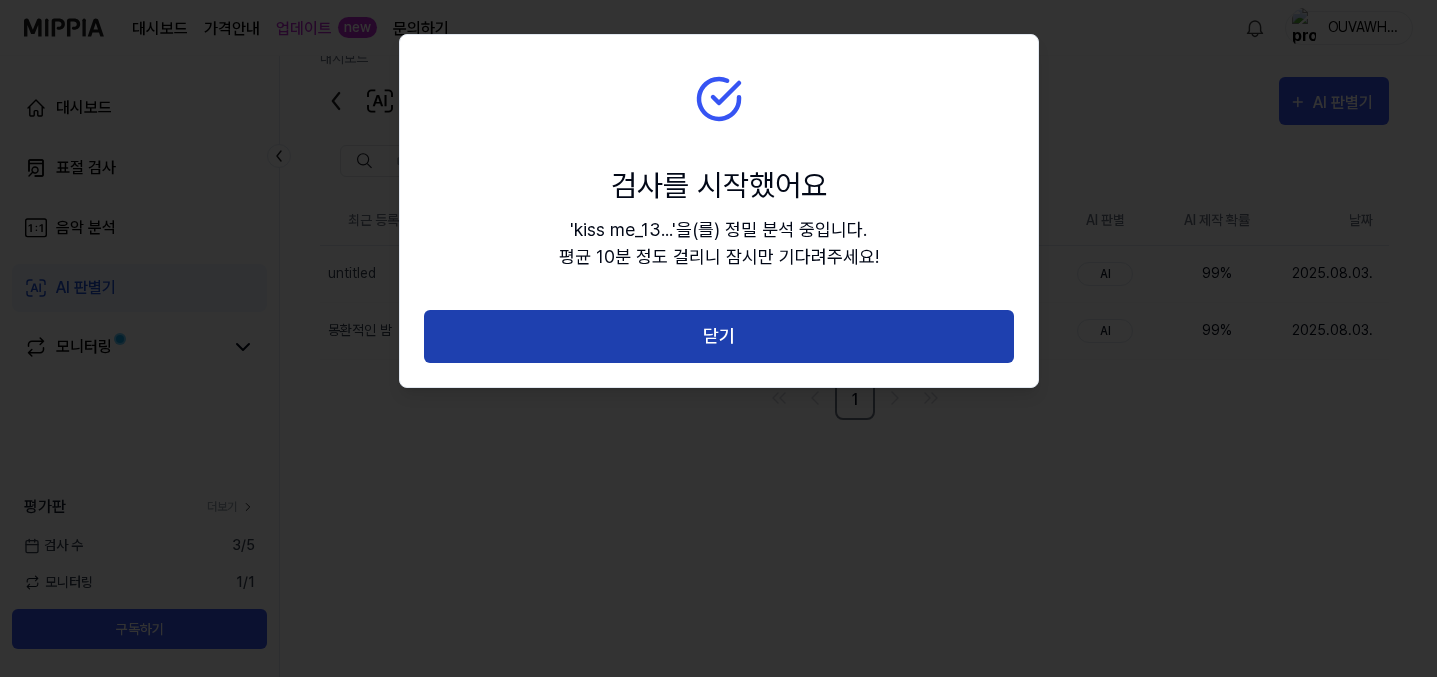click on "닫기" at bounding box center [719, 336] 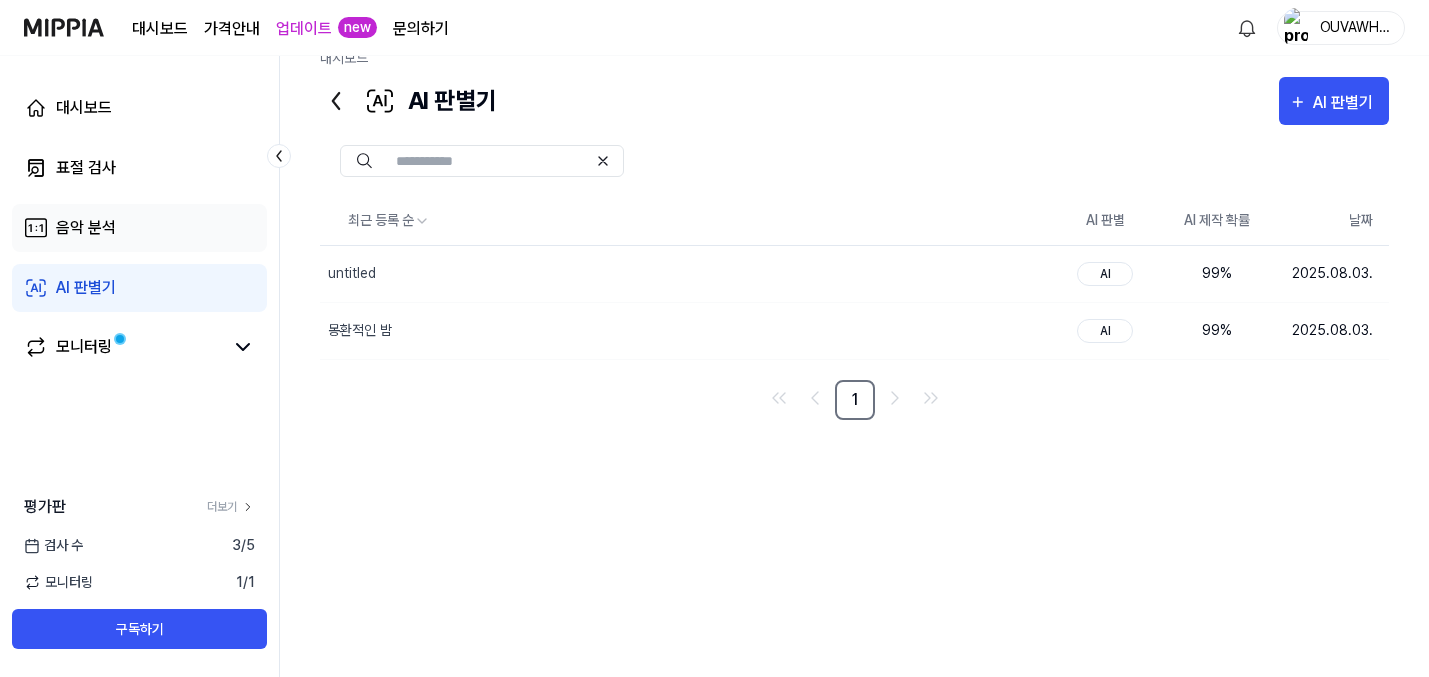 click on "음악 분석" at bounding box center (139, 228) 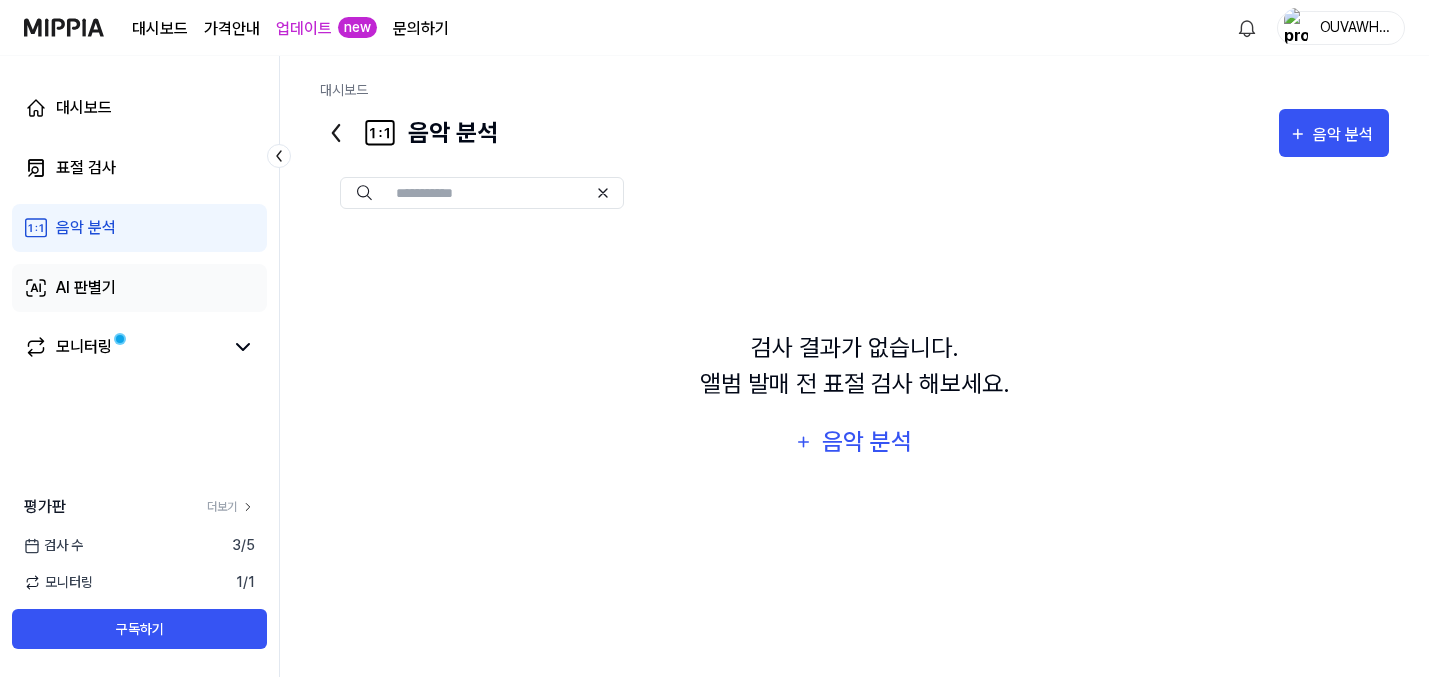 scroll, scrollTop: 0, scrollLeft: 0, axis: both 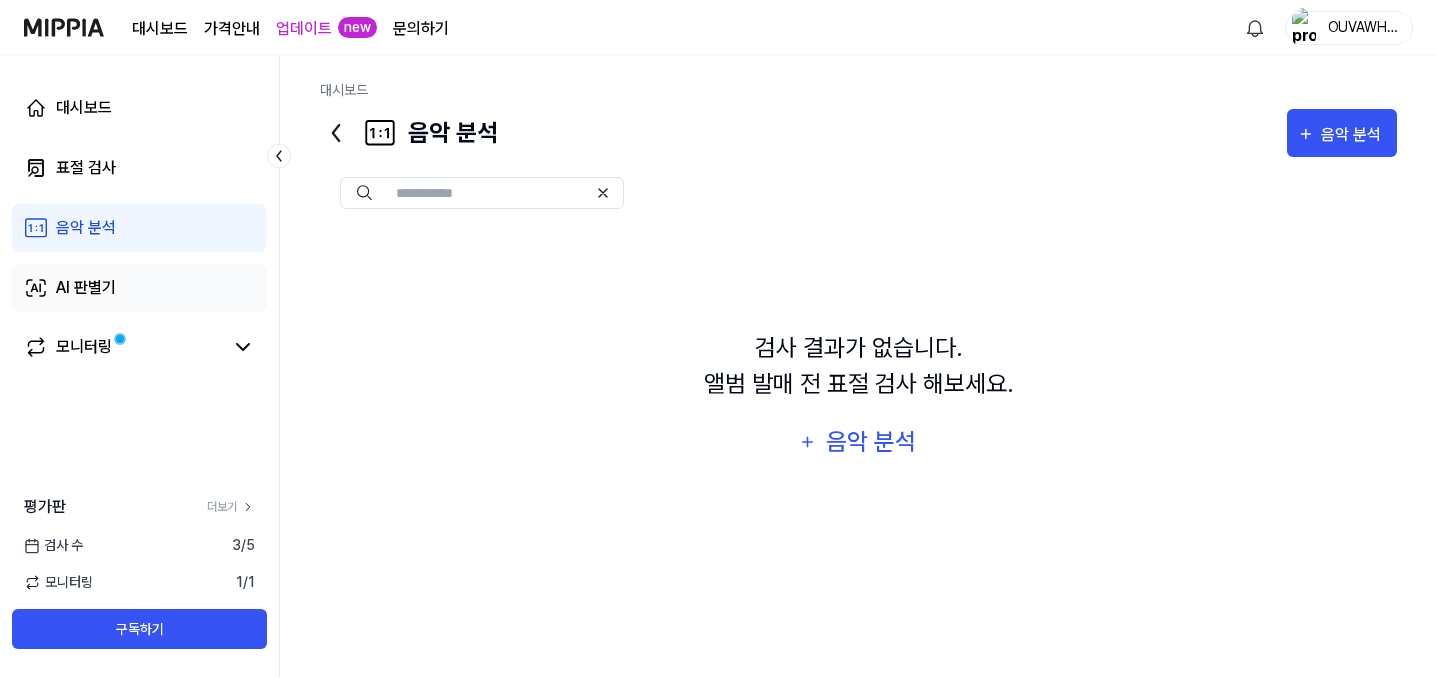 click on "AI 판별기" at bounding box center (139, 288) 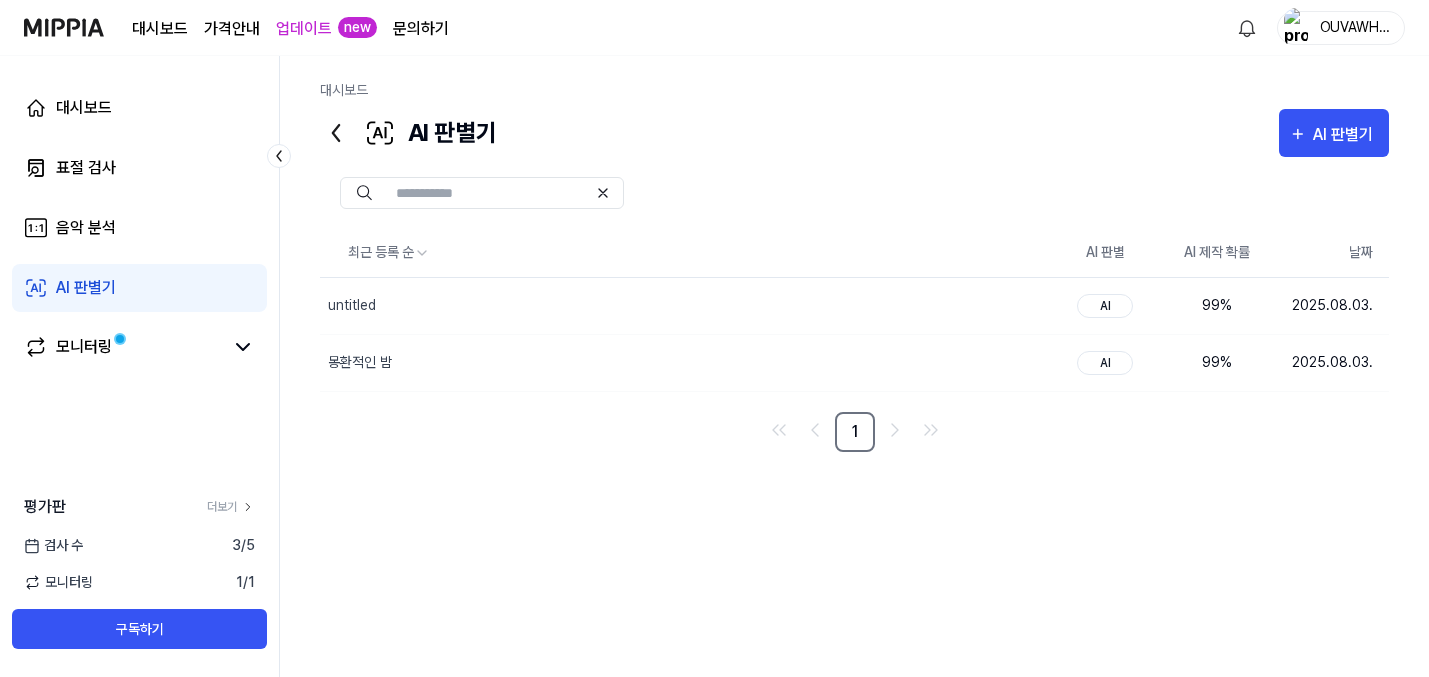 click on "대시보드 표절 검사 음악 분석 AI 판별기 모니터링" at bounding box center [139, 228] 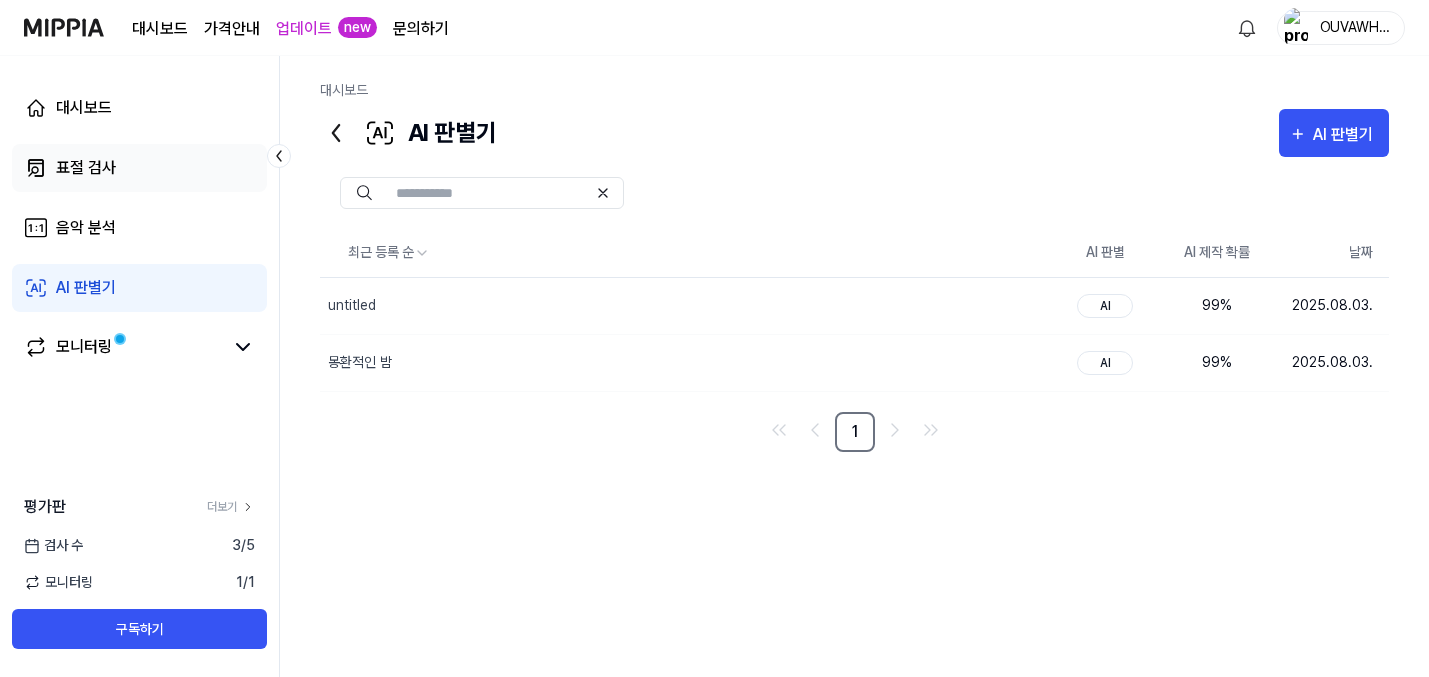 click on "표절 검사" at bounding box center [139, 168] 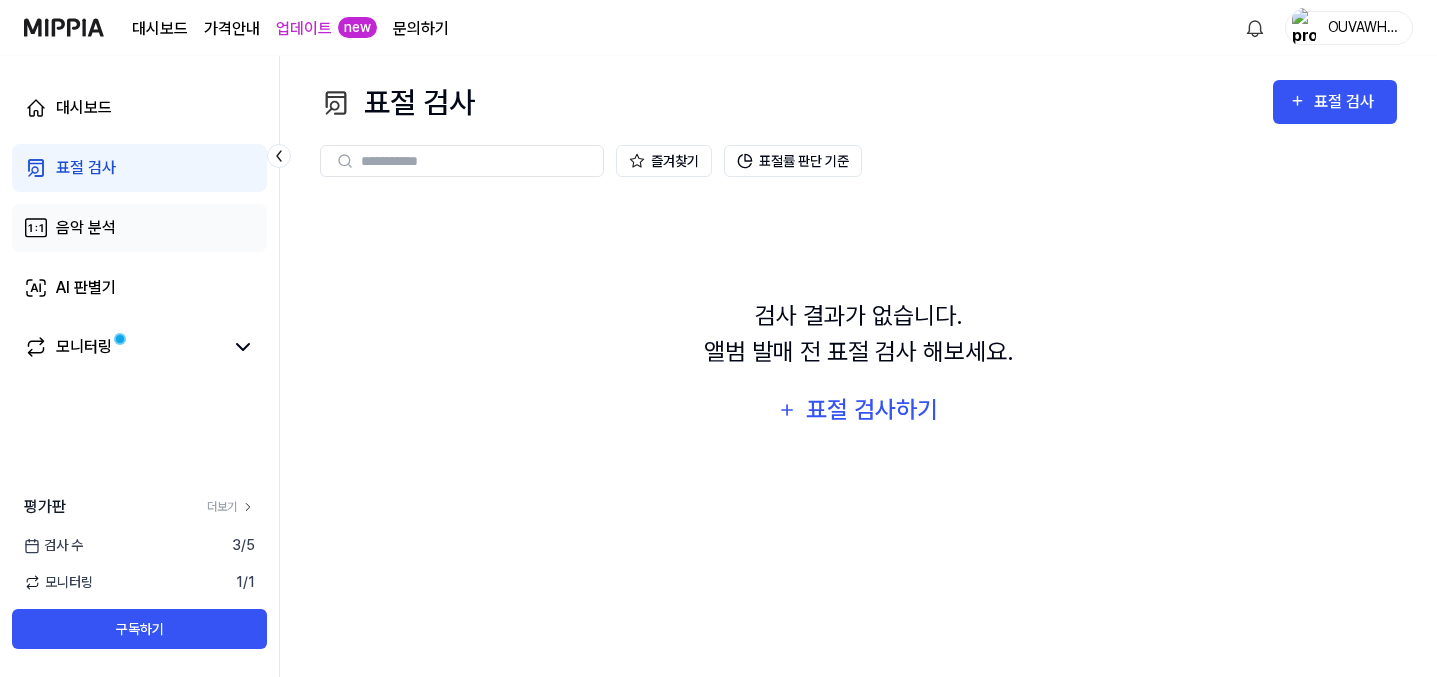 click on "음악 분석" at bounding box center [139, 228] 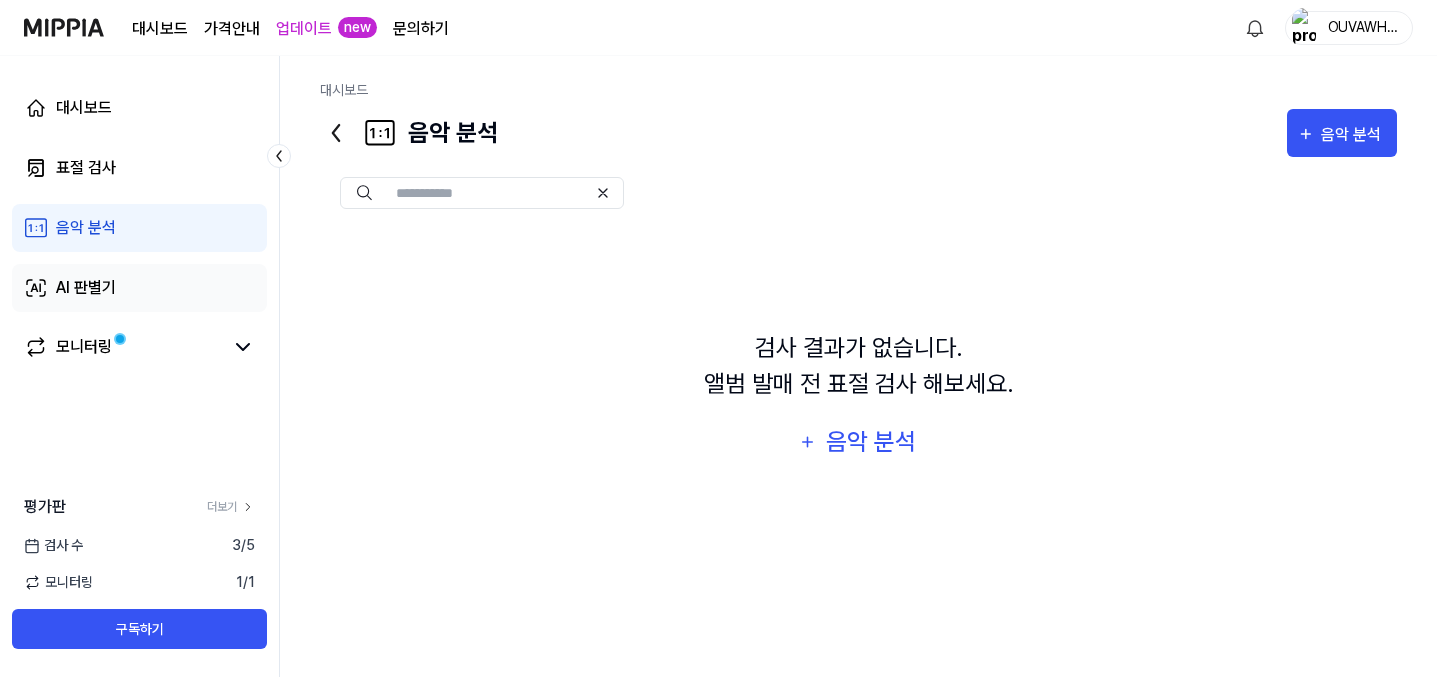click on "AI 판별기" at bounding box center (139, 288) 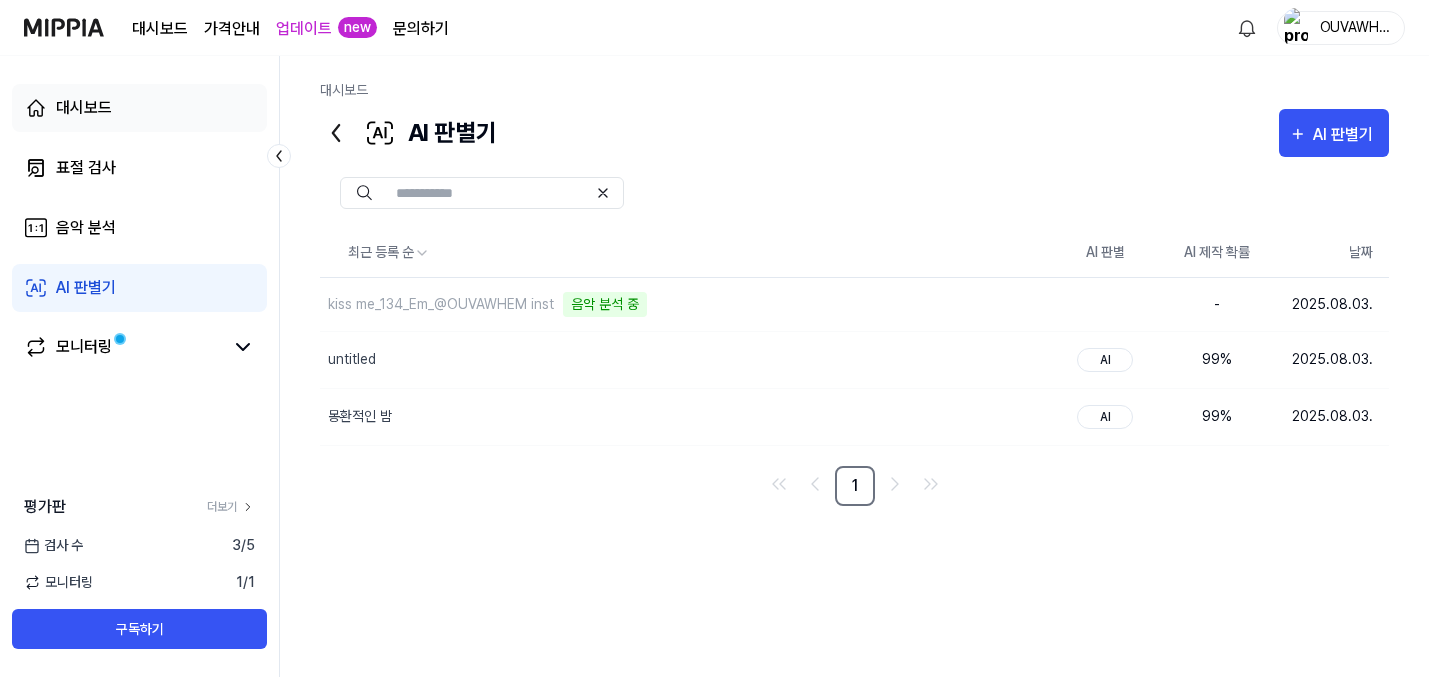 click on "대시보드" at bounding box center (139, 108) 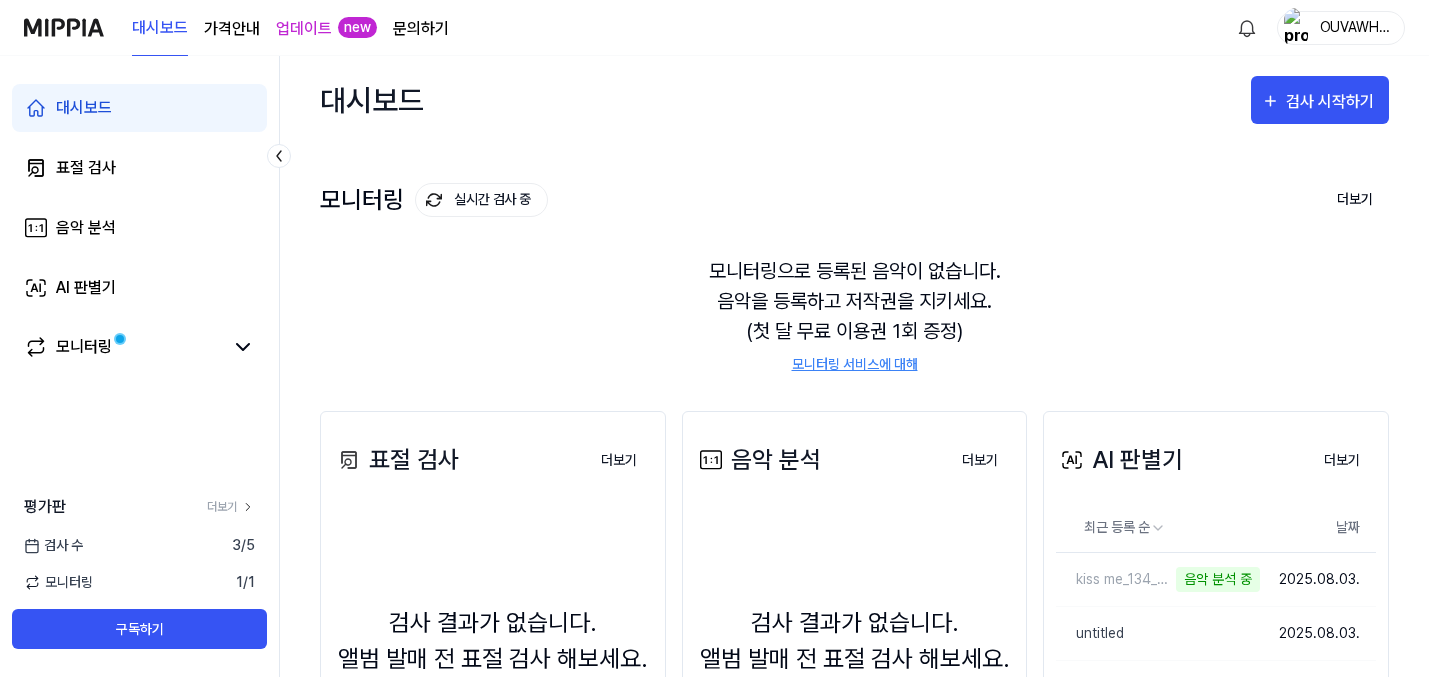 click on "대시보드 표절 검사 음악 분석 AI 판별기 모니터링" at bounding box center (139, 228) 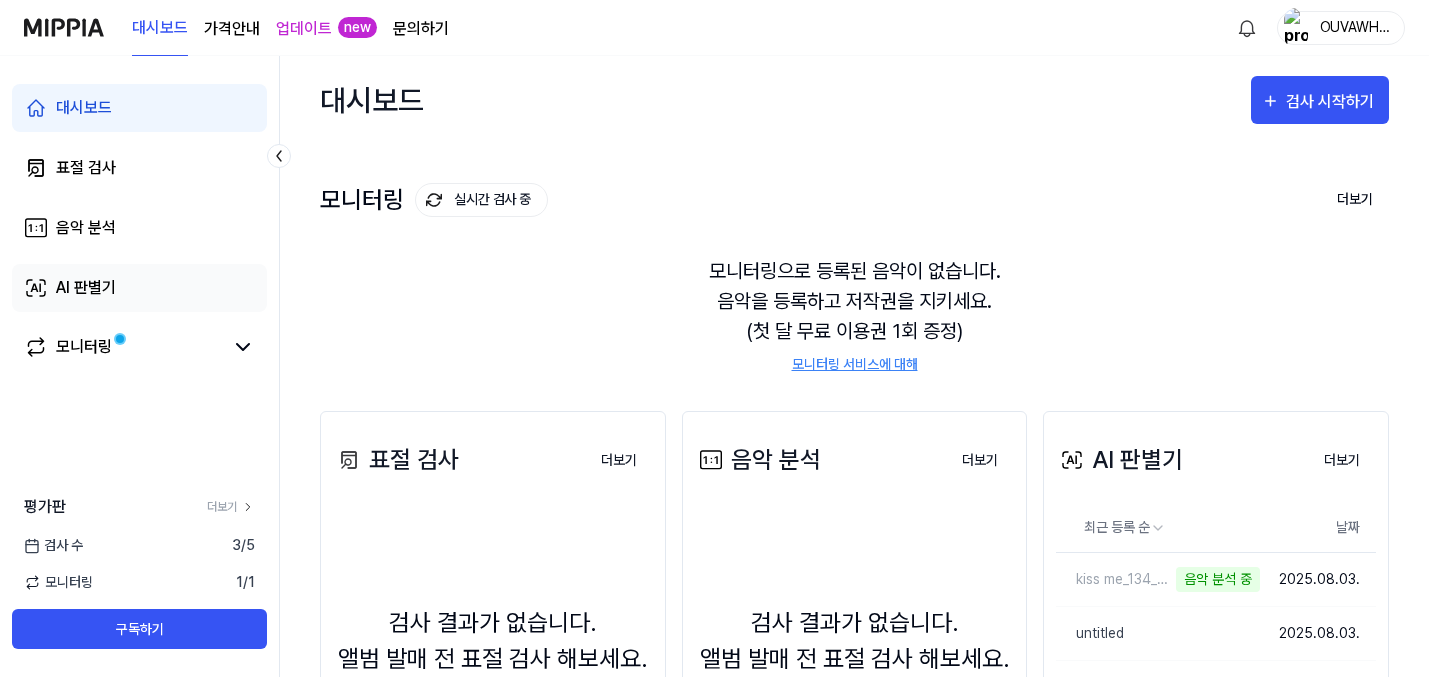 click on "AI 판별기" at bounding box center (139, 288) 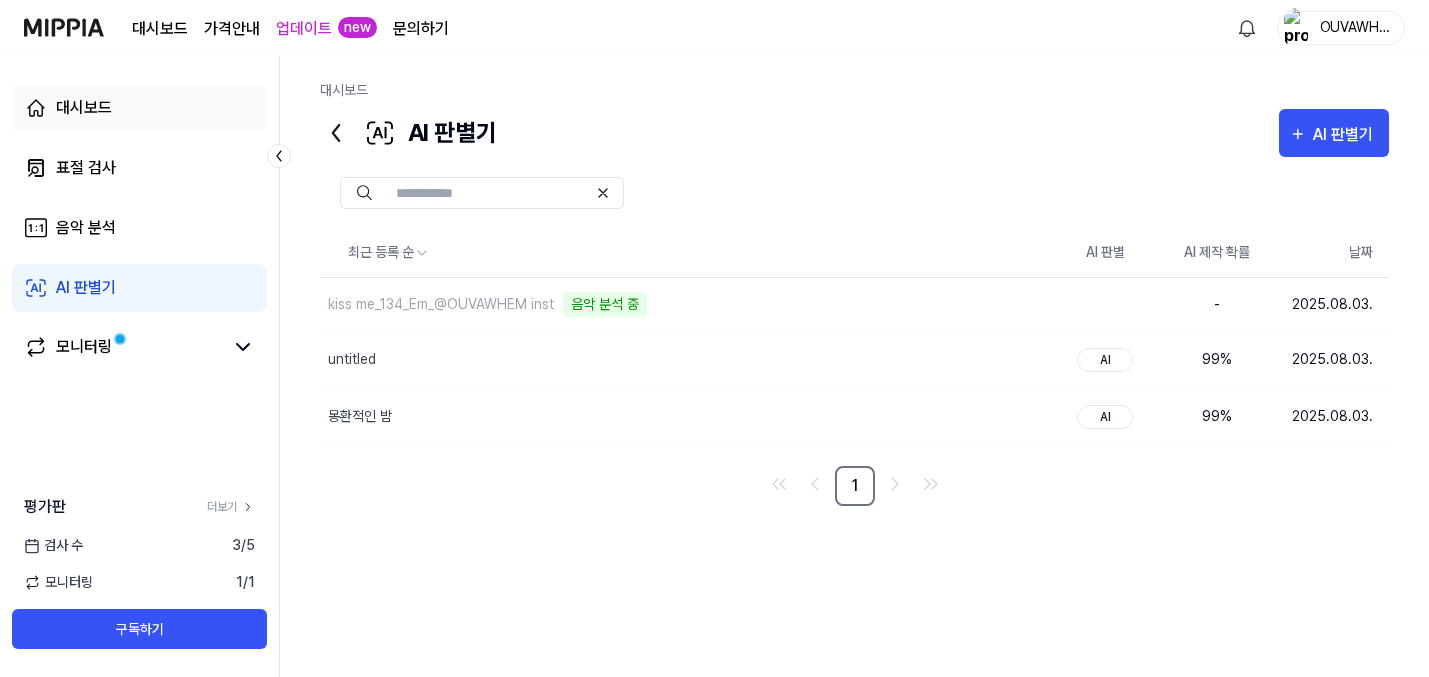 click on "대시보드" at bounding box center [139, 108] 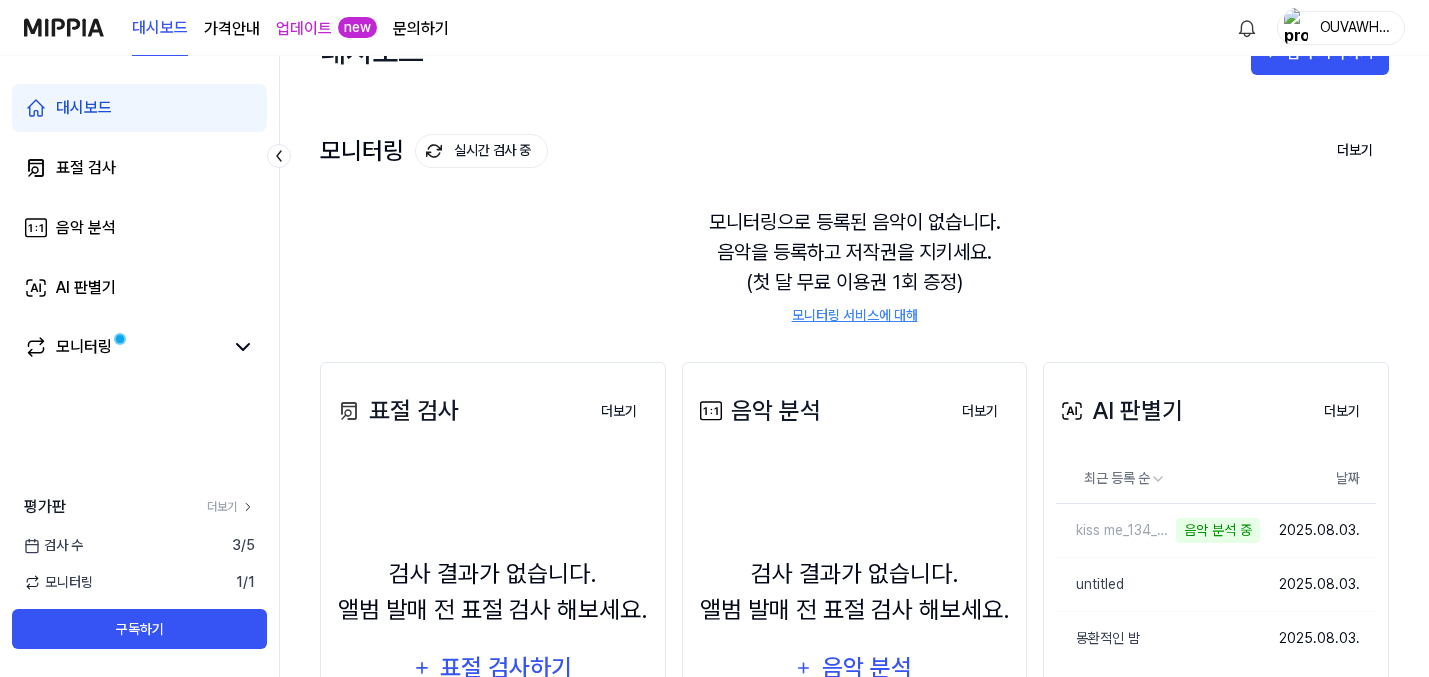 scroll, scrollTop: 34, scrollLeft: 0, axis: vertical 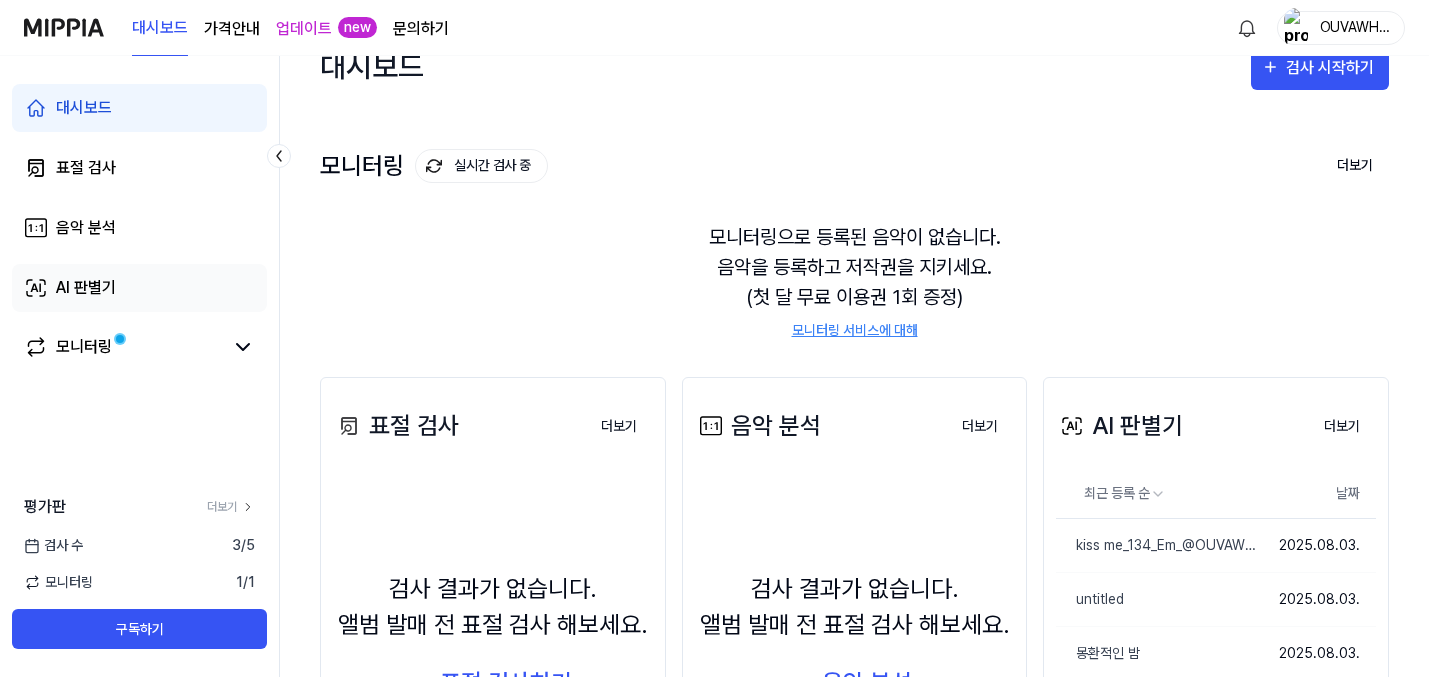 click on "AI 판별기" at bounding box center (139, 288) 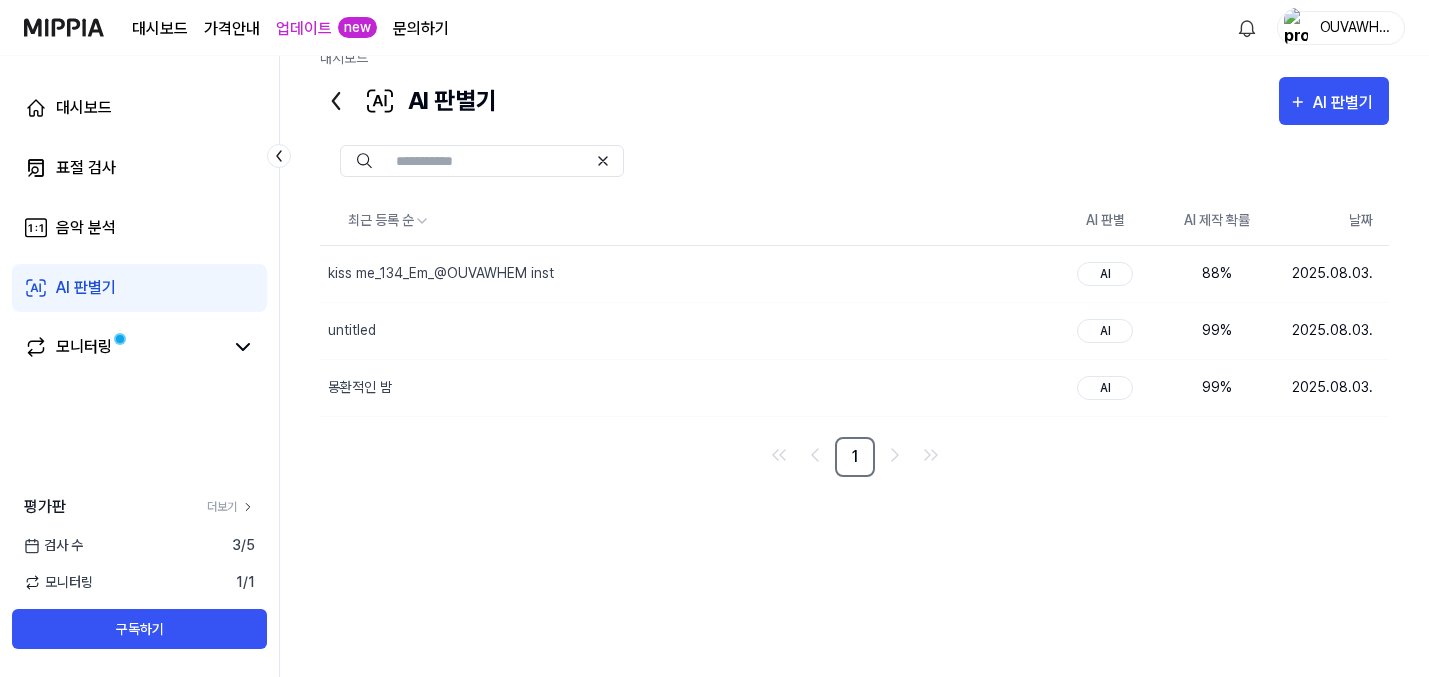 scroll, scrollTop: 32, scrollLeft: 0, axis: vertical 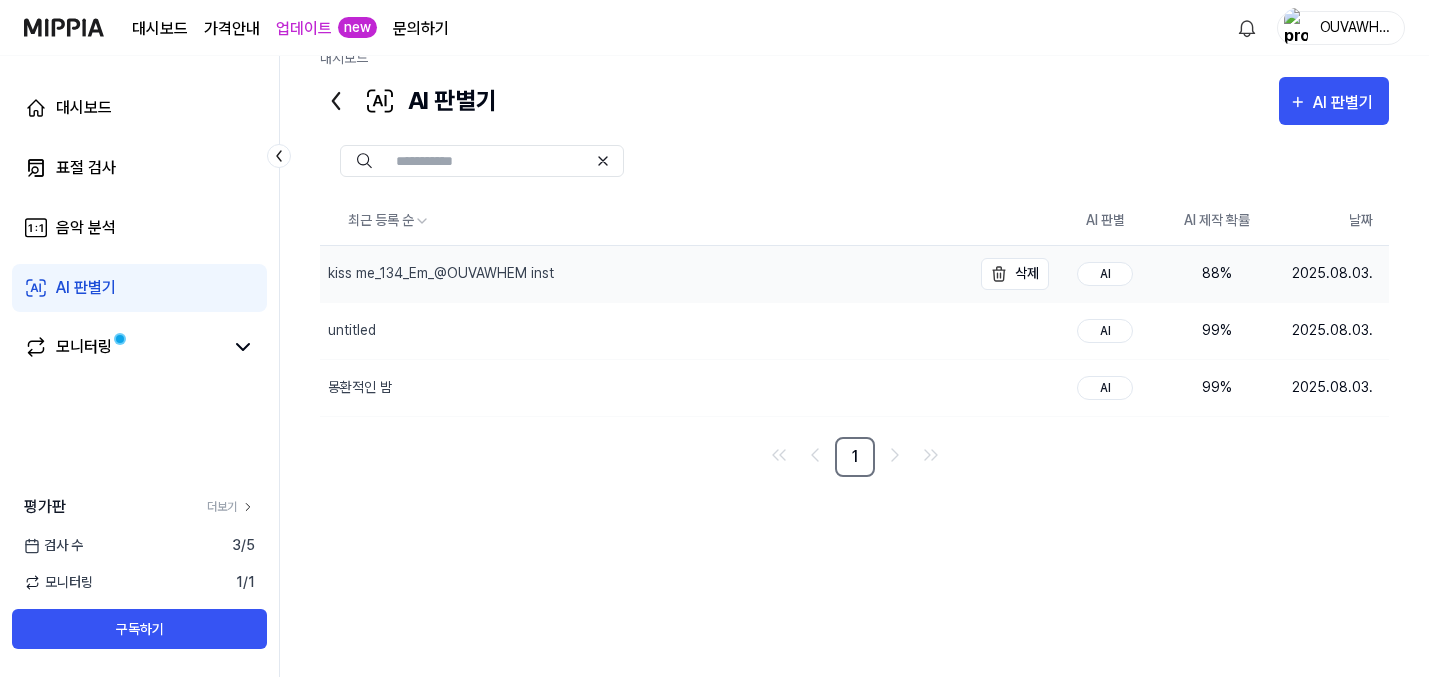 click on "kiss me_134_Em_@OUVAWHEM inst" at bounding box center (645, 274) 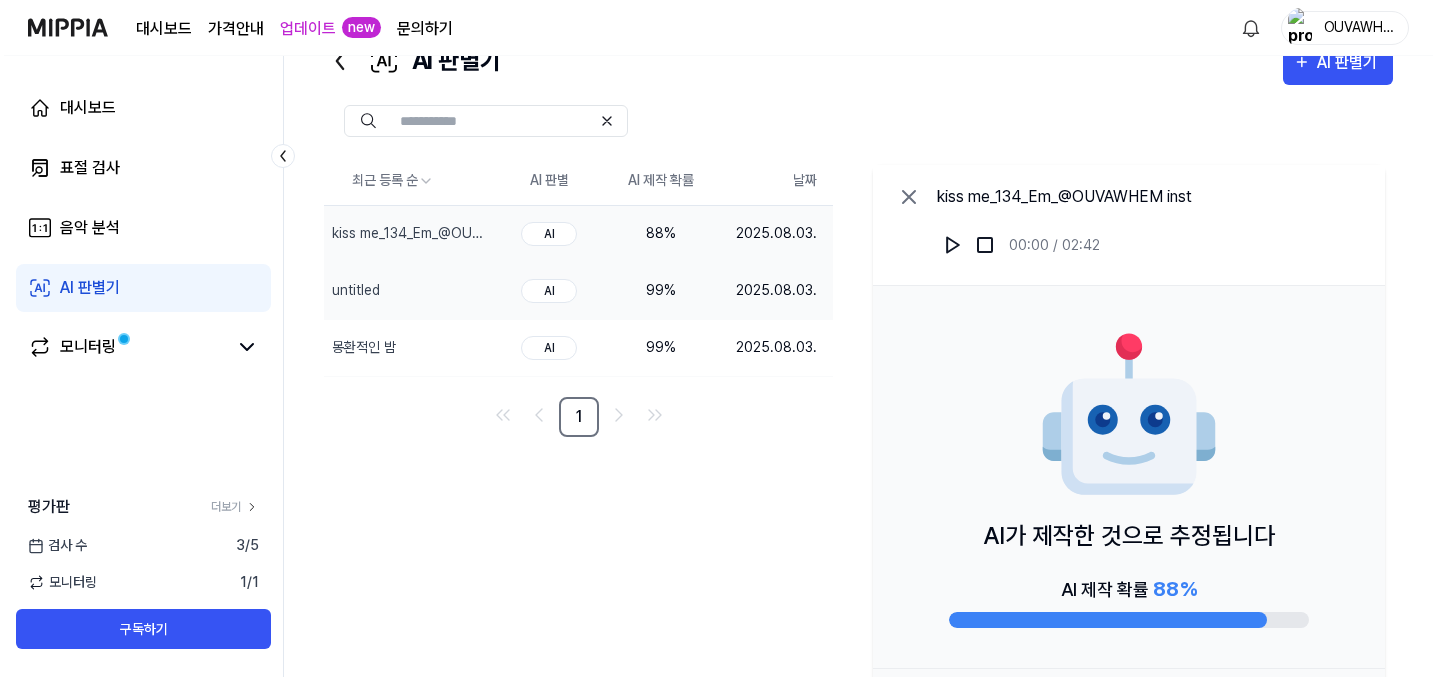 scroll, scrollTop: 74, scrollLeft: 0, axis: vertical 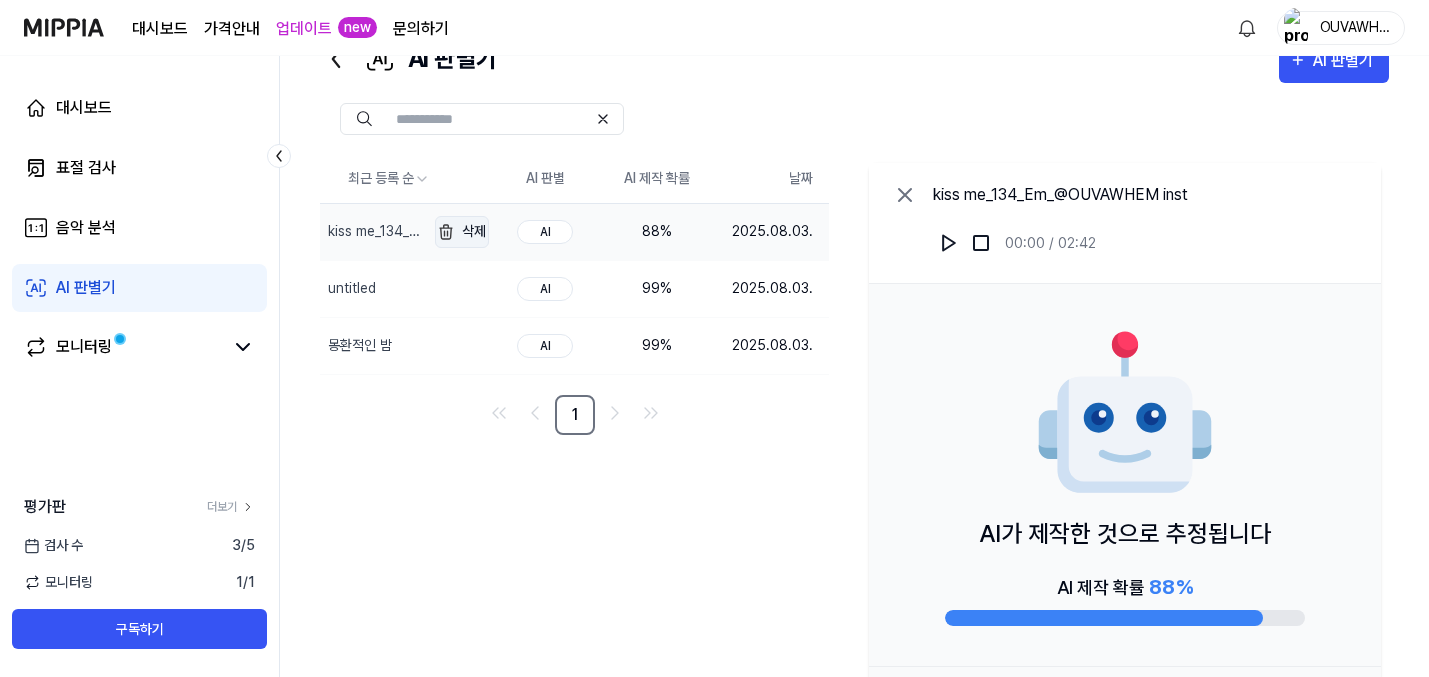 click at bounding box center [446, 232] 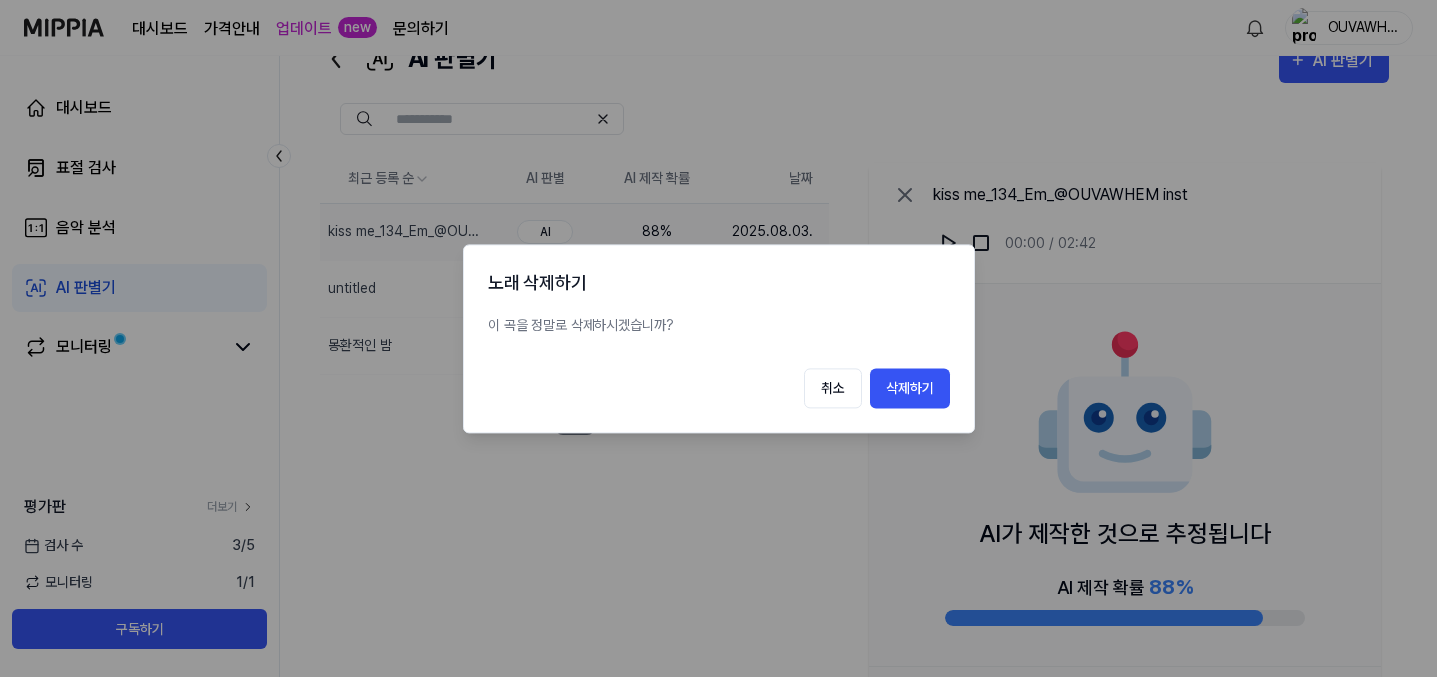 click at bounding box center [718, 338] 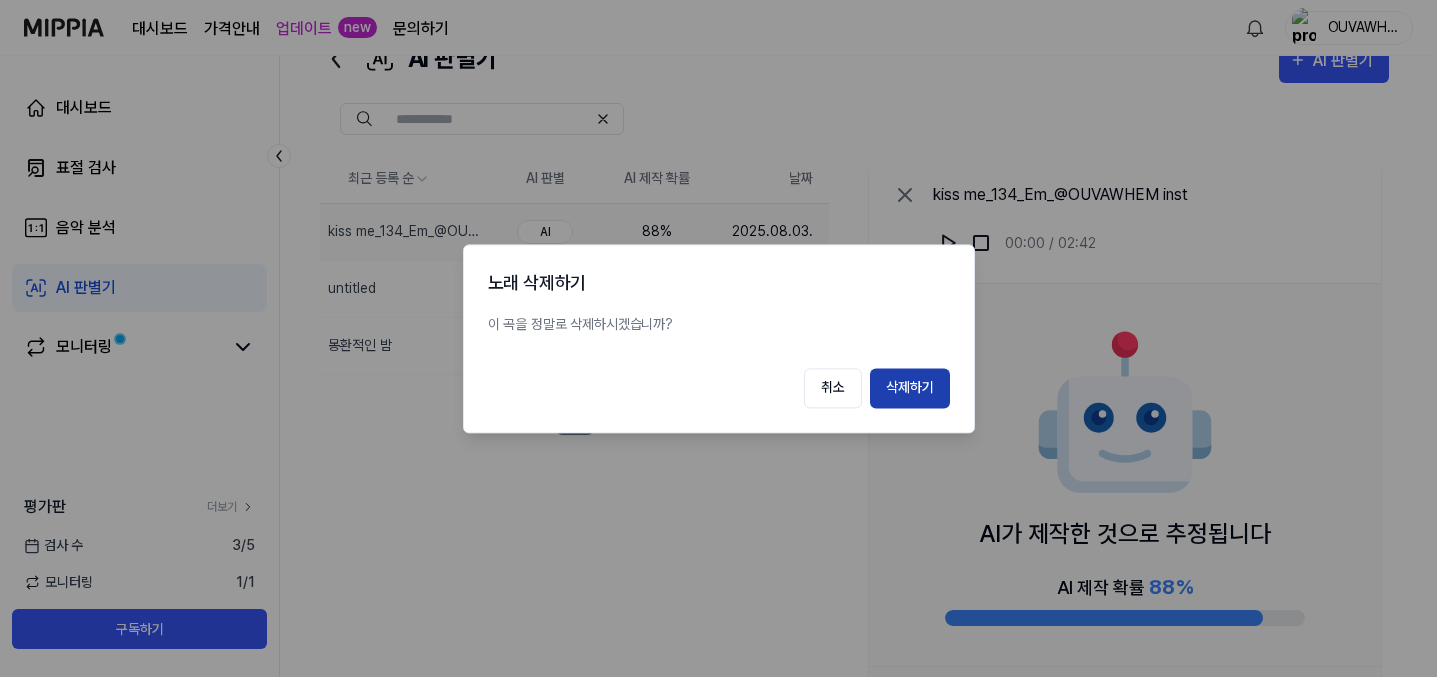 click on "삭제하기" at bounding box center (910, 388) 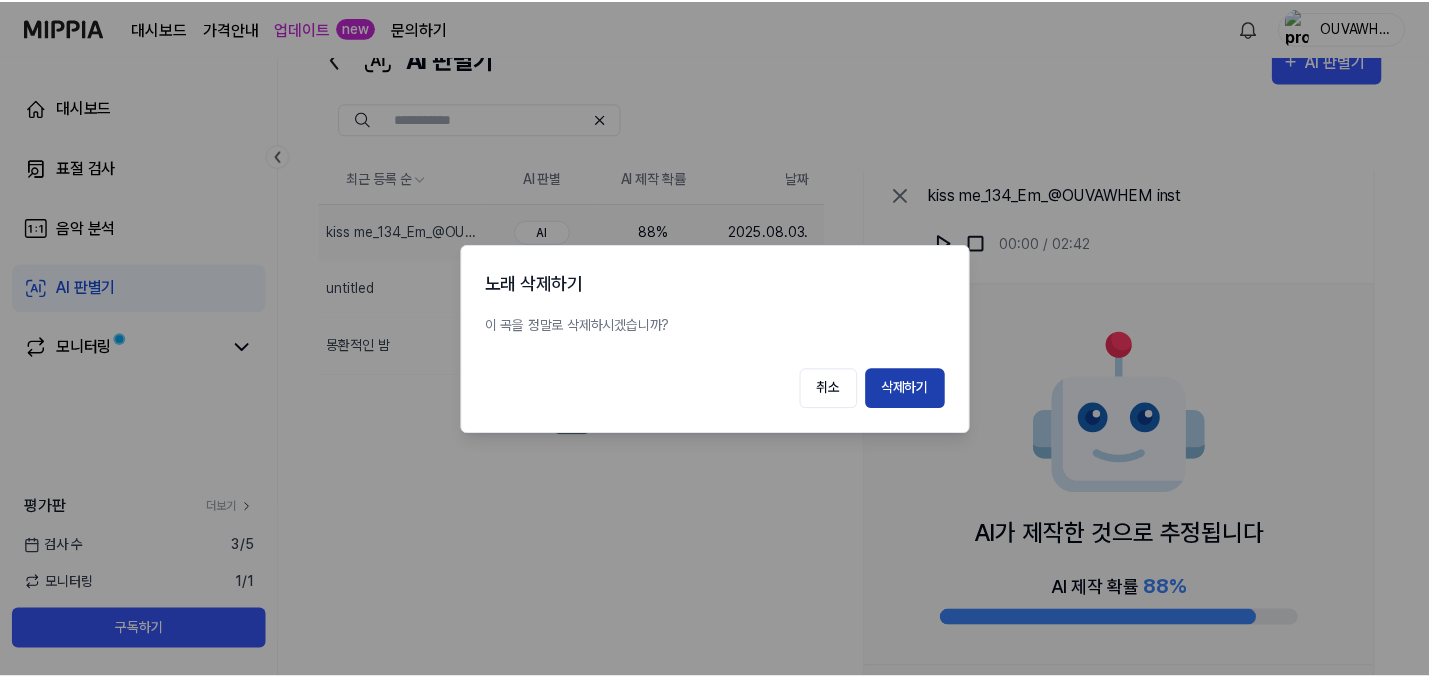 scroll, scrollTop: 32, scrollLeft: 0, axis: vertical 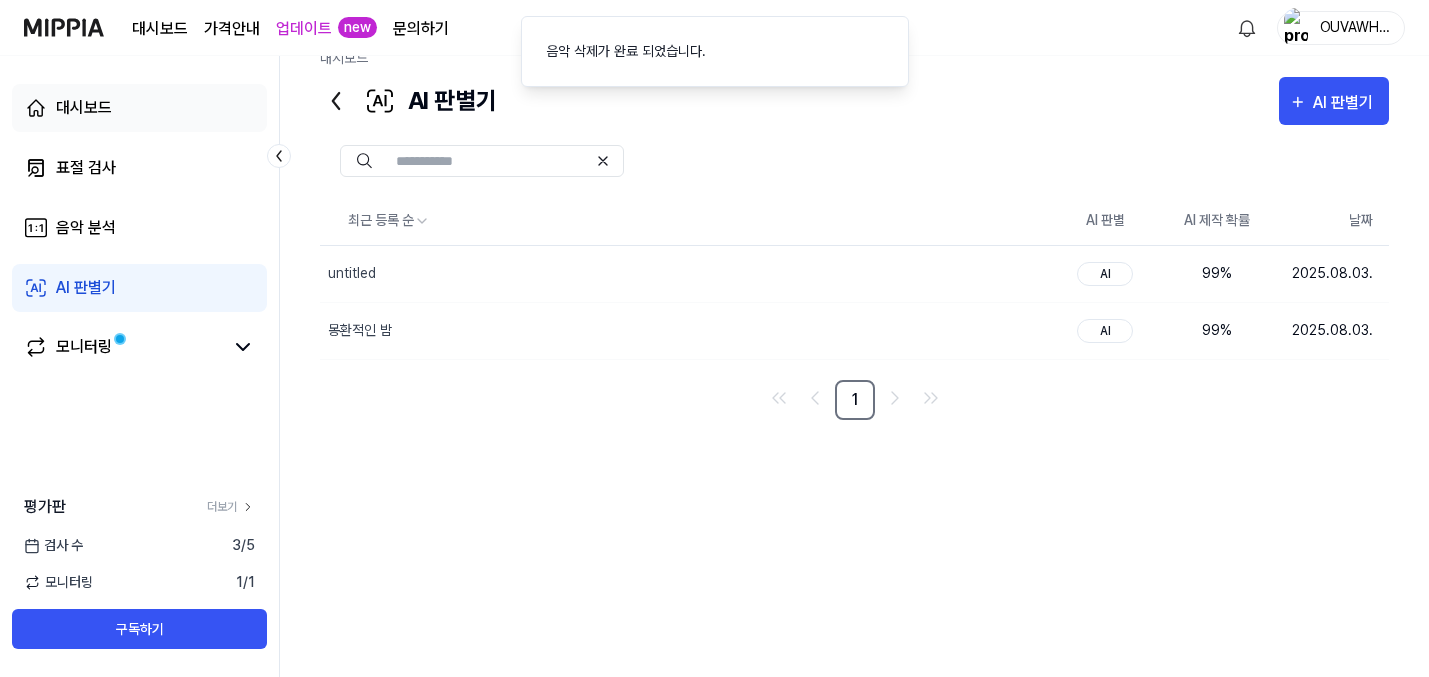 click on "대시보드" at bounding box center (139, 108) 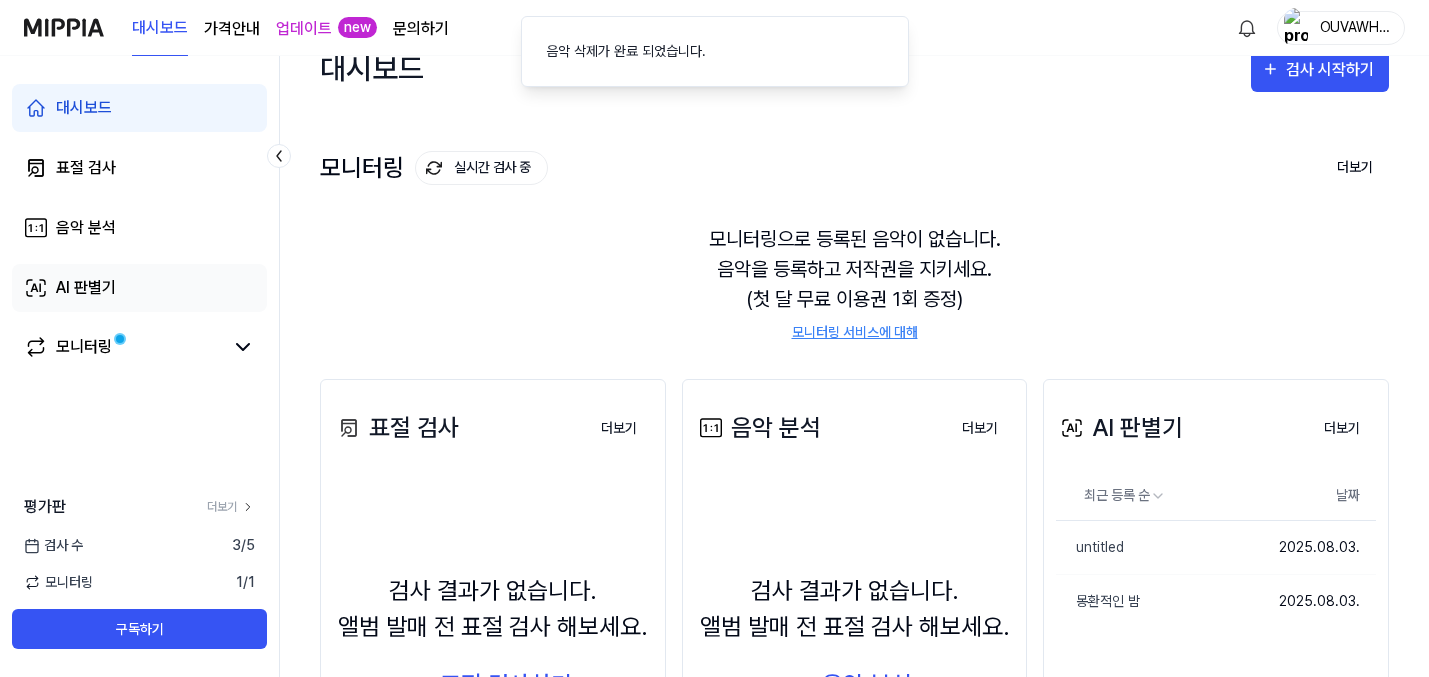 click on "AI 판별기" at bounding box center (139, 288) 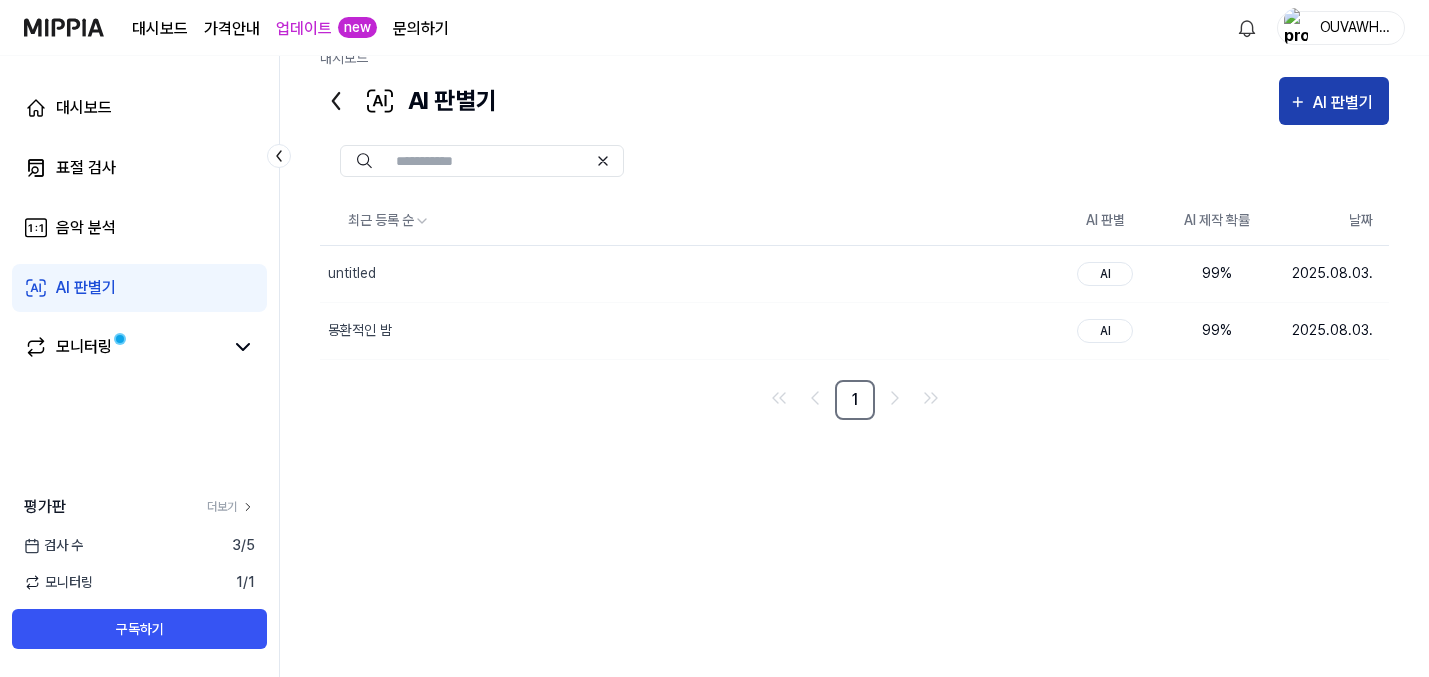 click on "AI 판별기" at bounding box center [1346, 103] 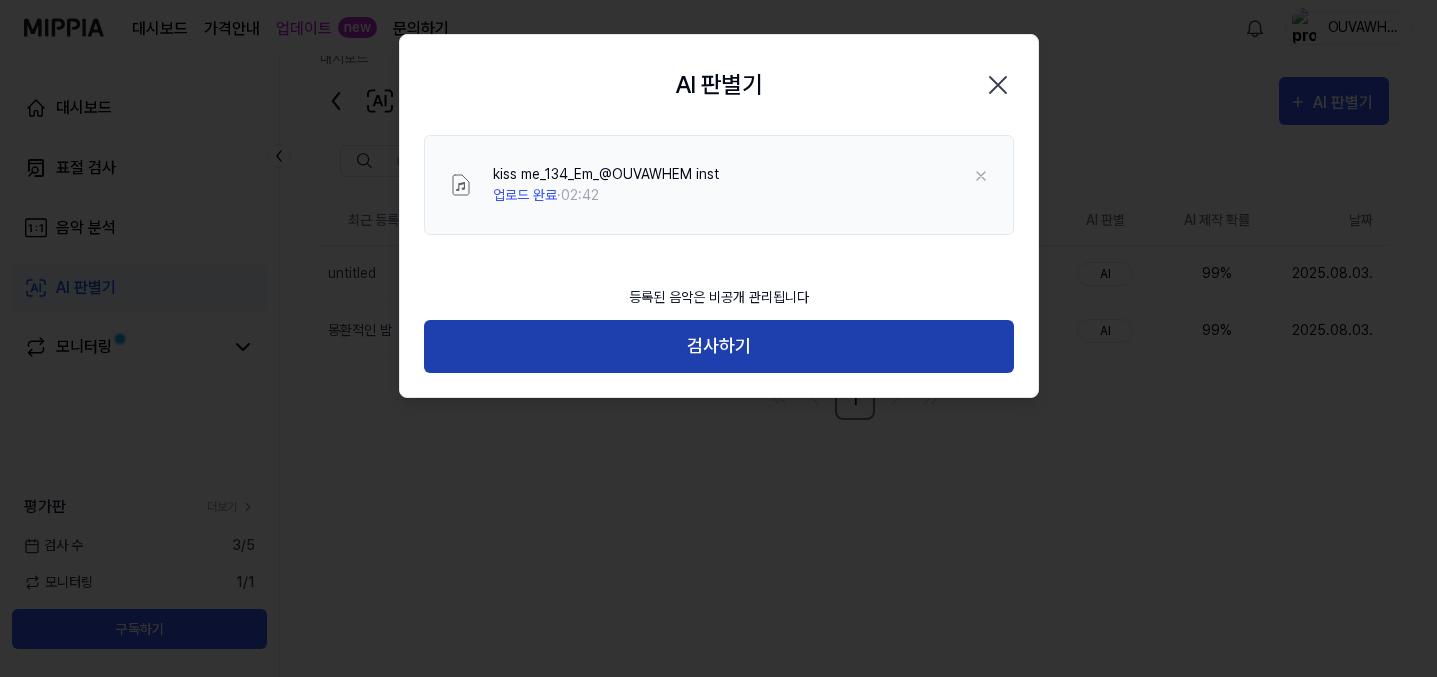 click on "검사하기" at bounding box center [719, 346] 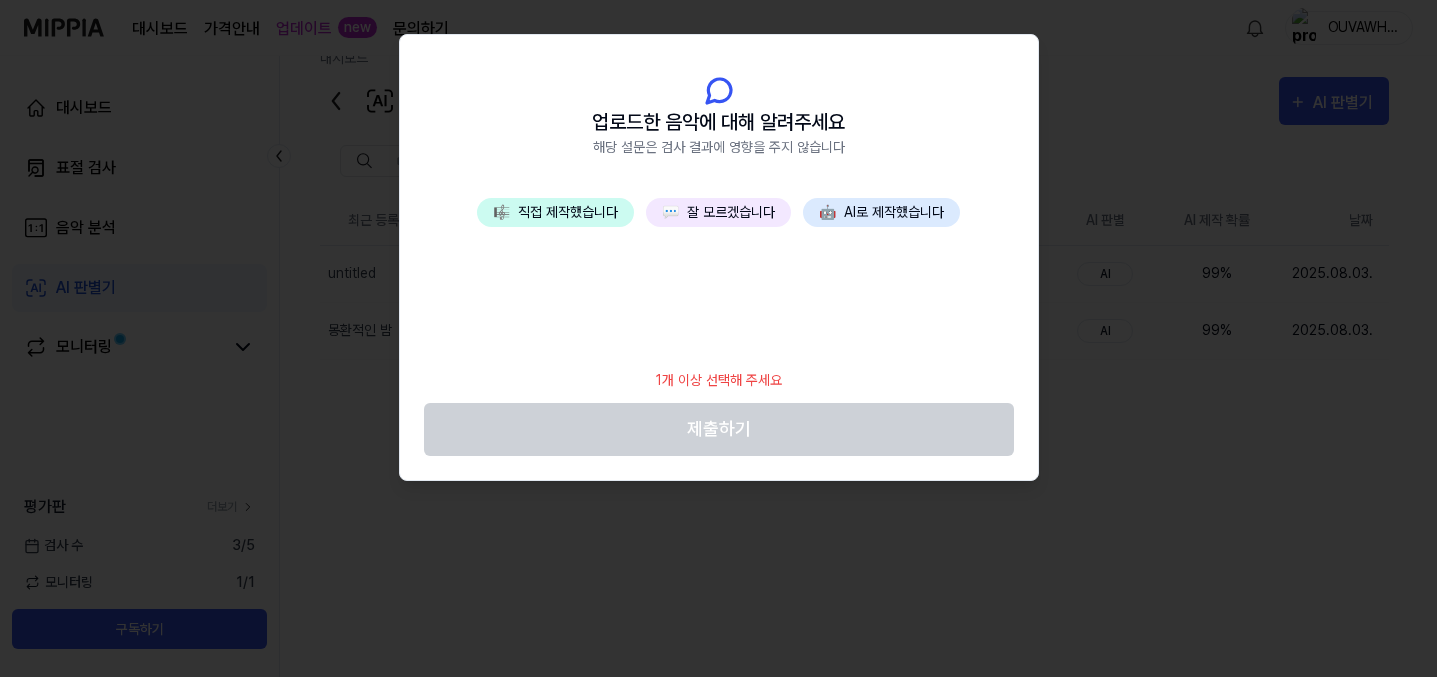 click on "🎼 직접 제작했습니다" at bounding box center [555, 212] 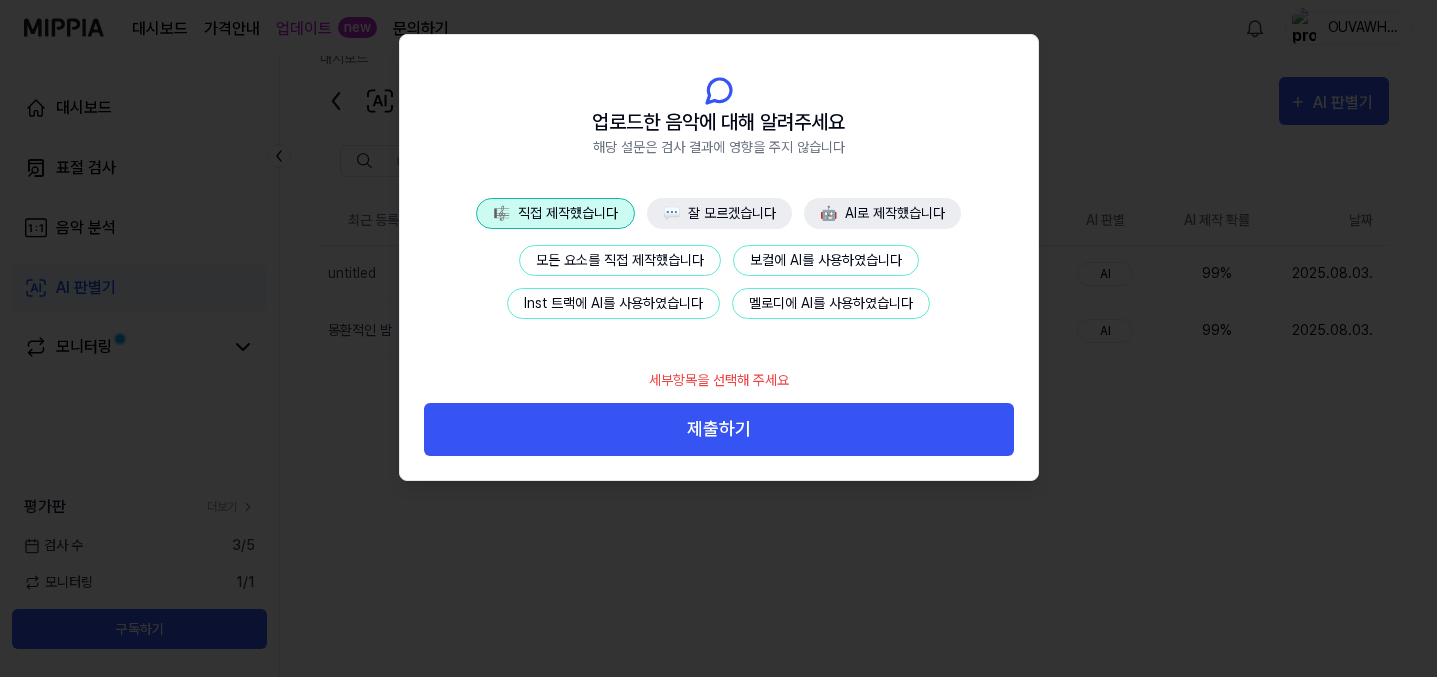 click on "모든 요소를 직접 제작했습니다" at bounding box center (620, 260) 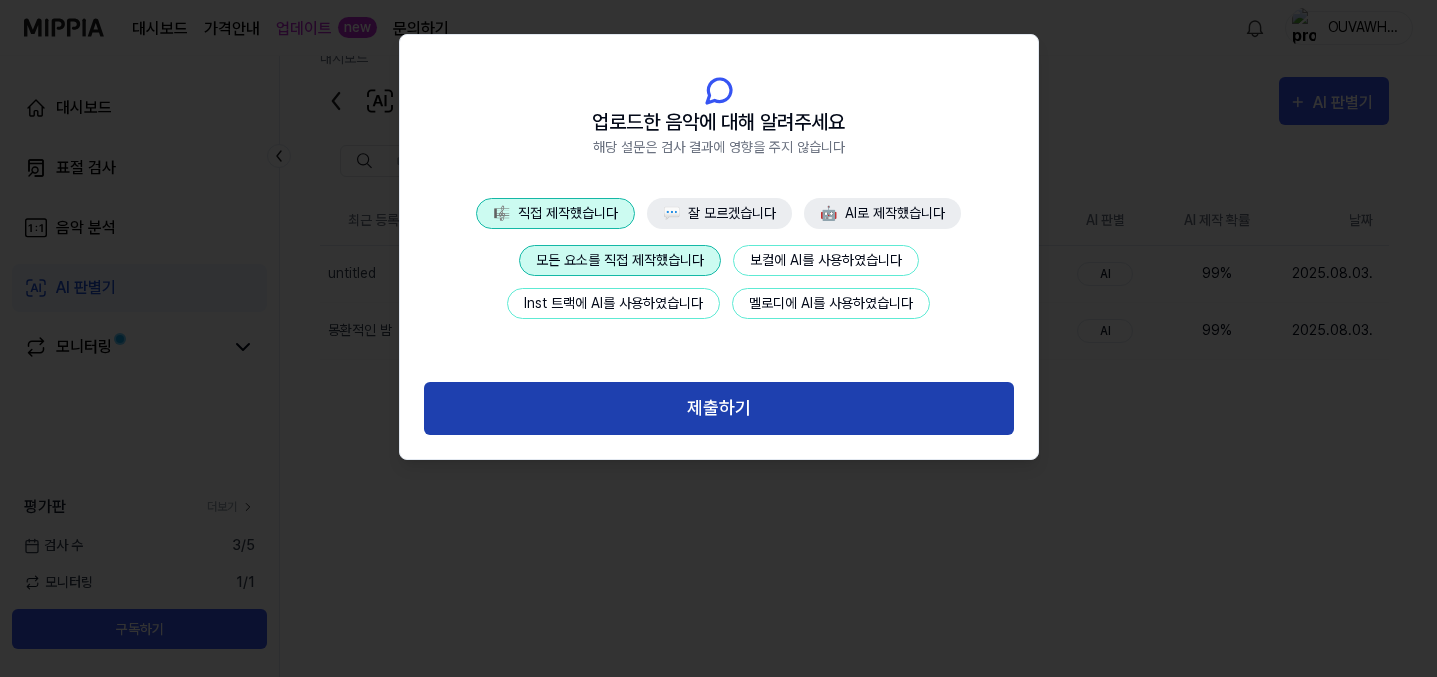 click on "제출하기" at bounding box center [719, 408] 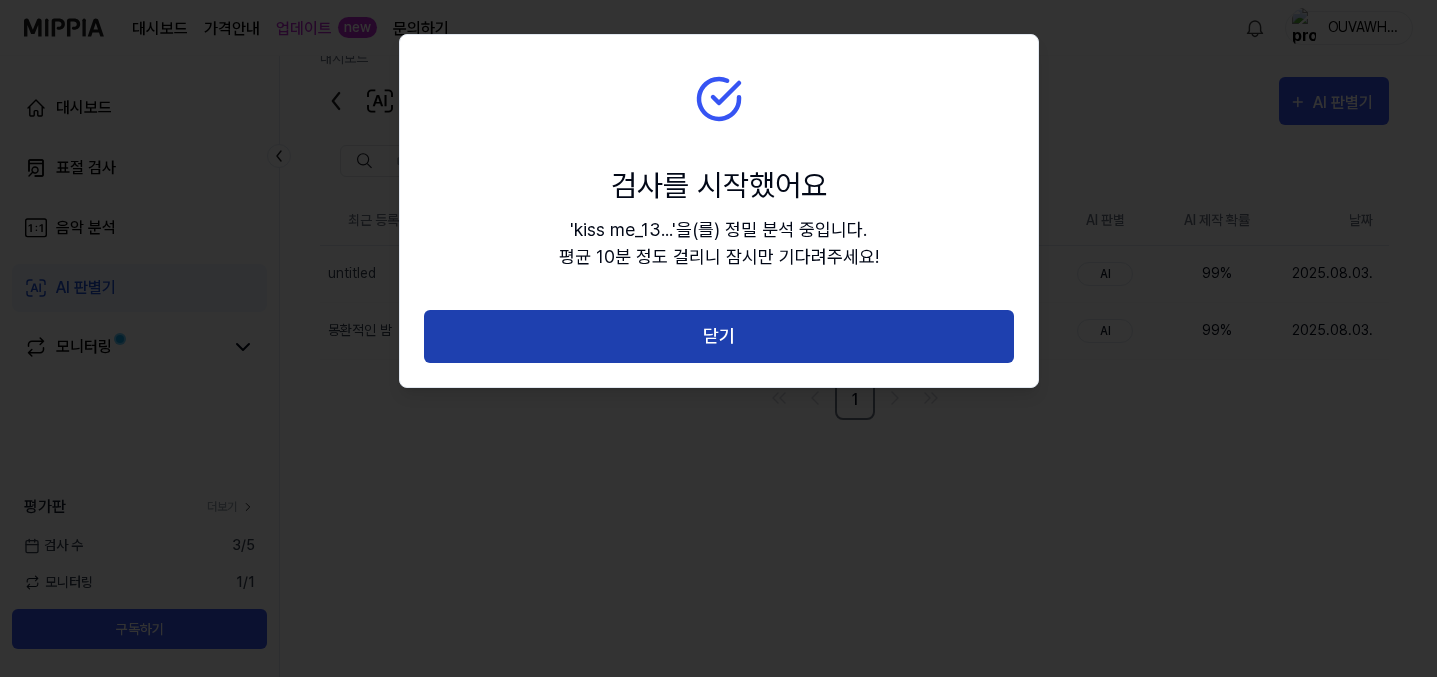 click on "닫기" at bounding box center [719, 336] 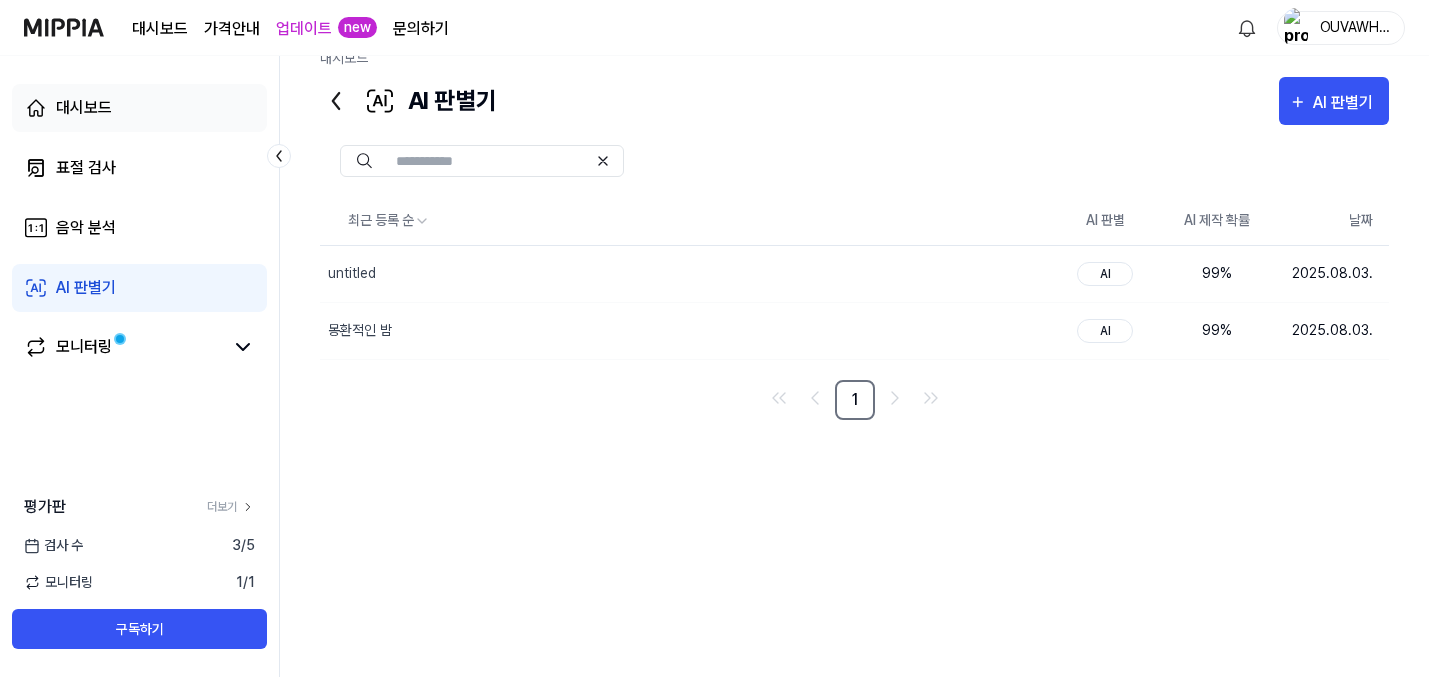 click on "대시보드" at bounding box center (139, 108) 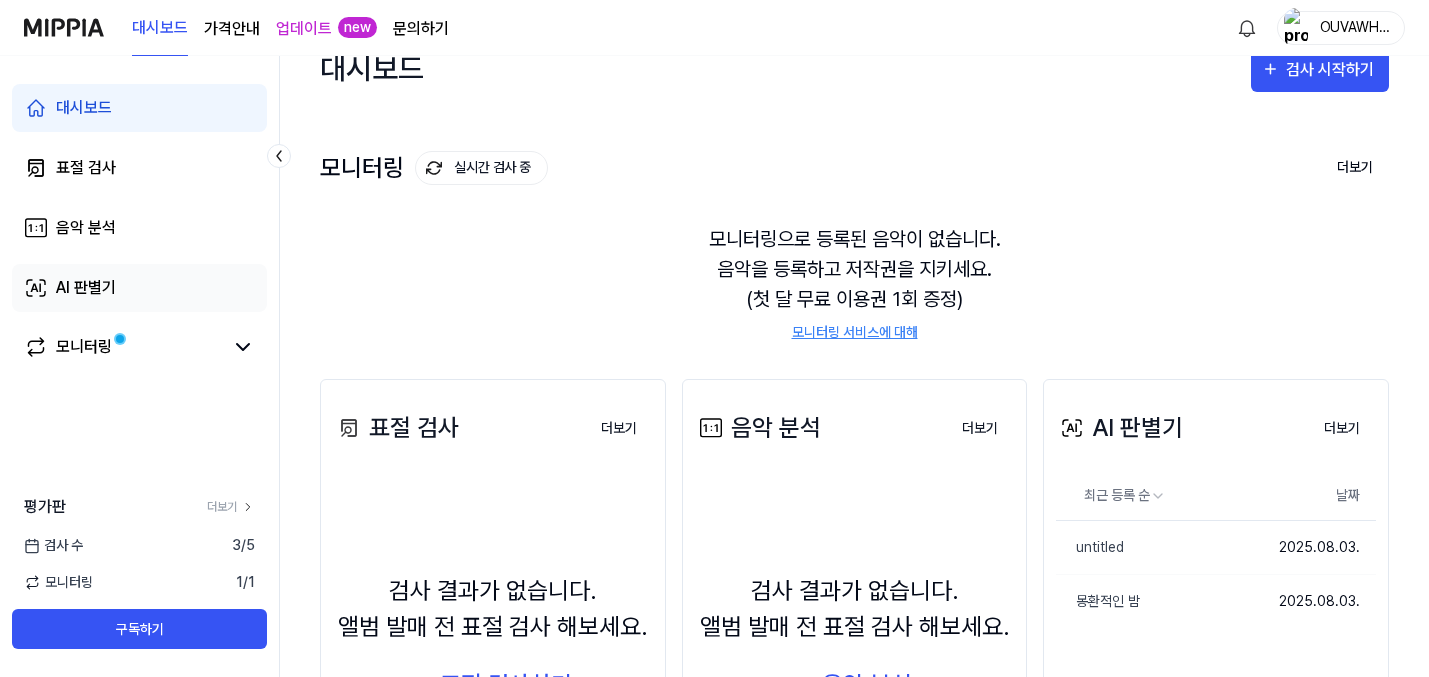 click on "AI 판별기" at bounding box center (139, 288) 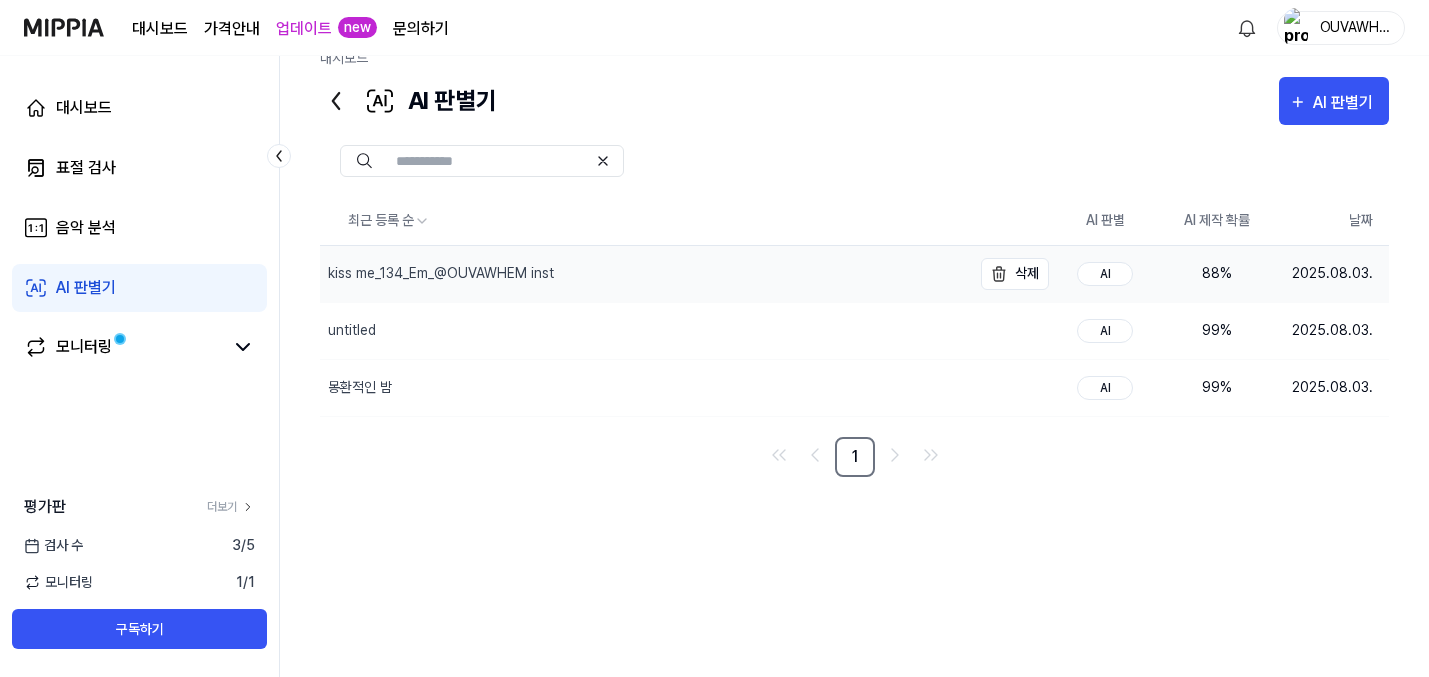 click on "kiss me_134_Em_@OUVAWHEM inst" at bounding box center (441, 273) 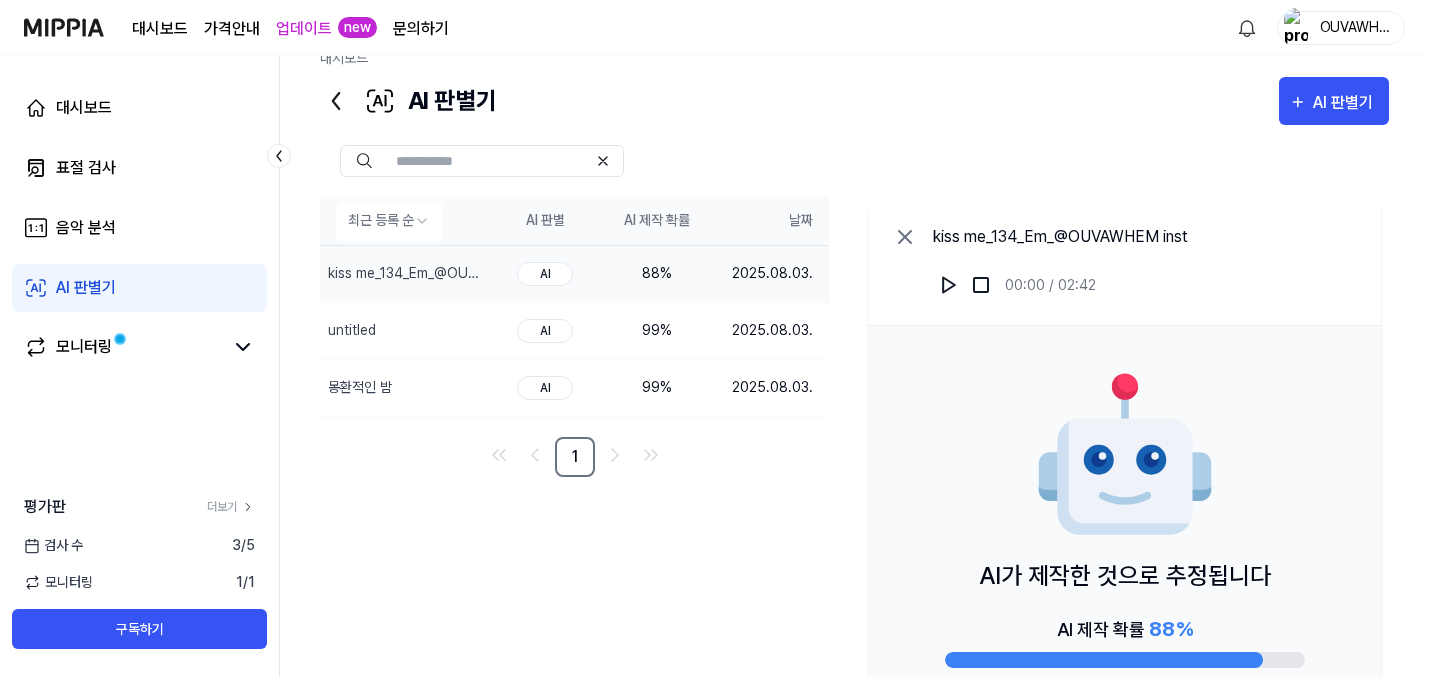 click on "최근 등록 순" at bounding box center [404, 221] 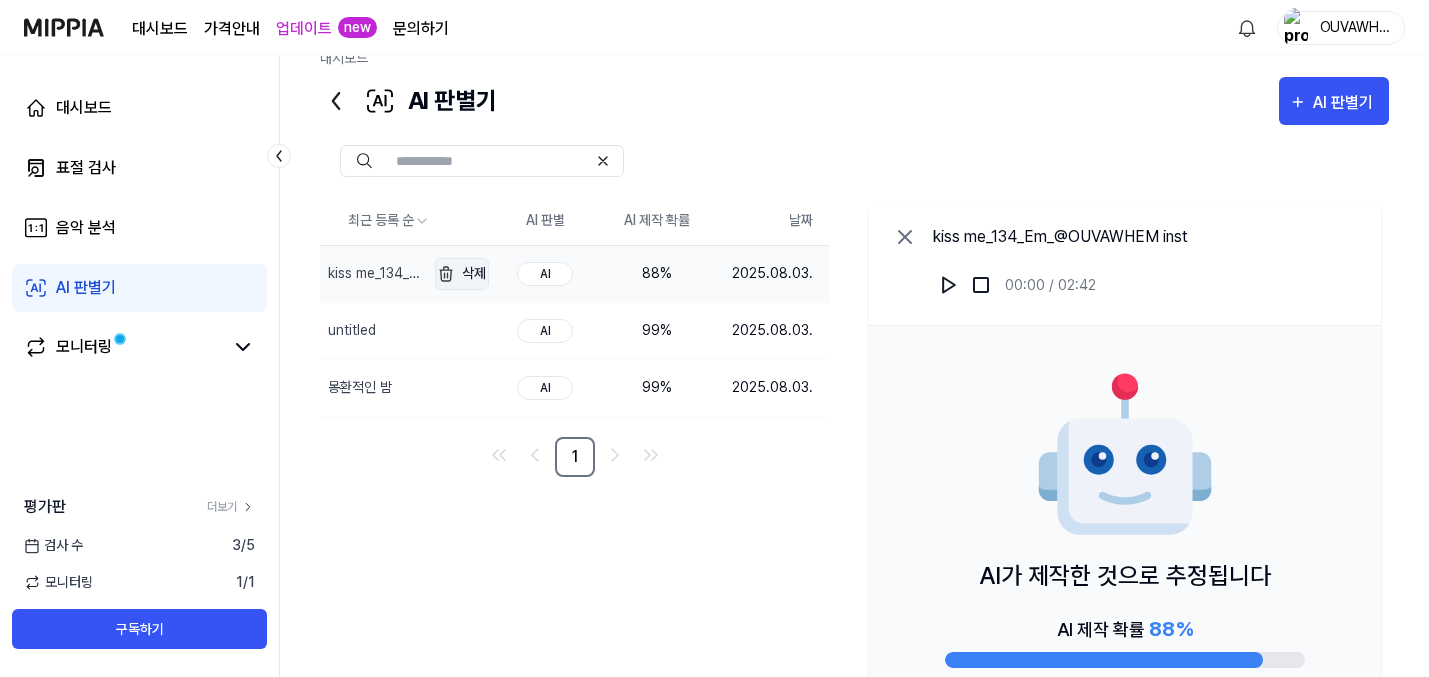 click at bounding box center [446, 274] 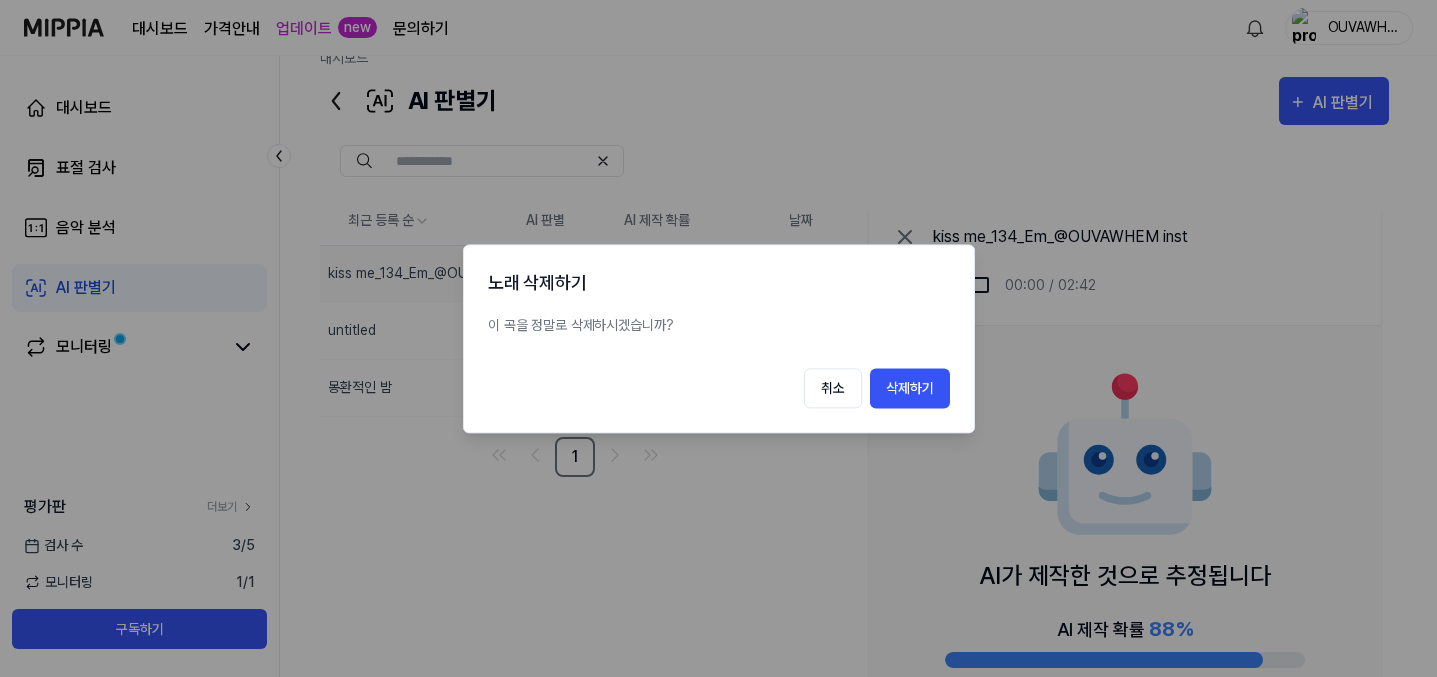 click at bounding box center (718, 338) 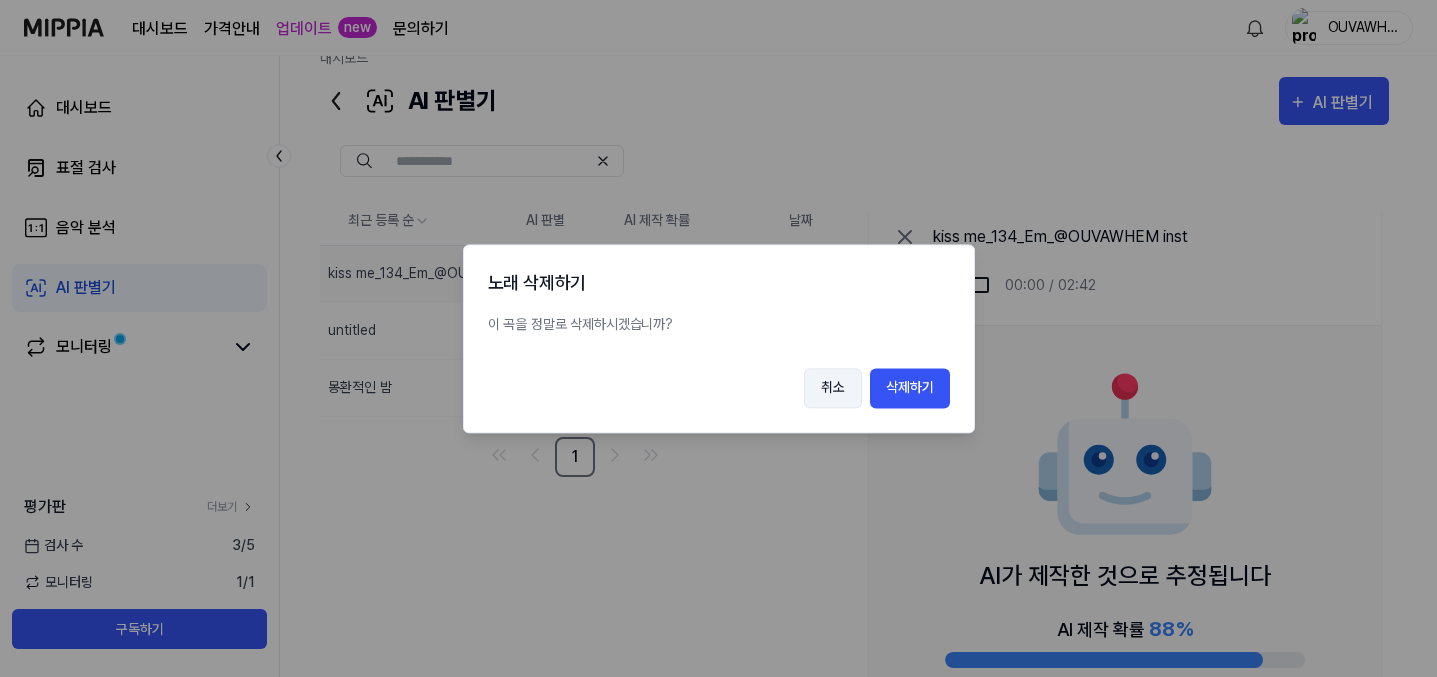 click on "취소" at bounding box center [833, 388] 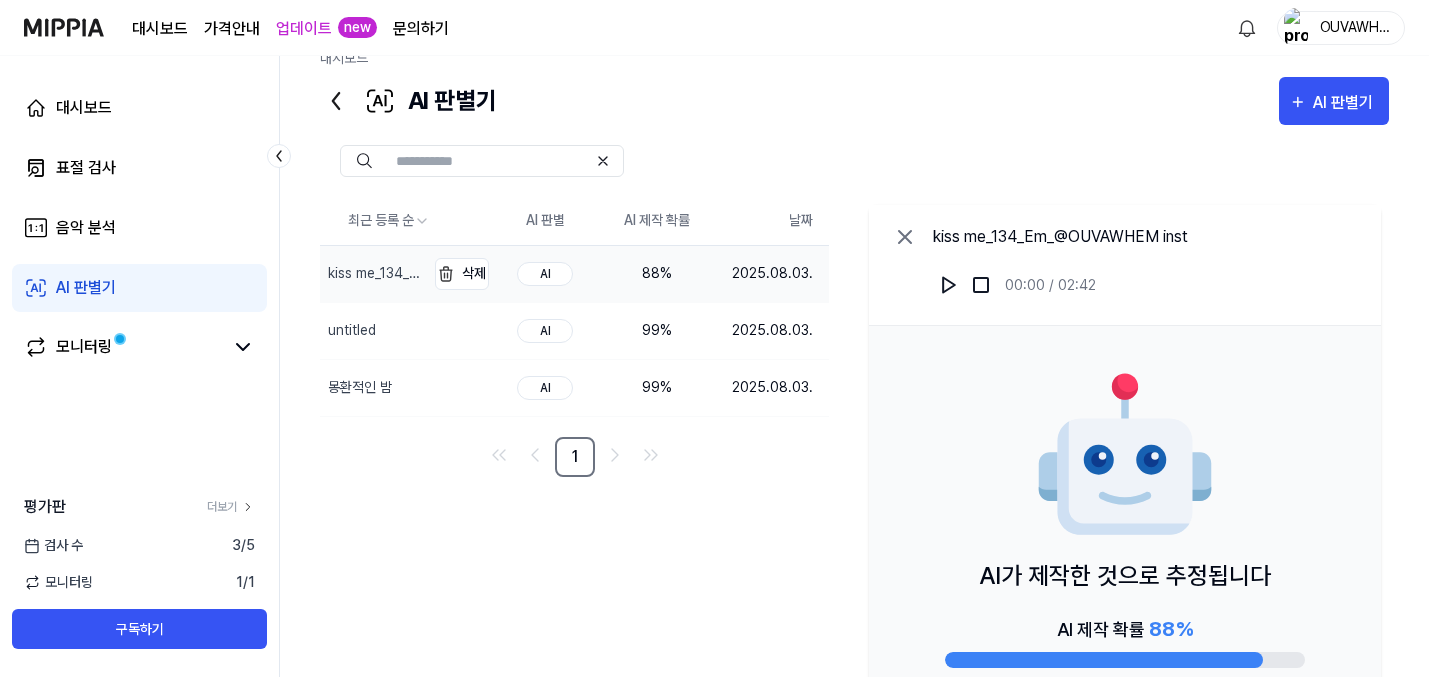 click on "kiss me_134_Em_@OUVAWHEM inst" at bounding box center (374, 273) 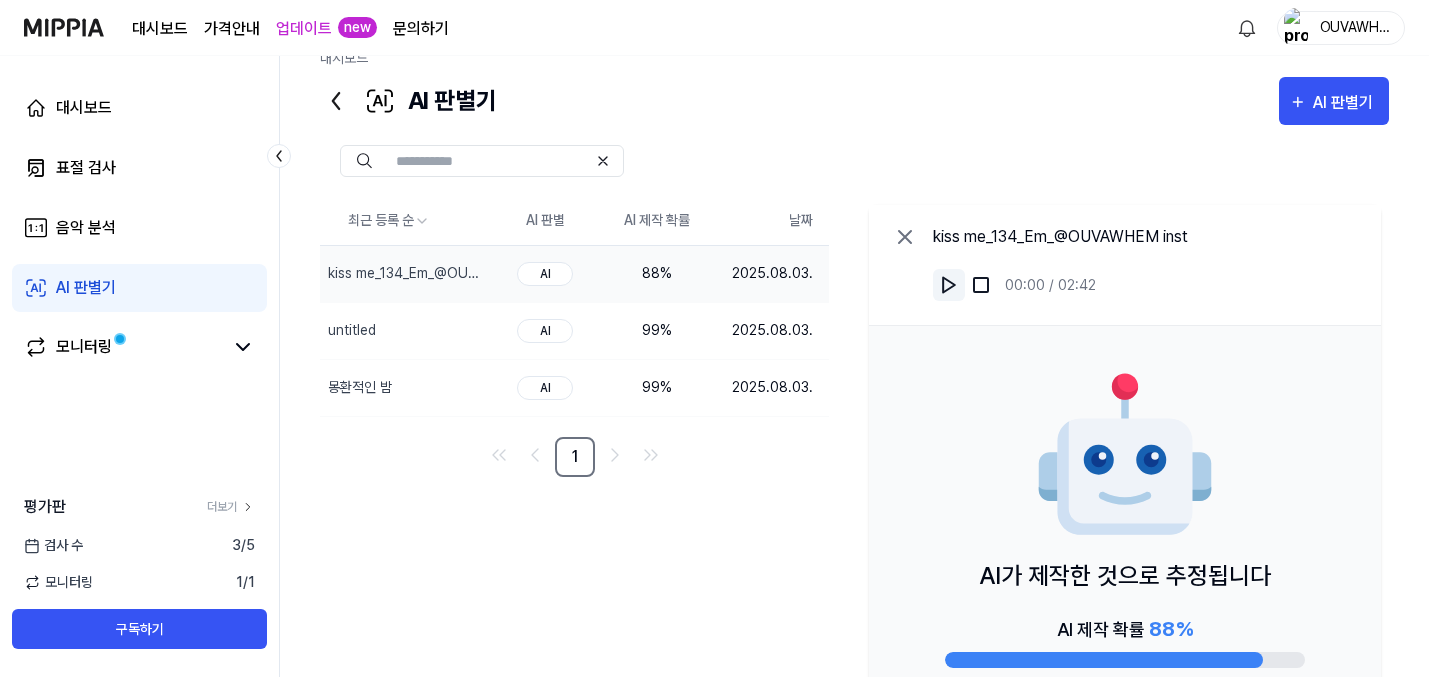click at bounding box center [949, 285] 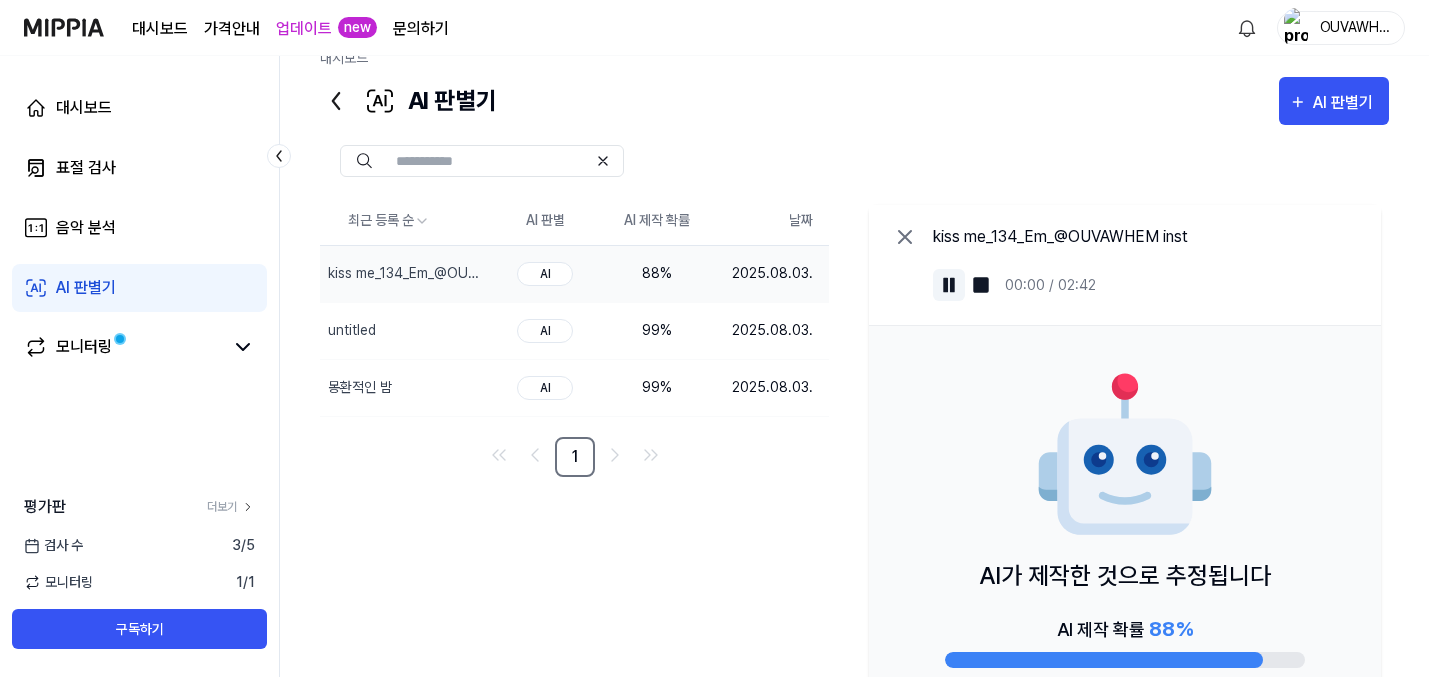 click at bounding box center [949, 285] 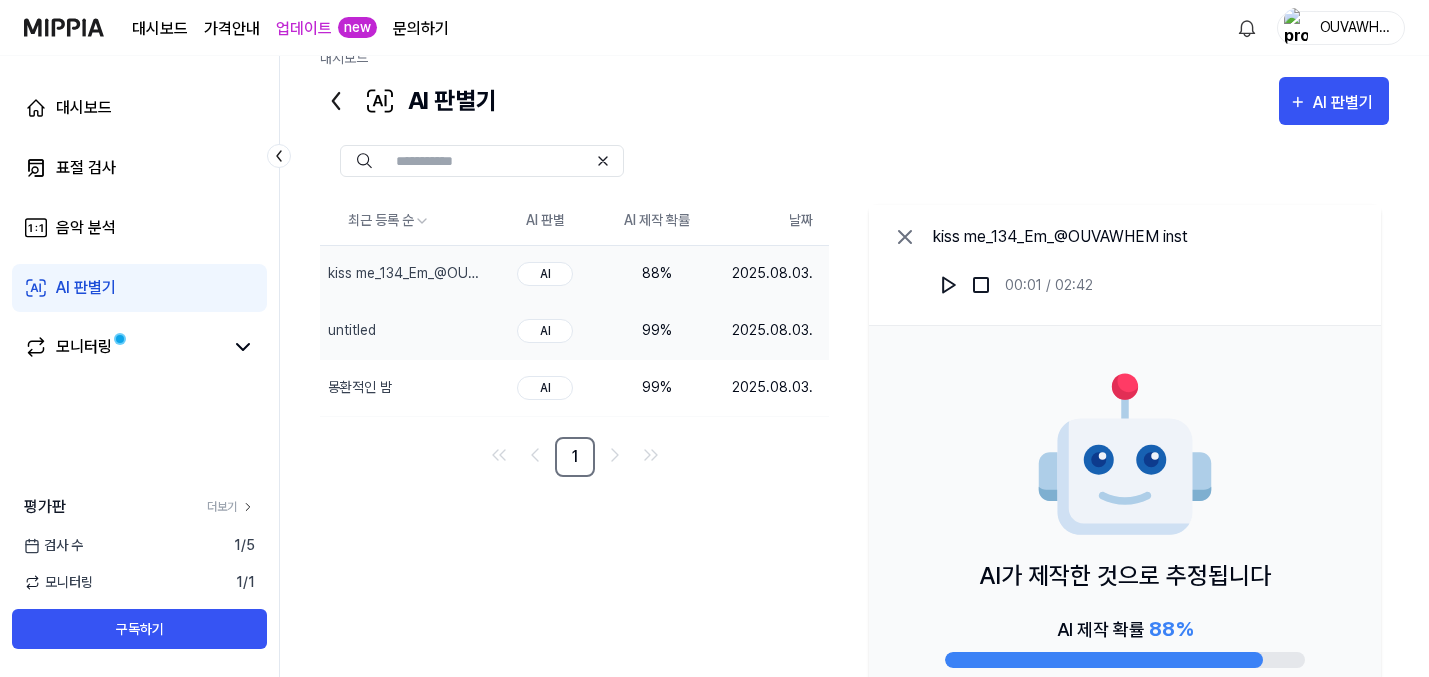 click on "99 %" at bounding box center [657, 330] 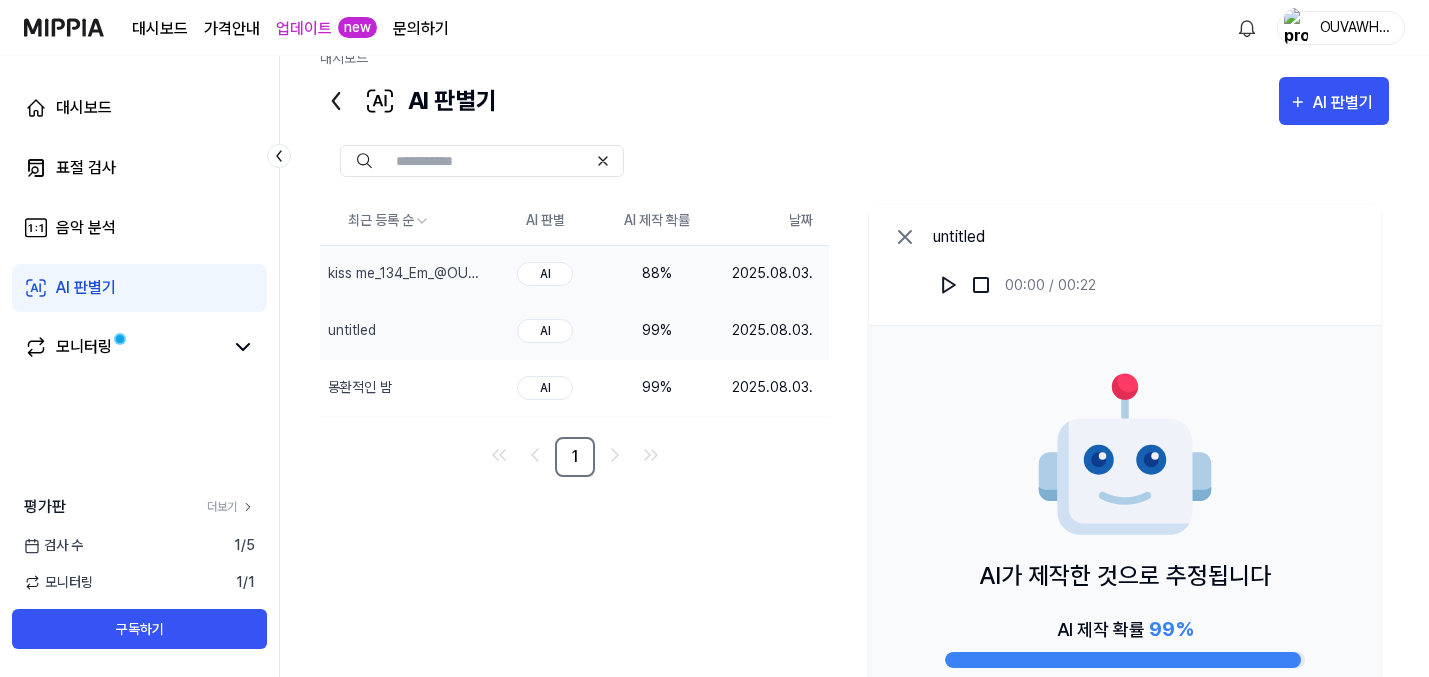 click on "88 %" at bounding box center (657, 273) 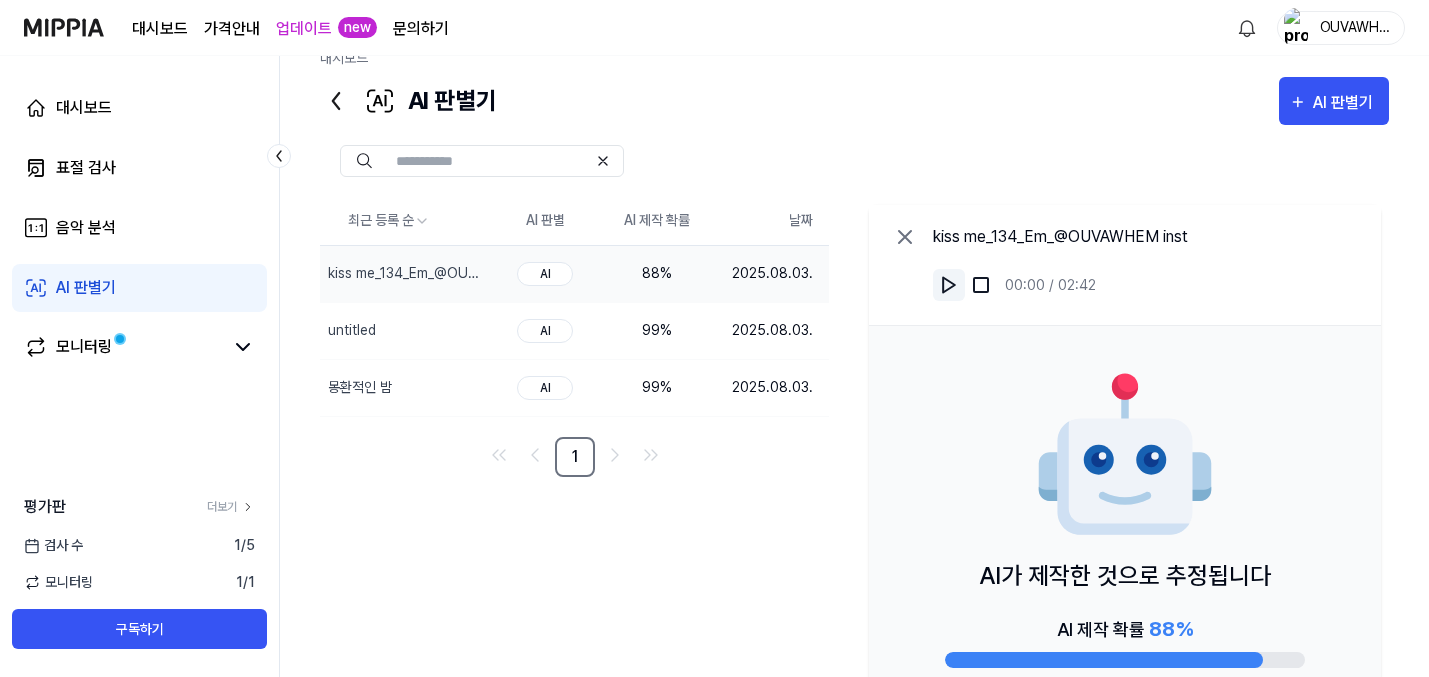 click at bounding box center [949, 285] 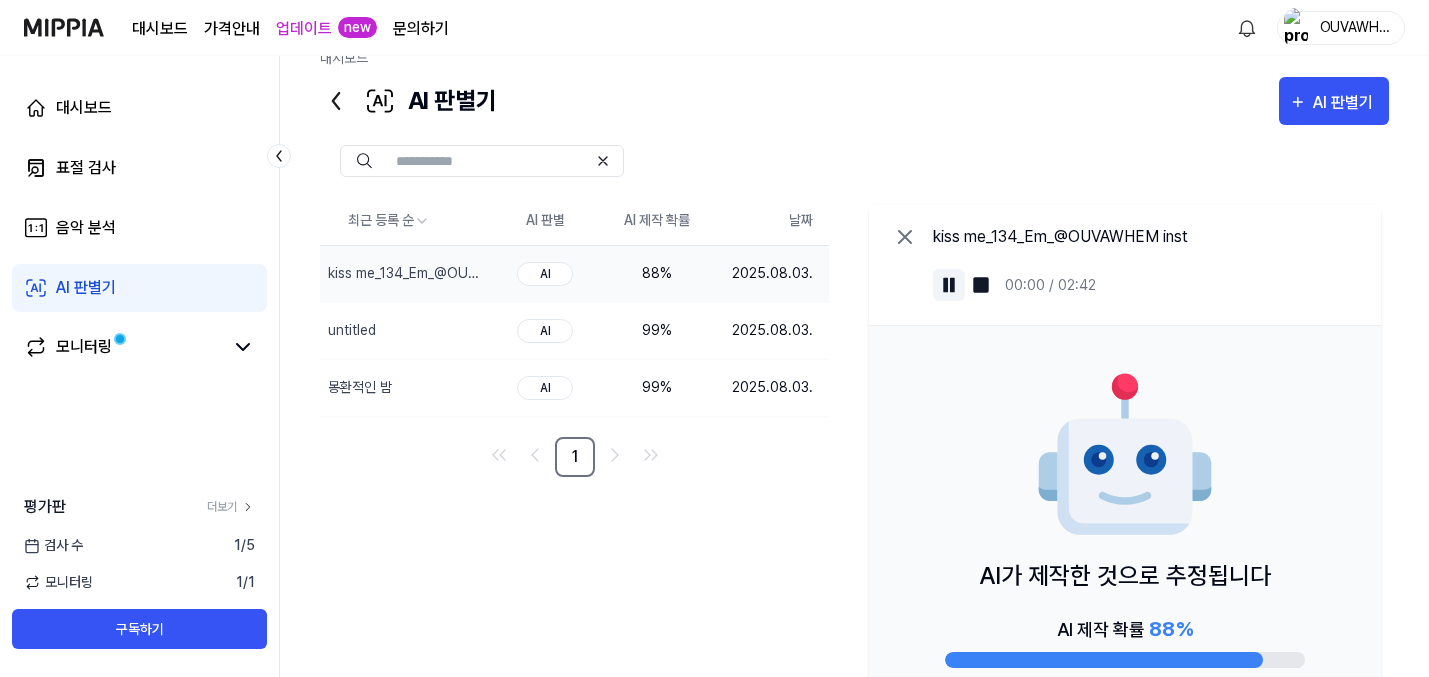 click at bounding box center [949, 285] 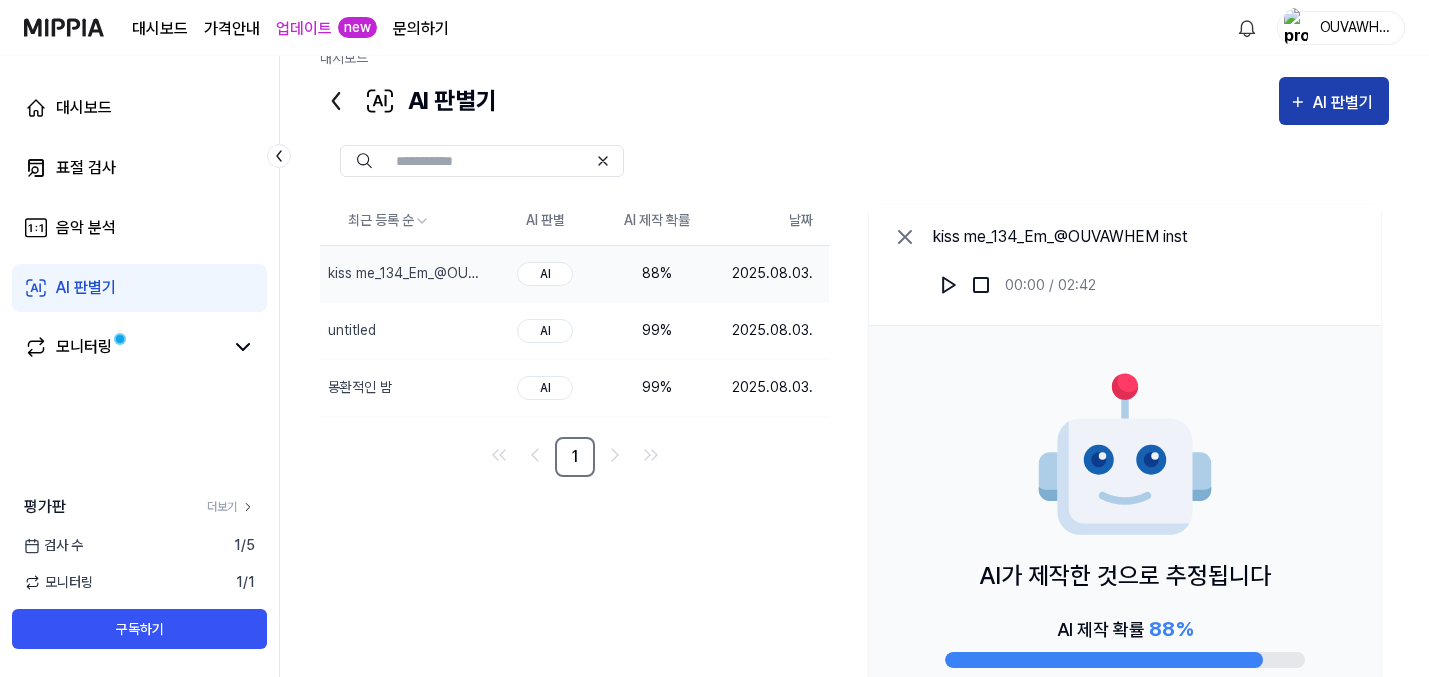click on "AI 판별기" at bounding box center (1346, 103) 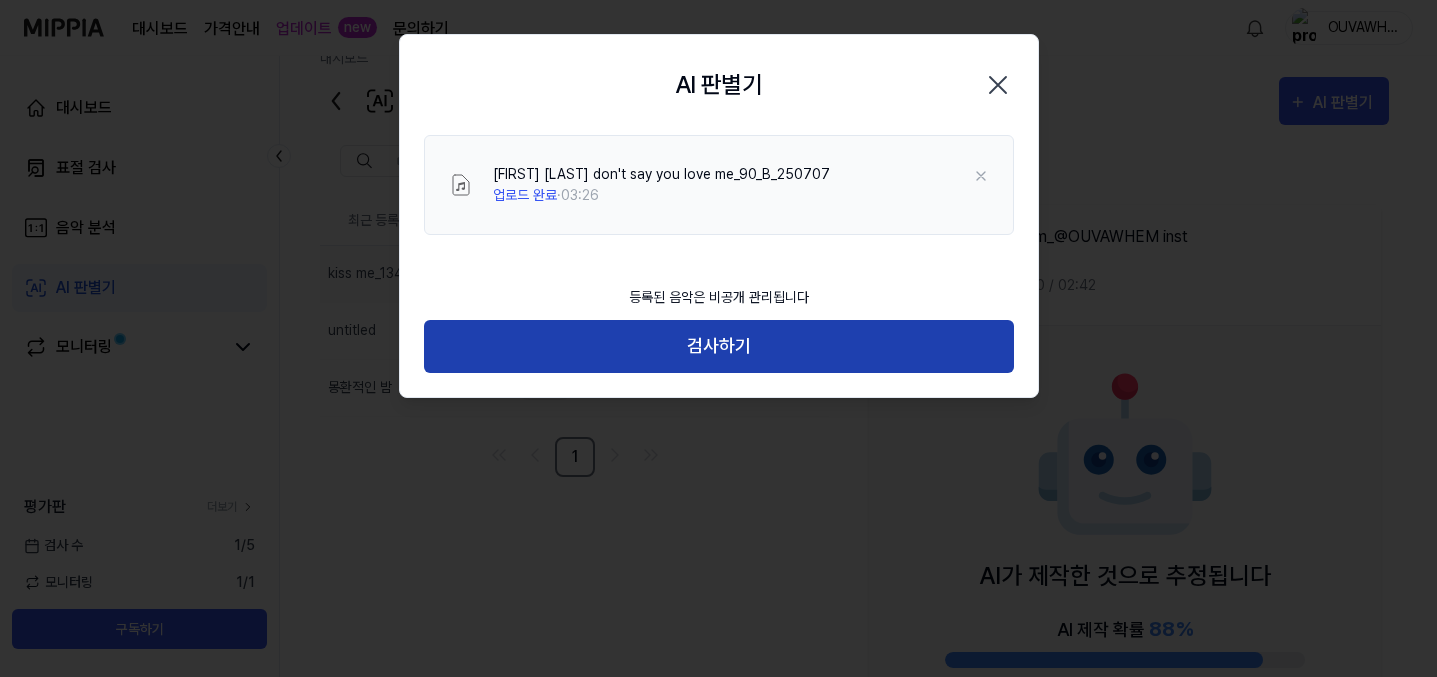 click on "검사하기" at bounding box center (719, 346) 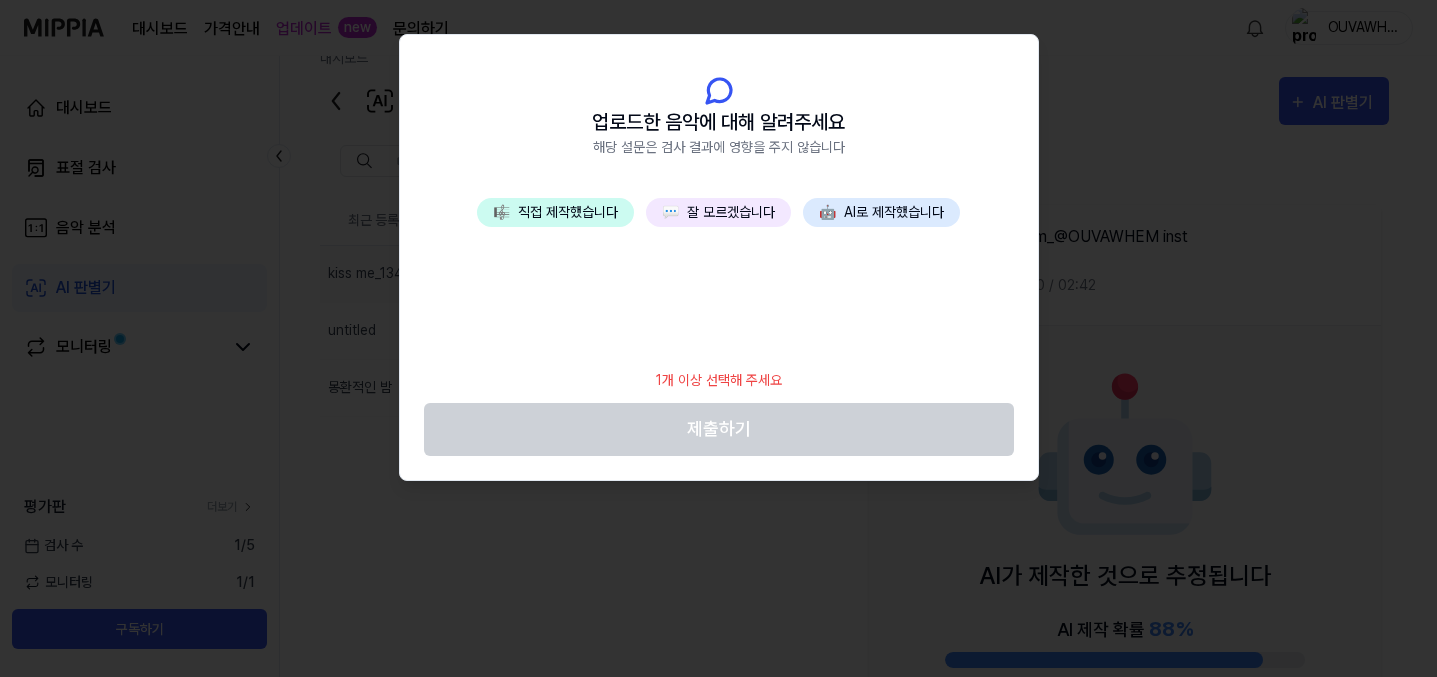 click on "🎼 직접 제작했습니다" at bounding box center [555, 212] 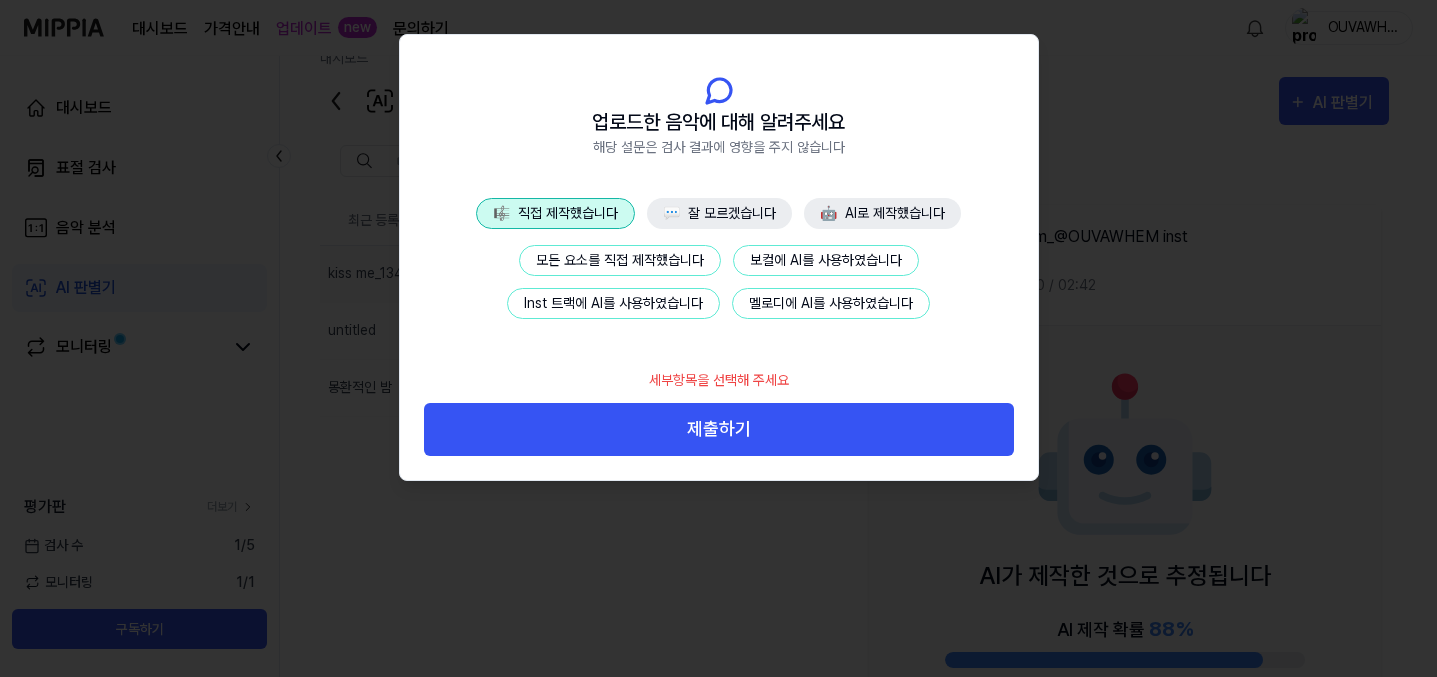 click on "모든 요소를 직접 제작했습니다" at bounding box center [620, 260] 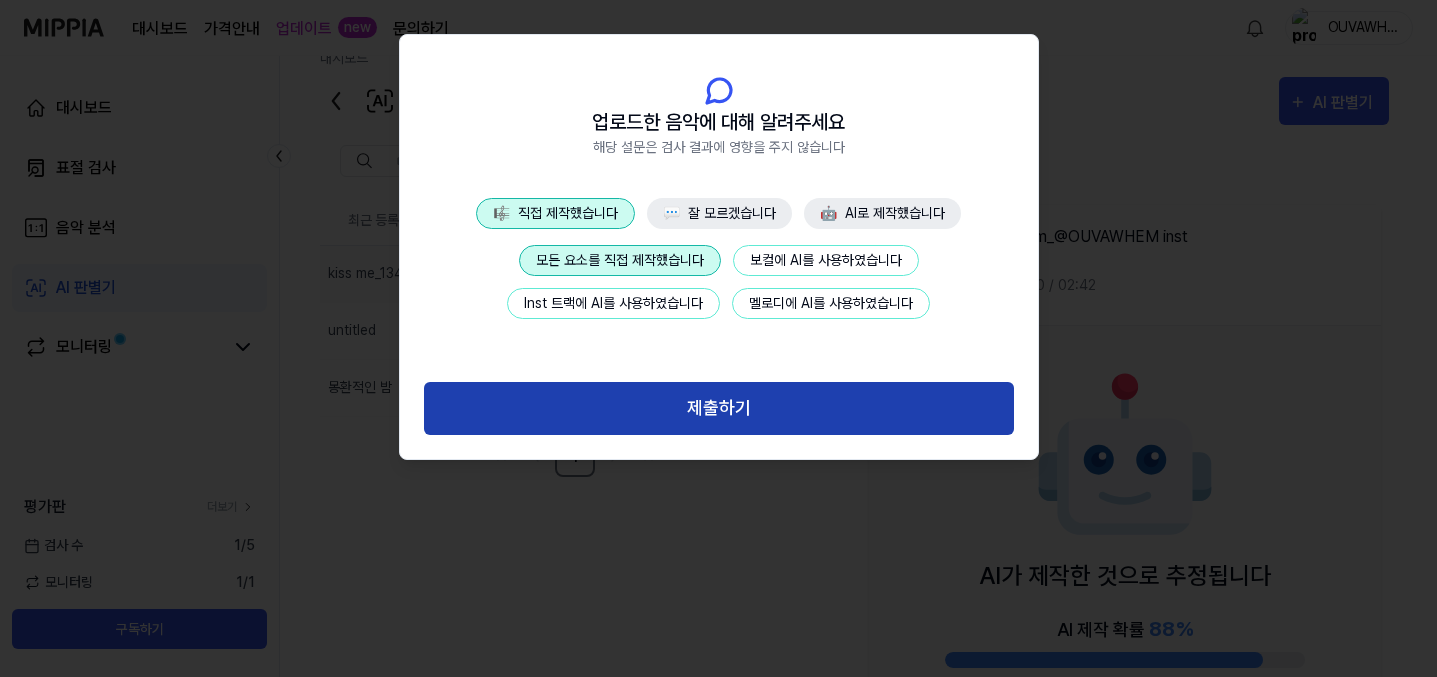 click on "제출하기" at bounding box center (719, 408) 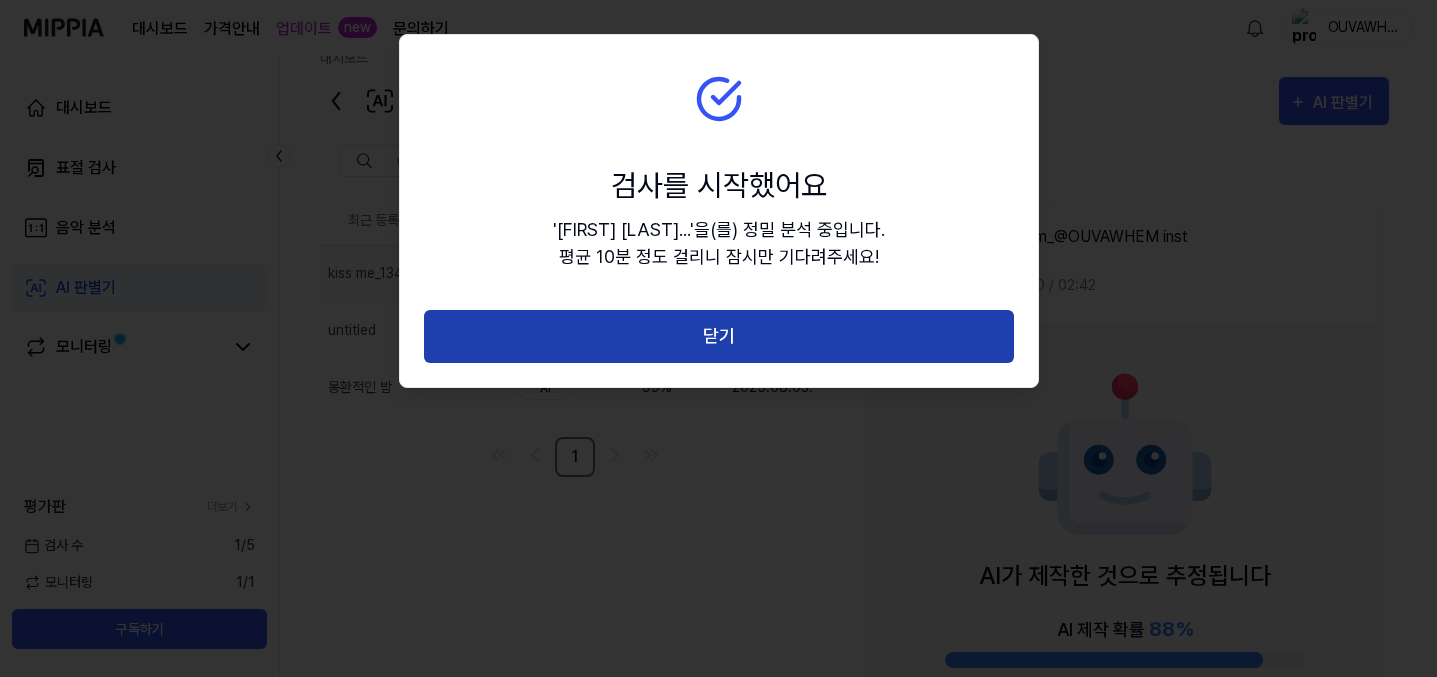 click on "닫기" at bounding box center (719, 336) 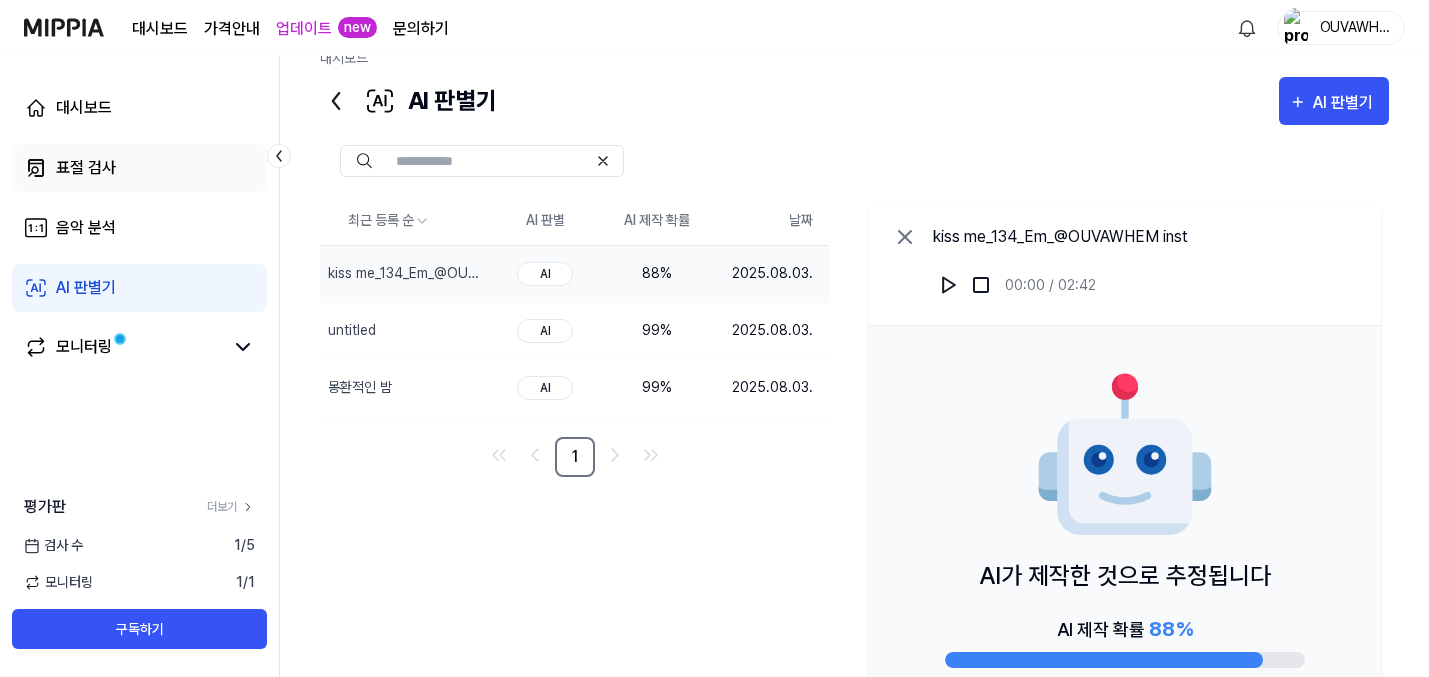 click on "표절 검사" at bounding box center (86, 168) 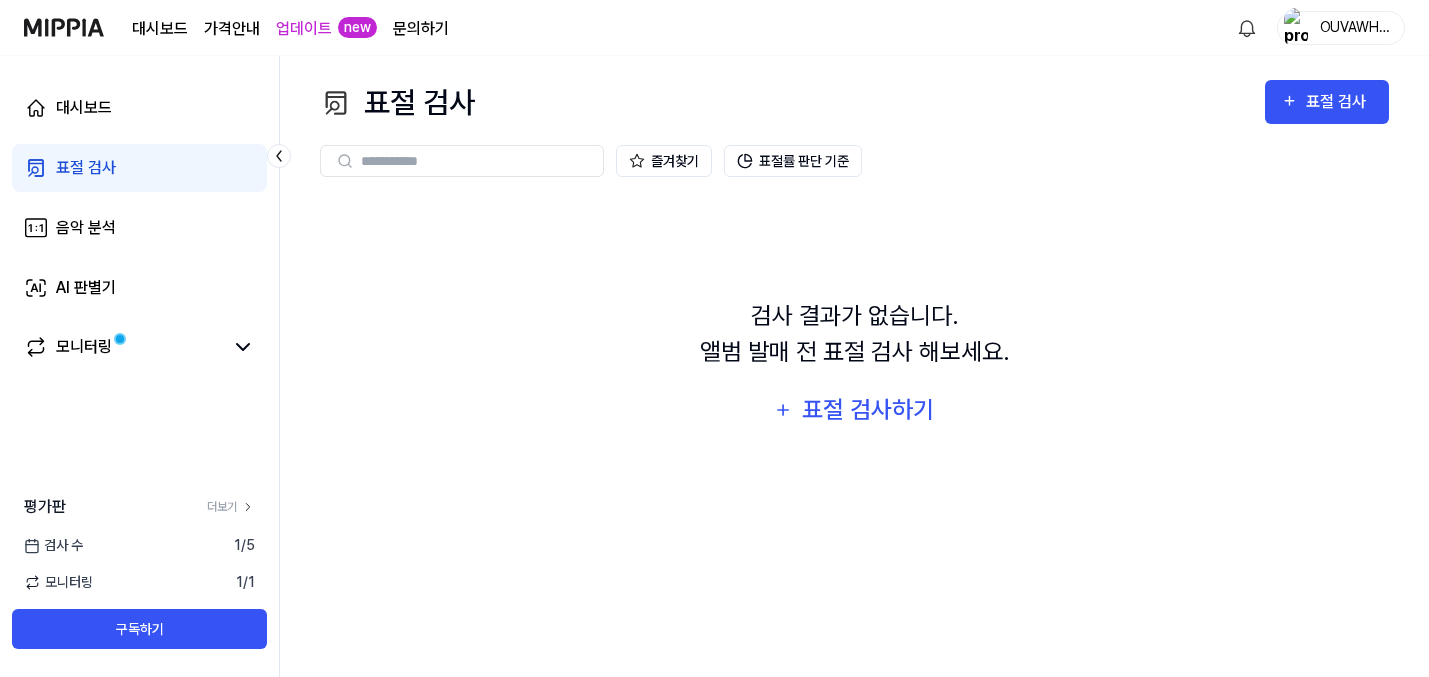 scroll, scrollTop: 0, scrollLeft: 0, axis: both 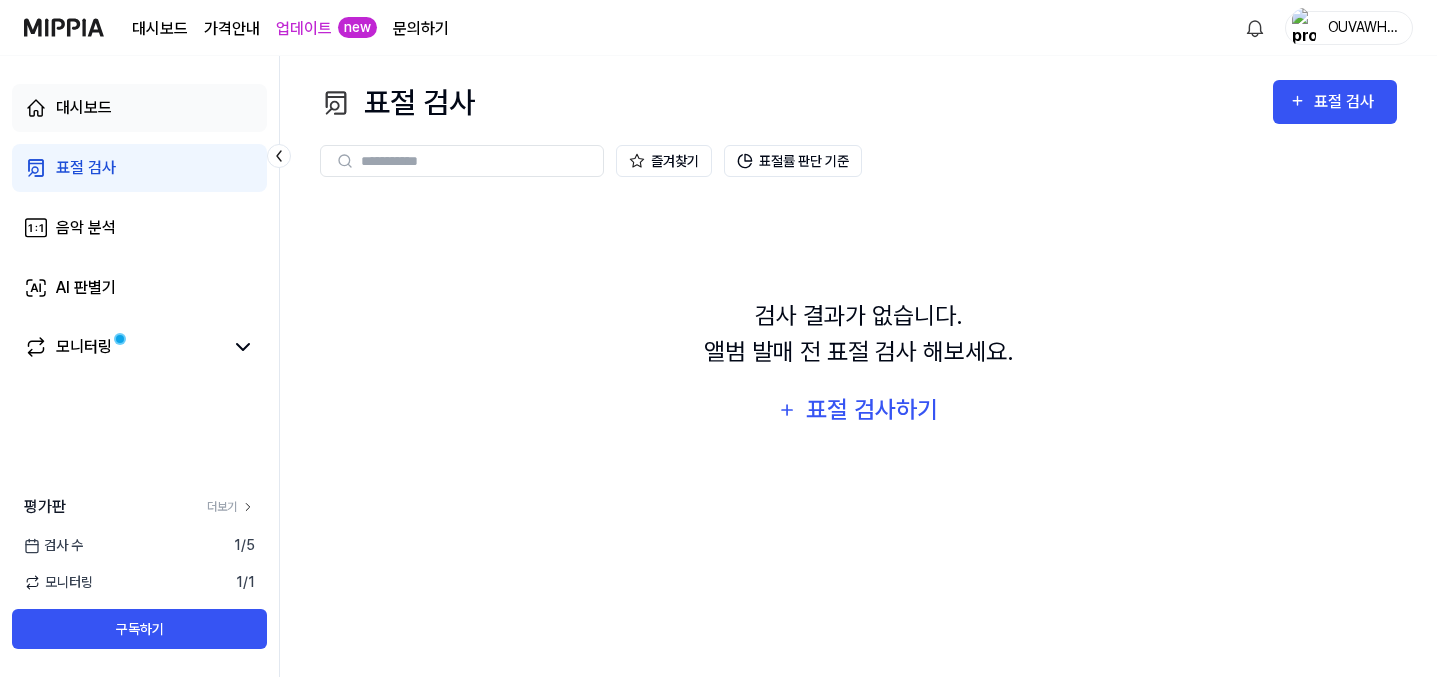click on "대시보드" at bounding box center [84, 108] 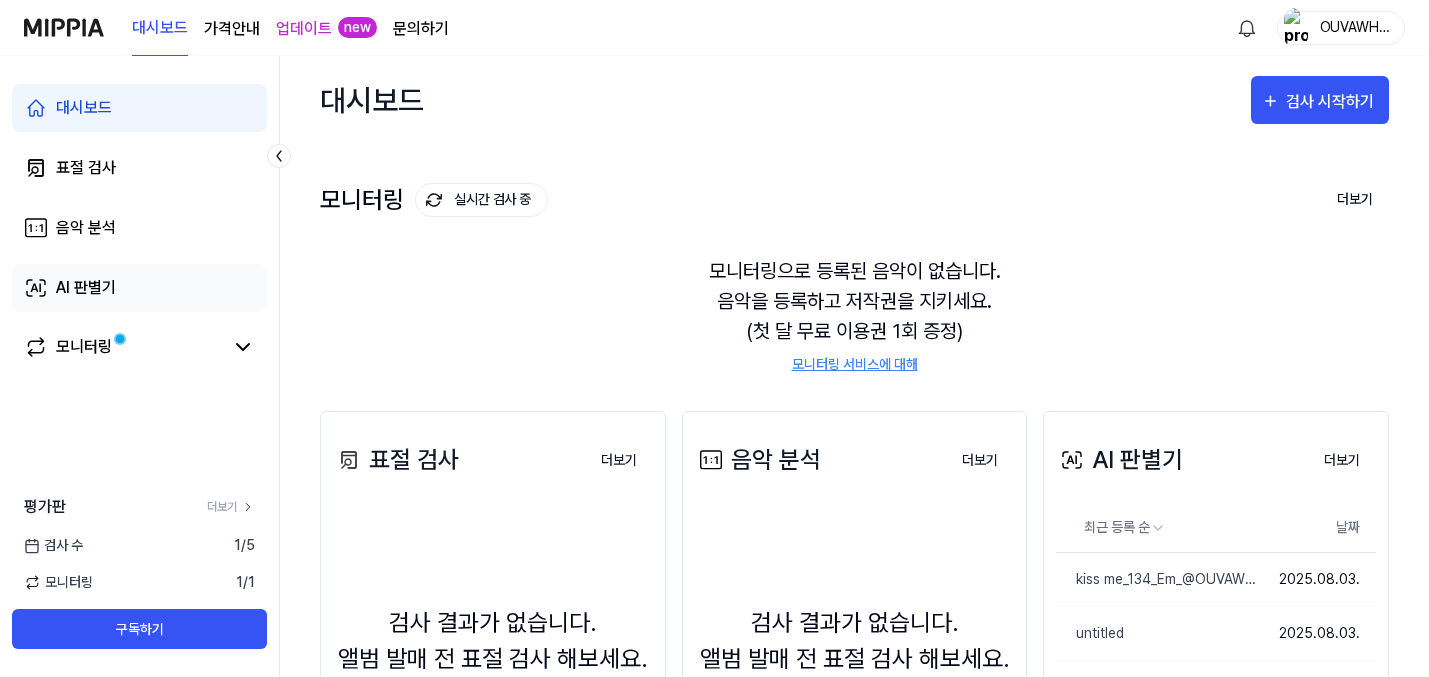 click on "AI 판별기" at bounding box center [139, 288] 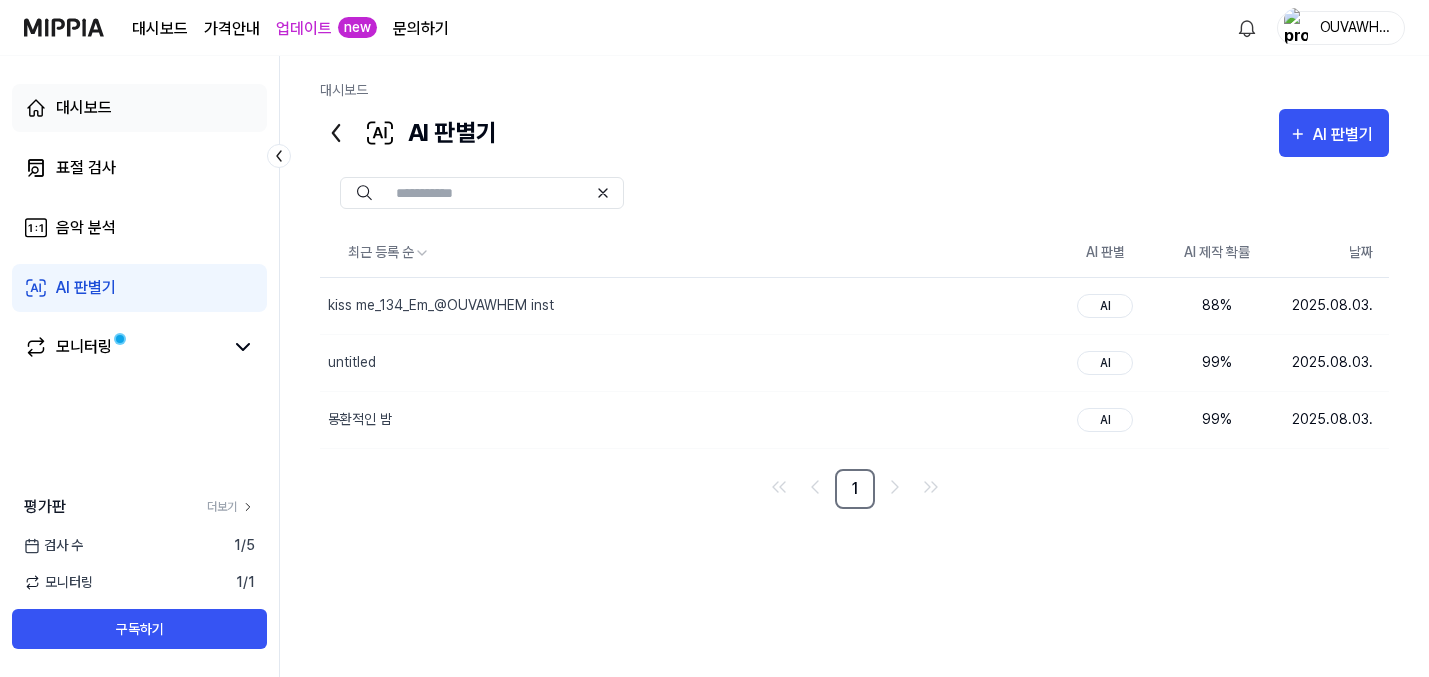 click on "대시보드" at bounding box center [139, 108] 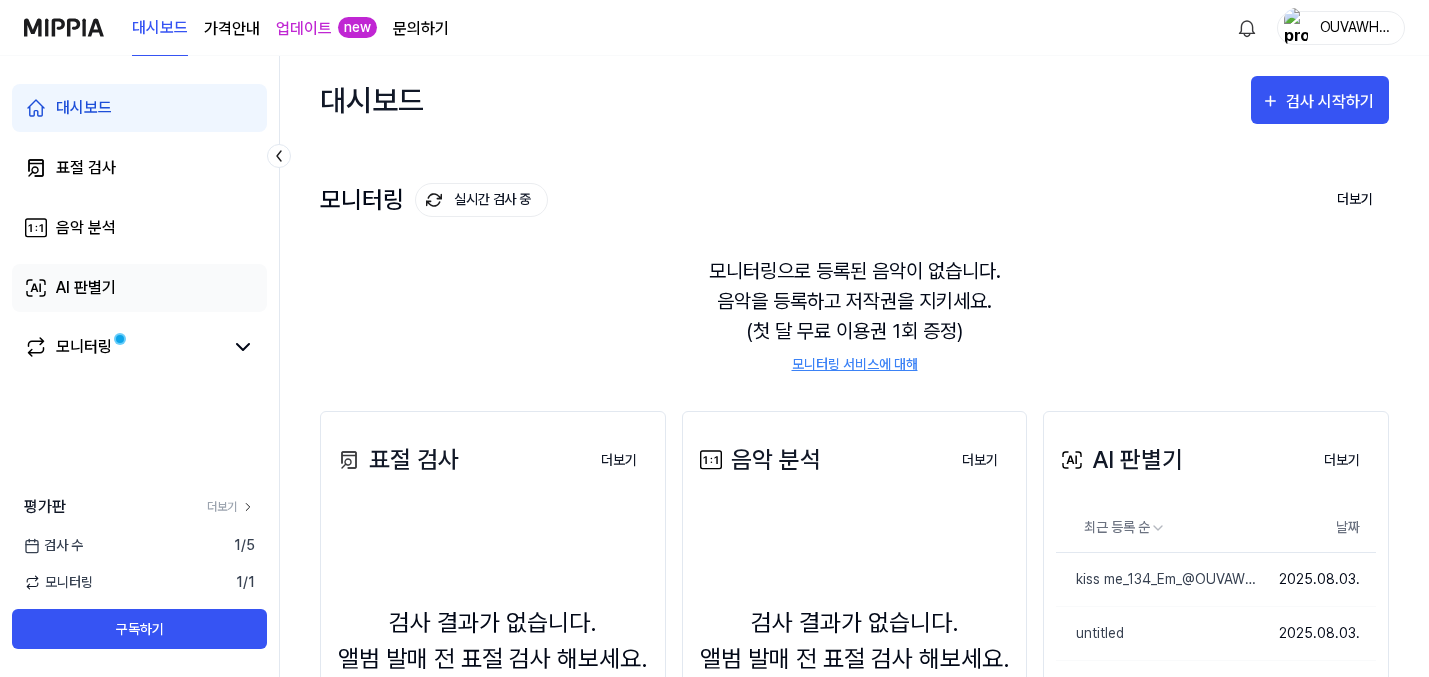 click on "AI 판별기" at bounding box center (139, 288) 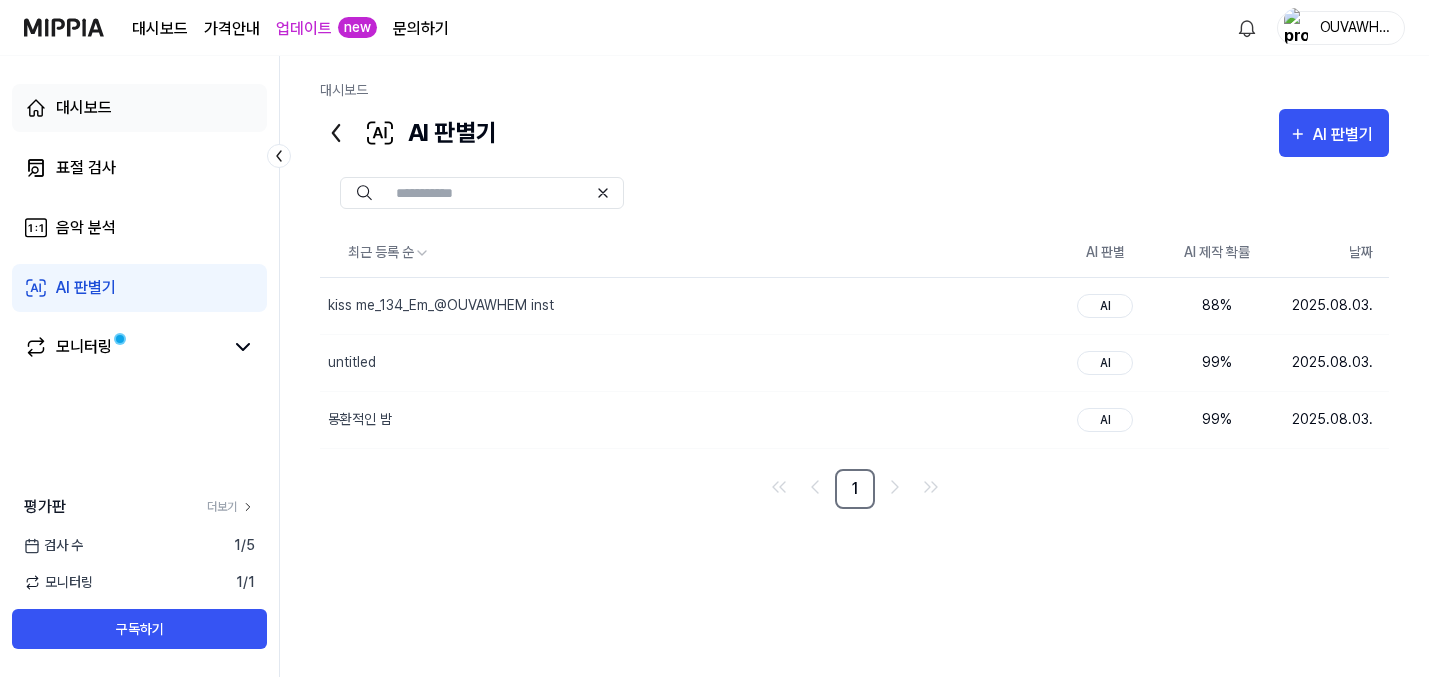 click on "대시보드" at bounding box center (139, 108) 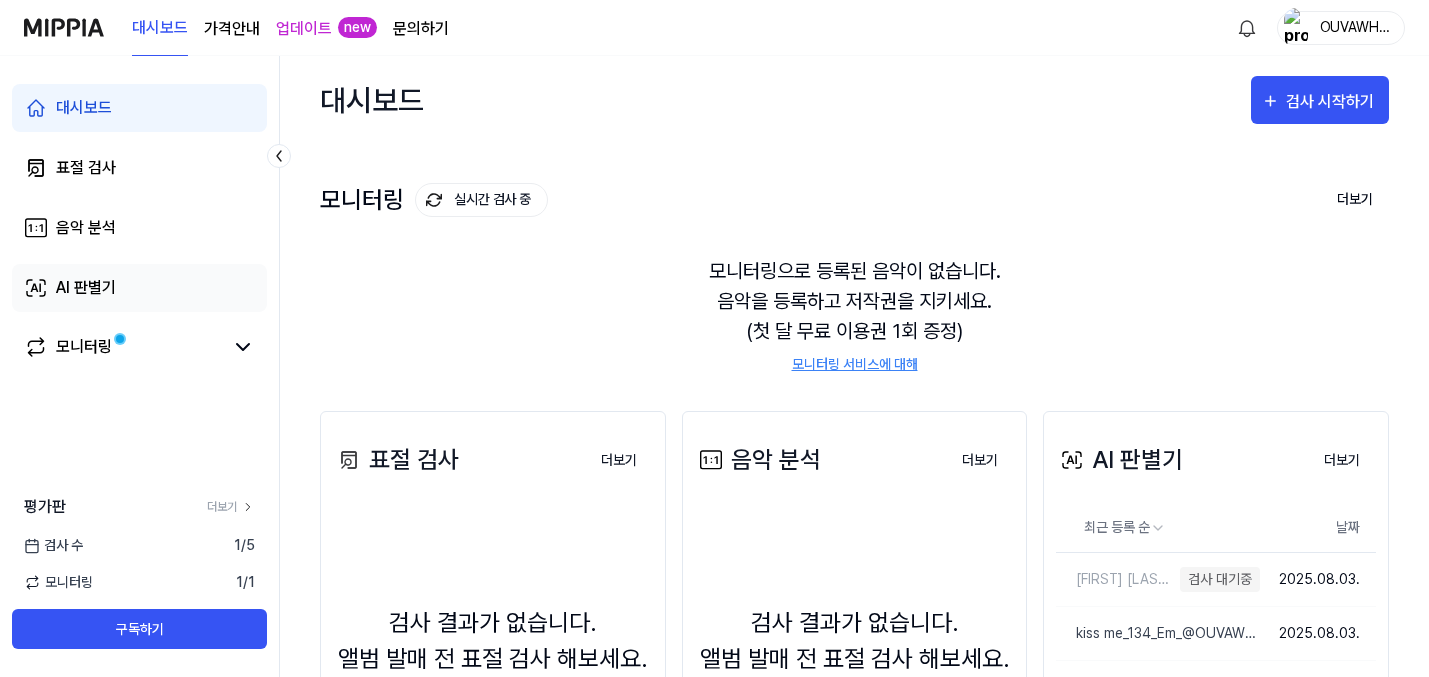 click on "AI 판별기" at bounding box center [139, 288] 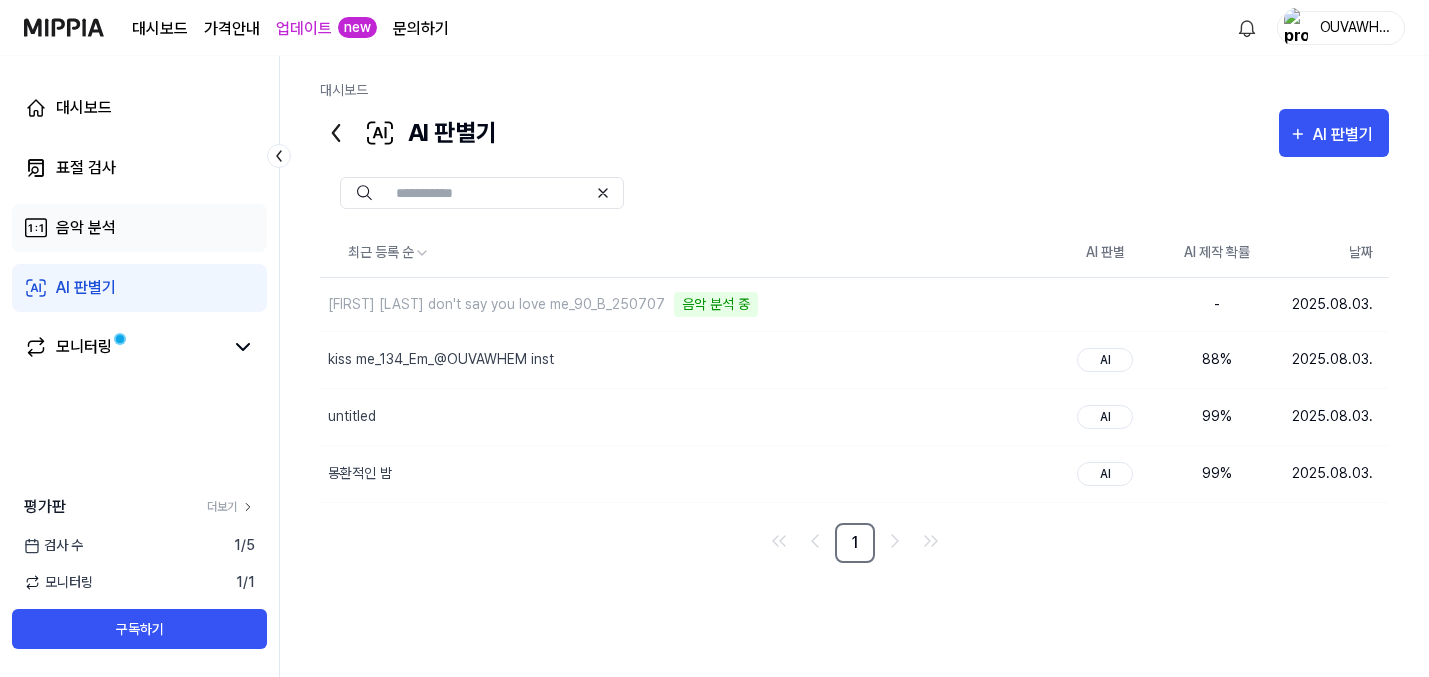 click on "음악 분석" at bounding box center [139, 228] 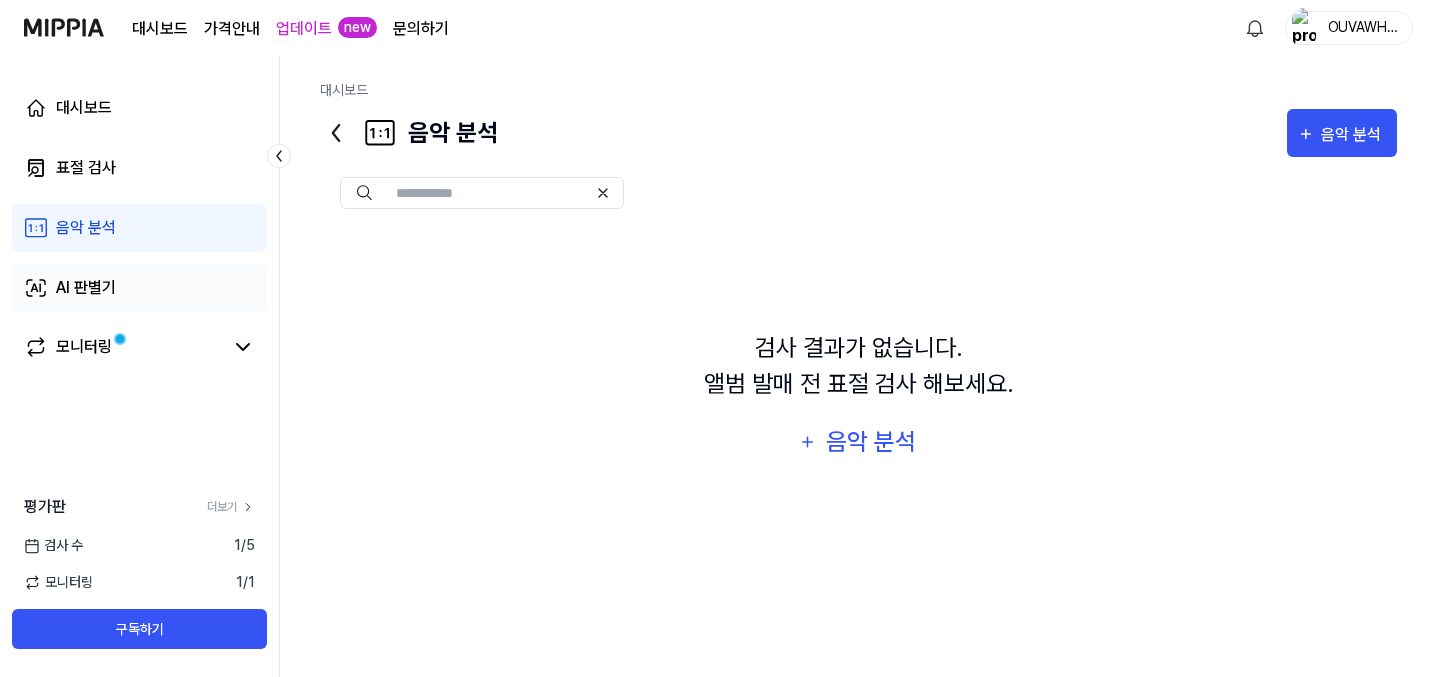 click on "AI 판별기" at bounding box center [139, 288] 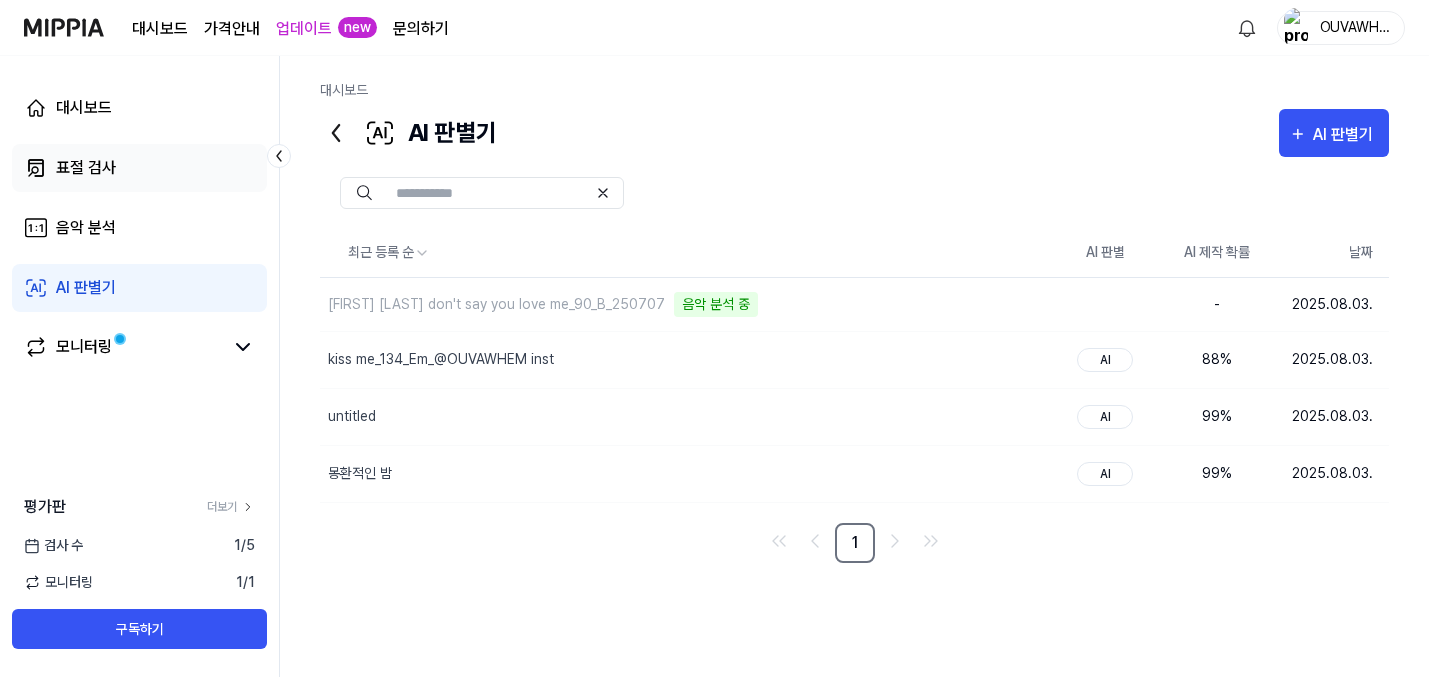click on "표절 검사" at bounding box center (139, 168) 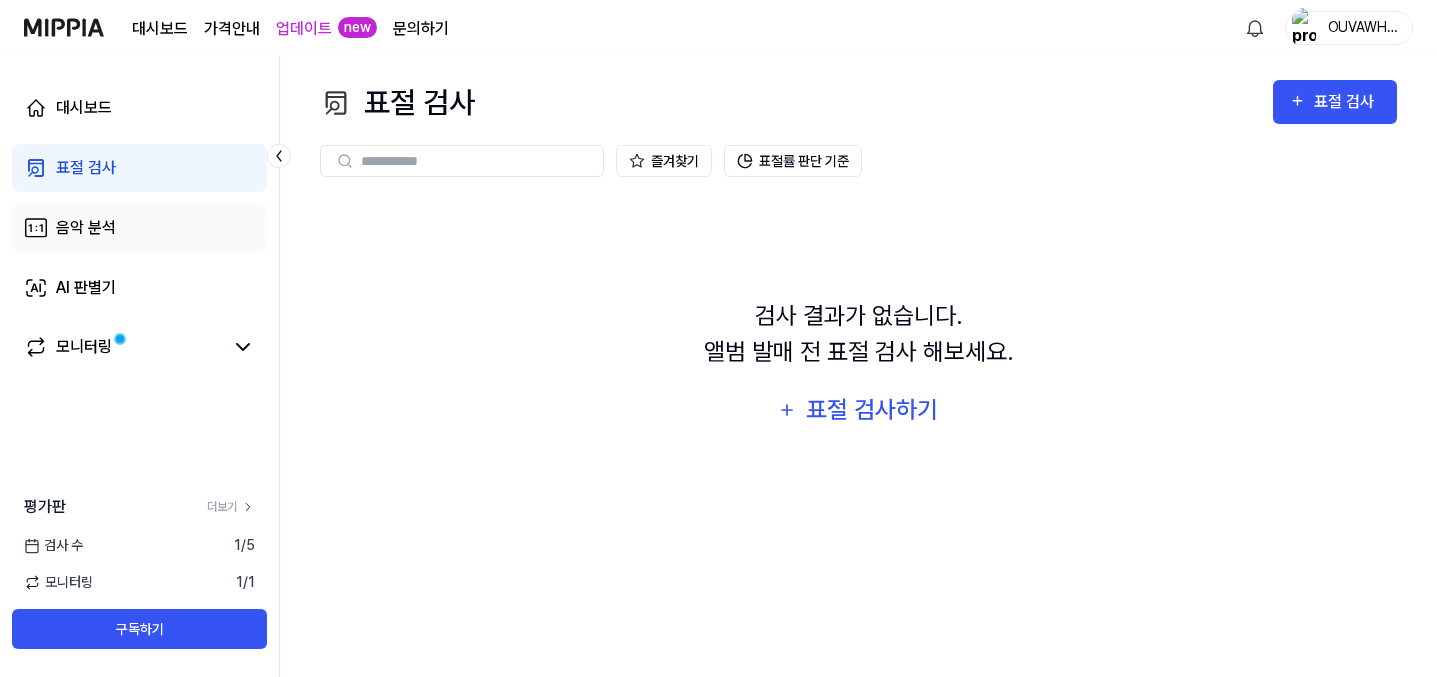 click on "음악 분석" at bounding box center (139, 228) 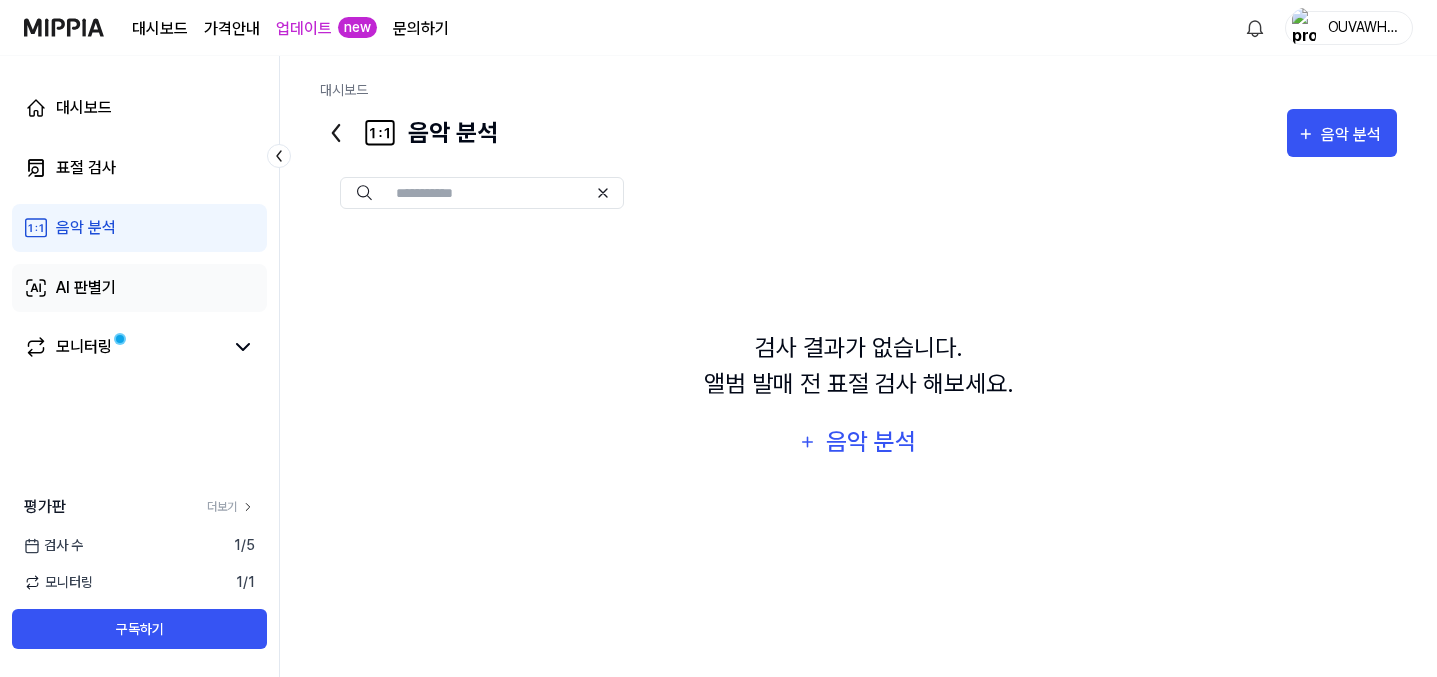 click on "AI 판별기" at bounding box center [139, 288] 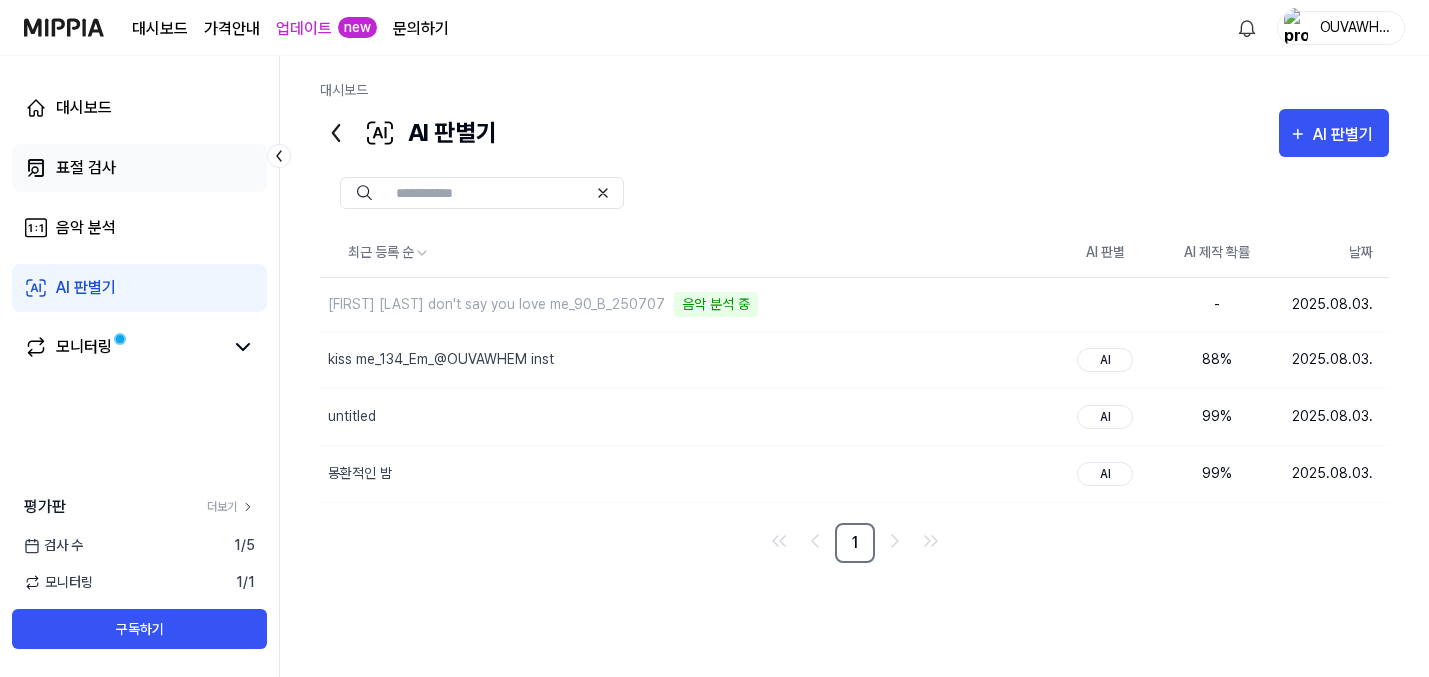 click on "표절 검사" at bounding box center (139, 168) 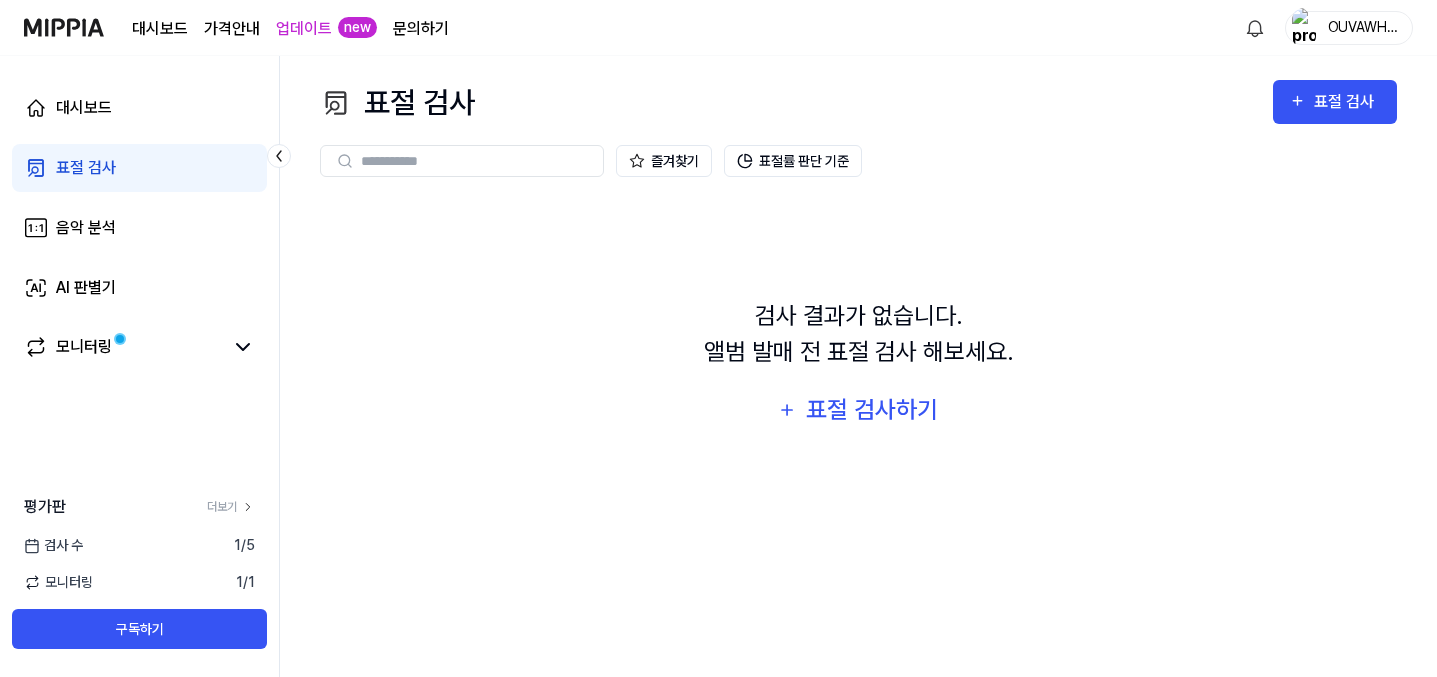click on "대시보드 표절 검사 음악 분석 AI 판별기 모니터링" at bounding box center (139, 228) 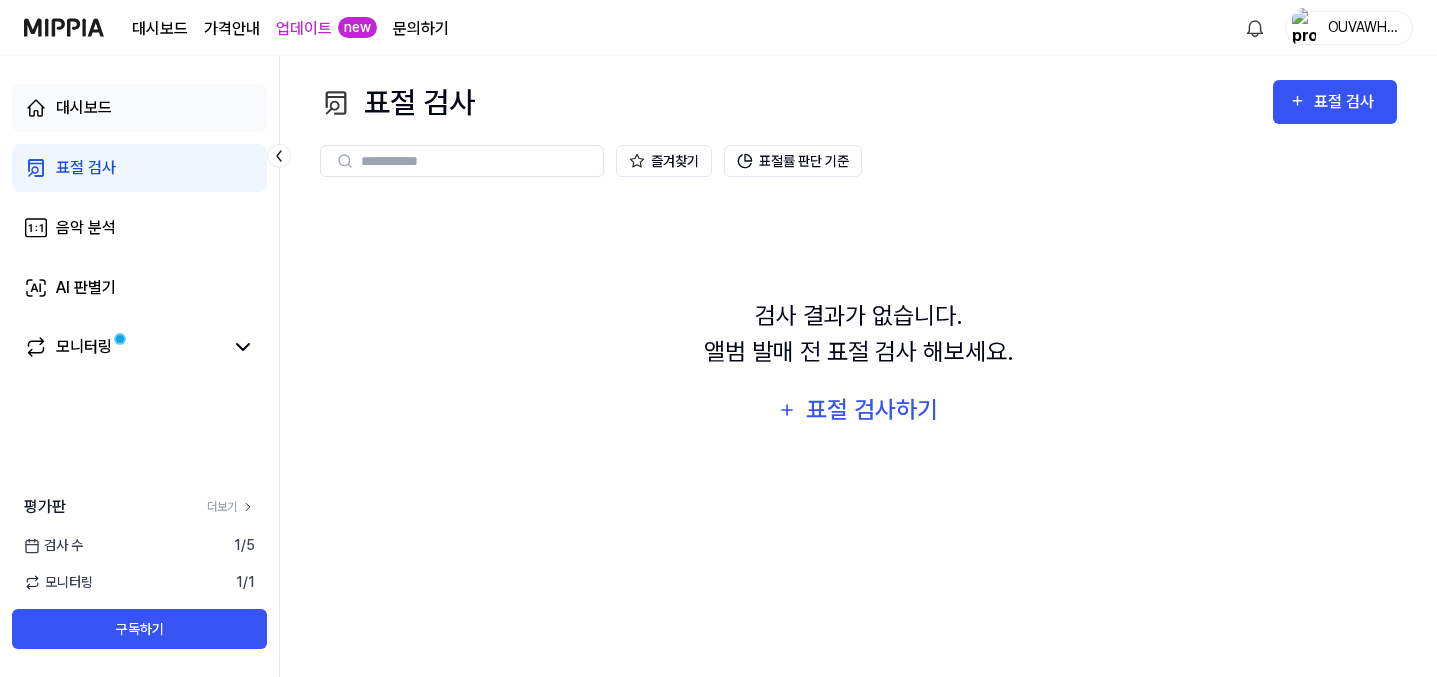 click on "대시보드" at bounding box center (139, 108) 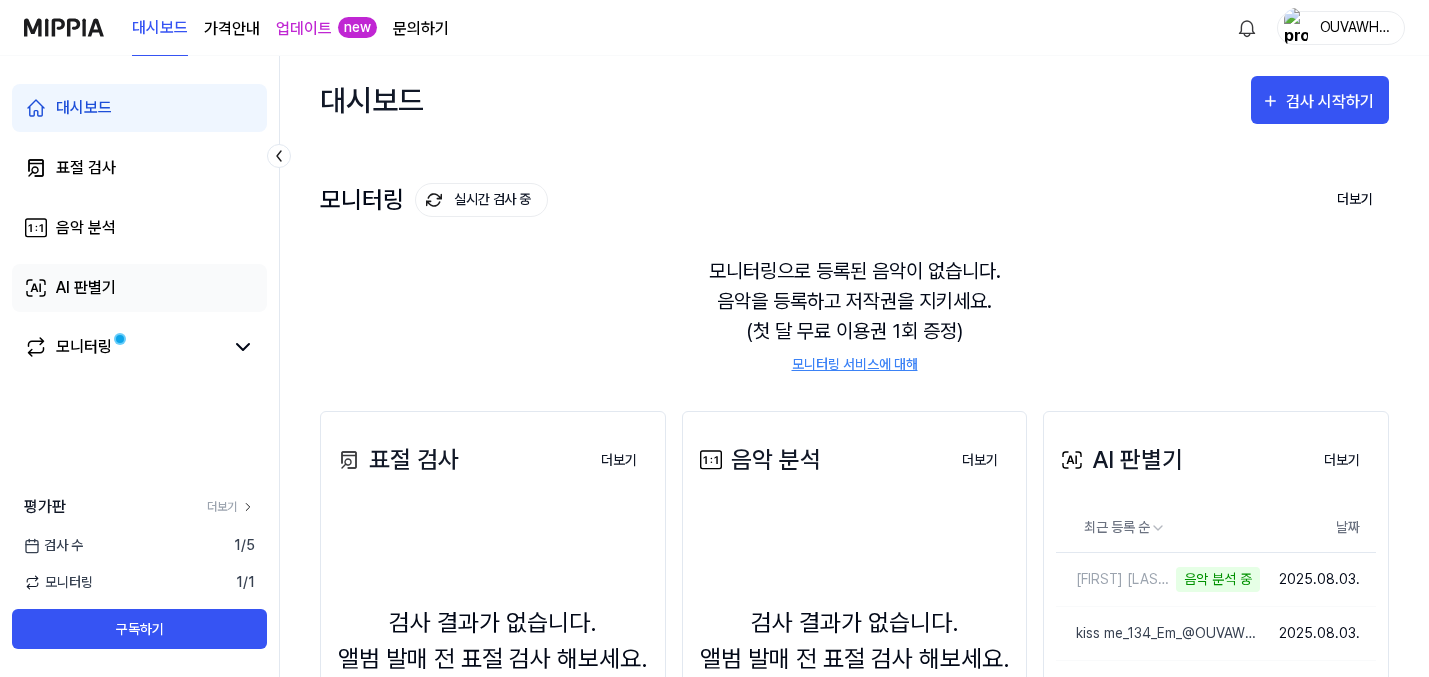 click on "대시보드 표절 검사 음악 분석 AI 판별기 모니터링" at bounding box center (139, 228) 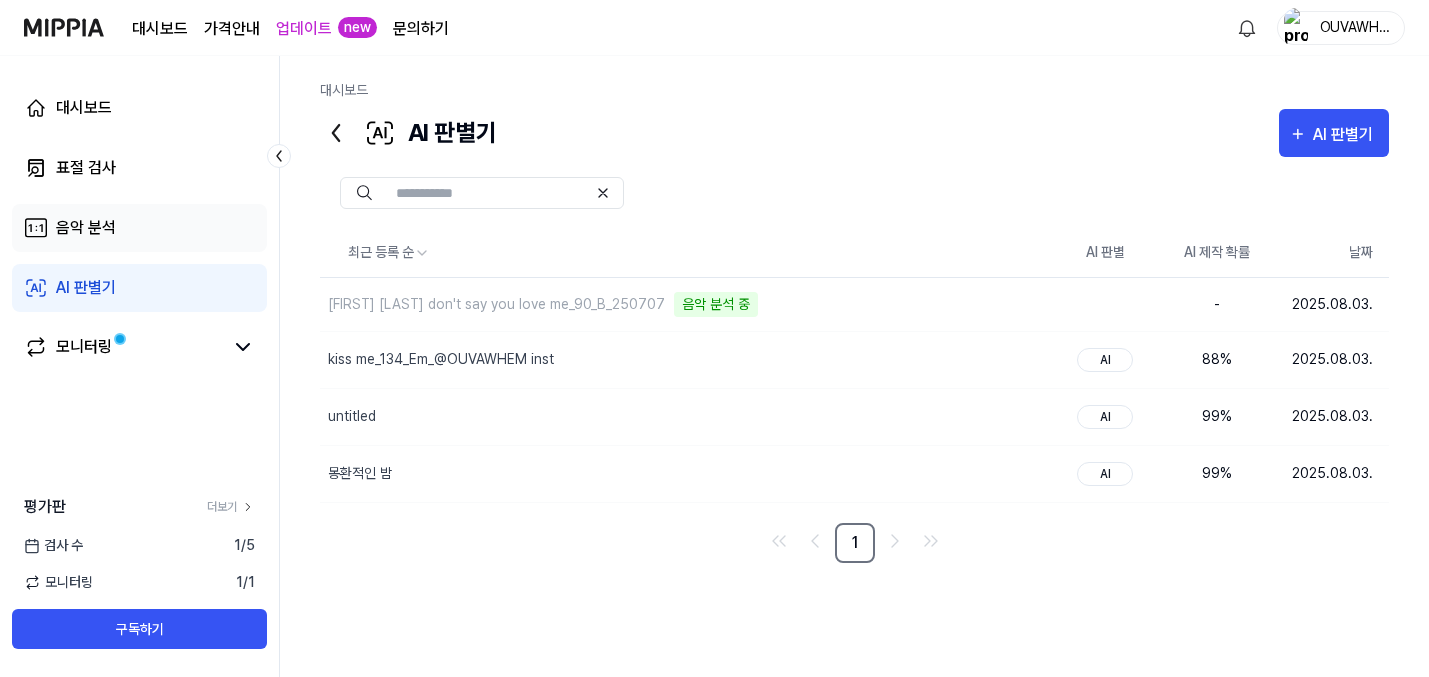 click on "음악 분석" at bounding box center [139, 228] 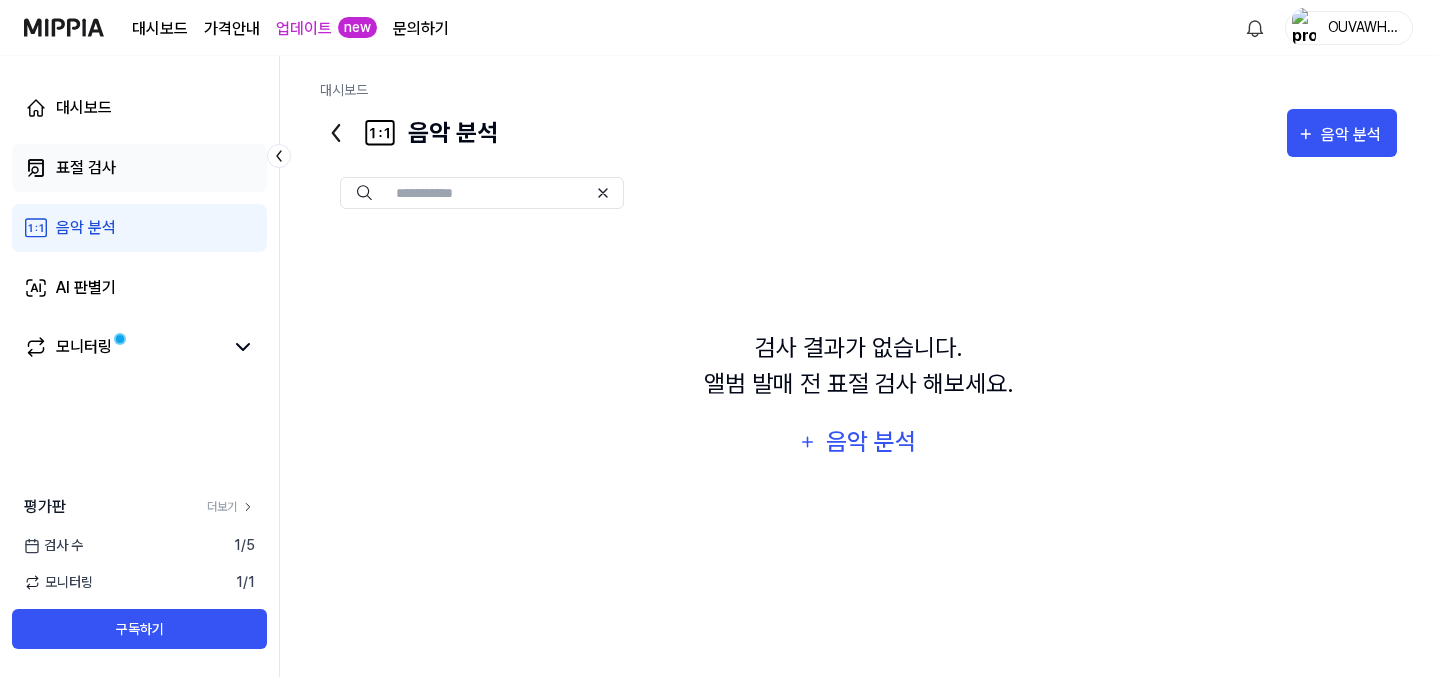click on "표절 검사" at bounding box center [139, 168] 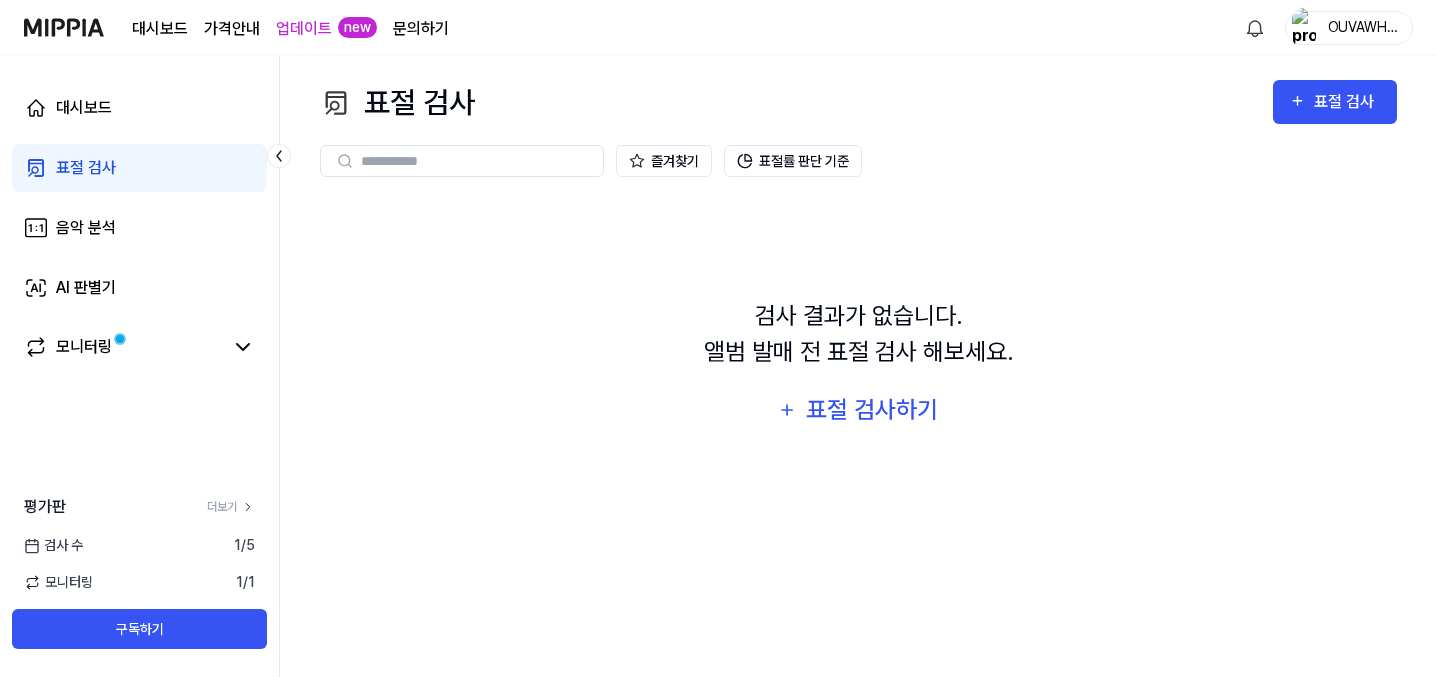 click on "대시보드 표절 검사 음악 분석 AI 판별기 모니터링" at bounding box center [139, 228] 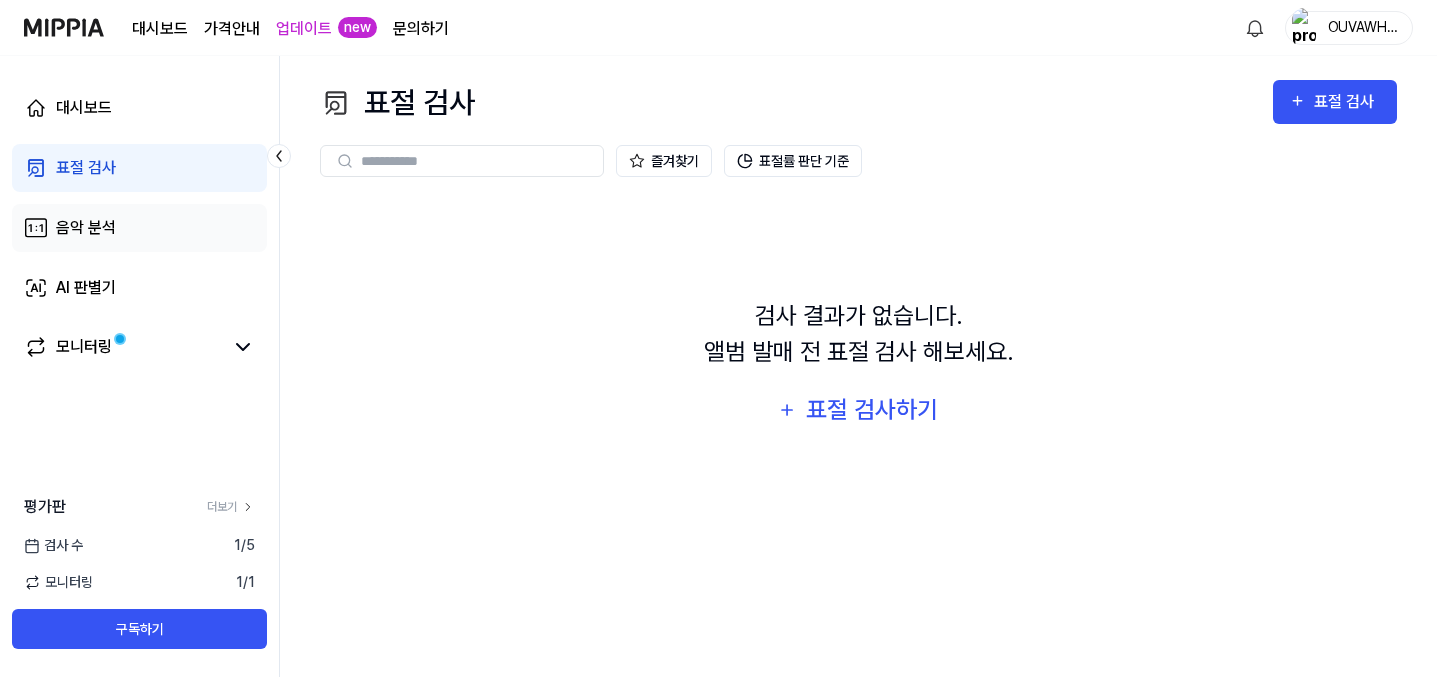click on "음악 분석" at bounding box center [139, 228] 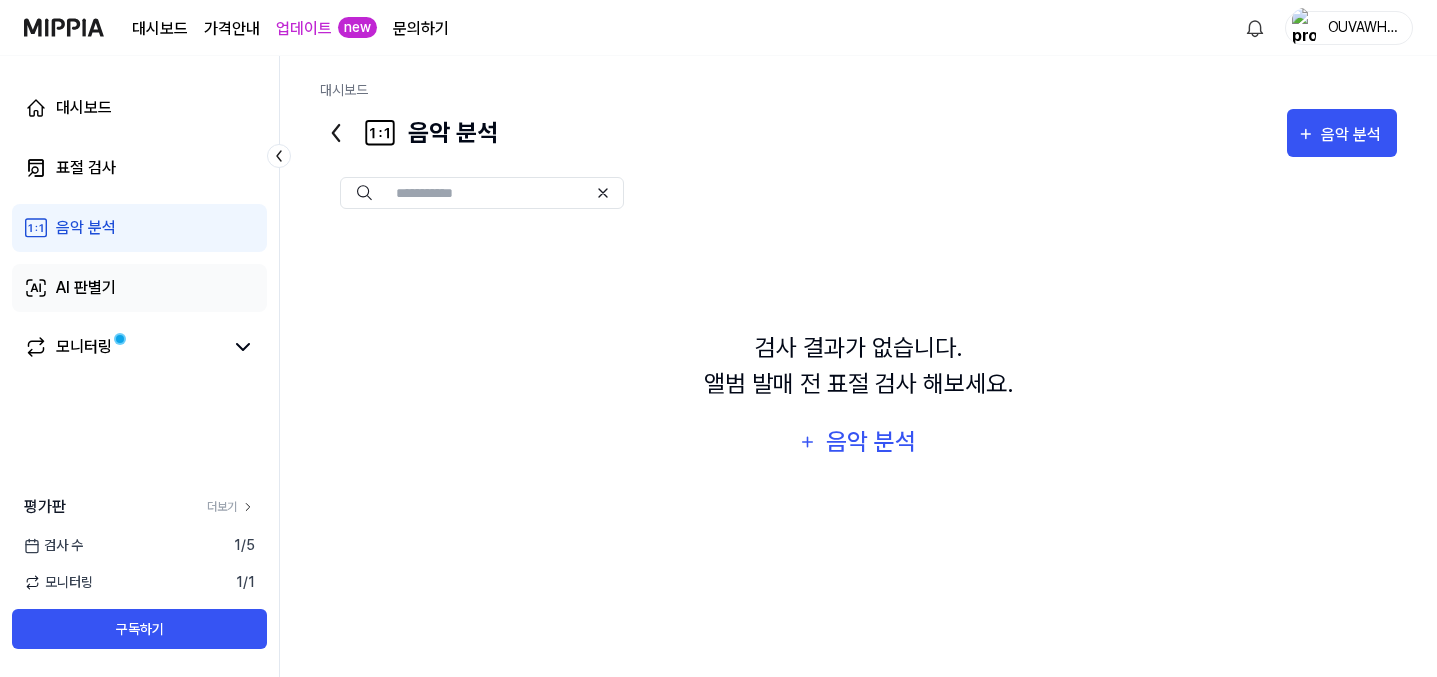 click on "AI 판별기" at bounding box center (139, 288) 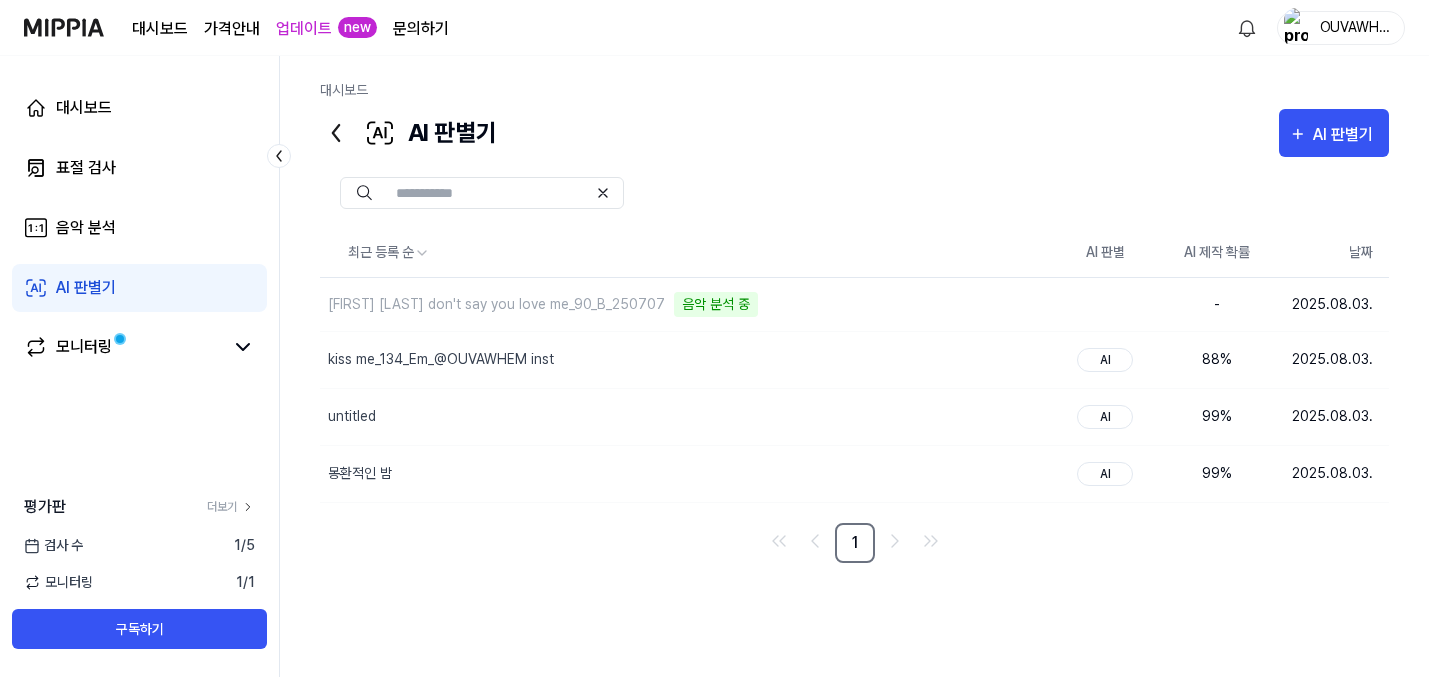 click on "대시보드 표절 검사 음악 분석 AI 판별기 모니터링" at bounding box center [139, 228] 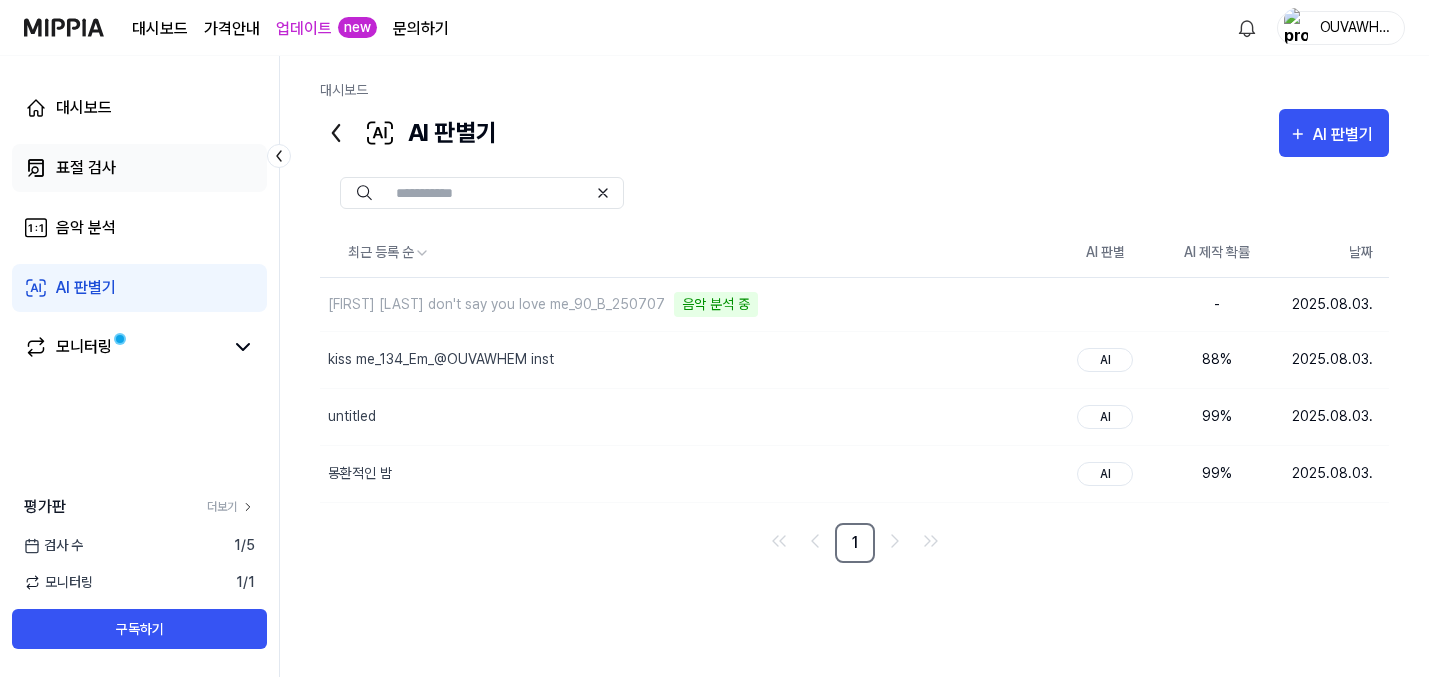 click on "표절 검사" at bounding box center (139, 168) 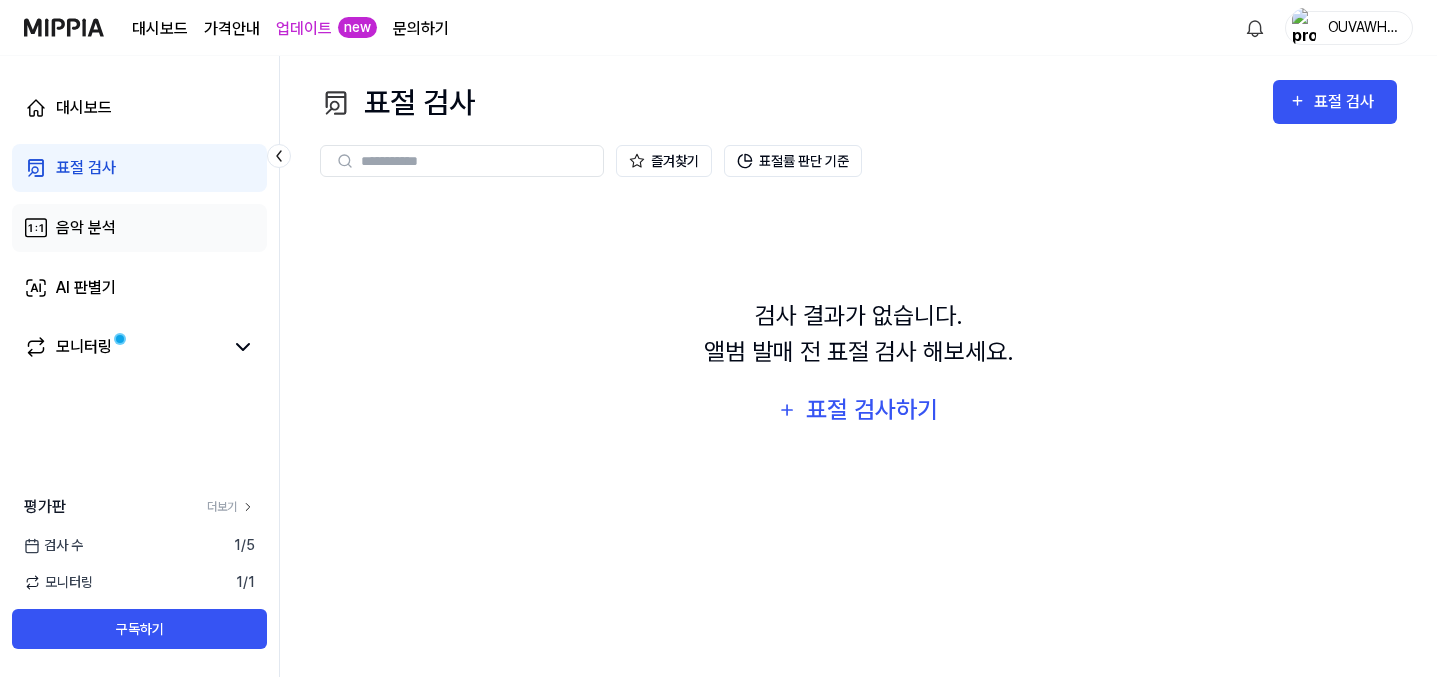 click on "음악 분석" at bounding box center (139, 228) 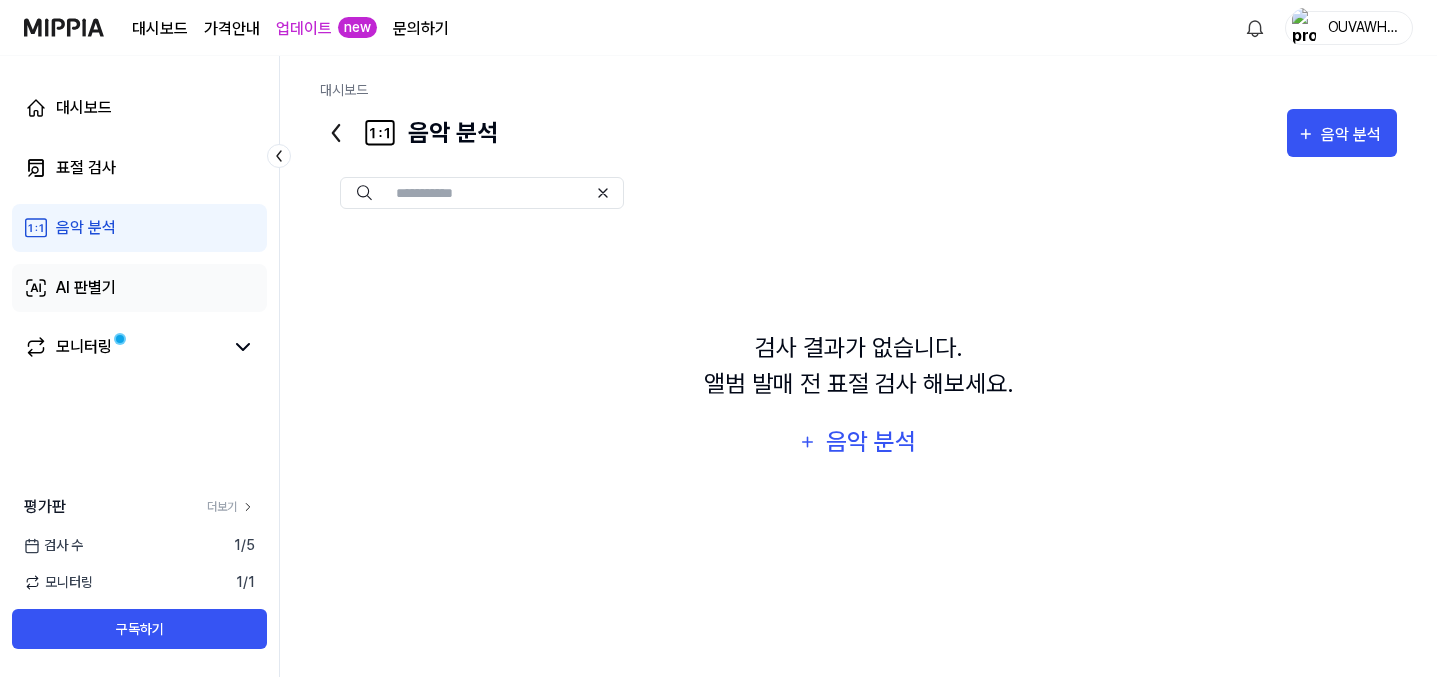 click on "AI 판별기" at bounding box center (139, 288) 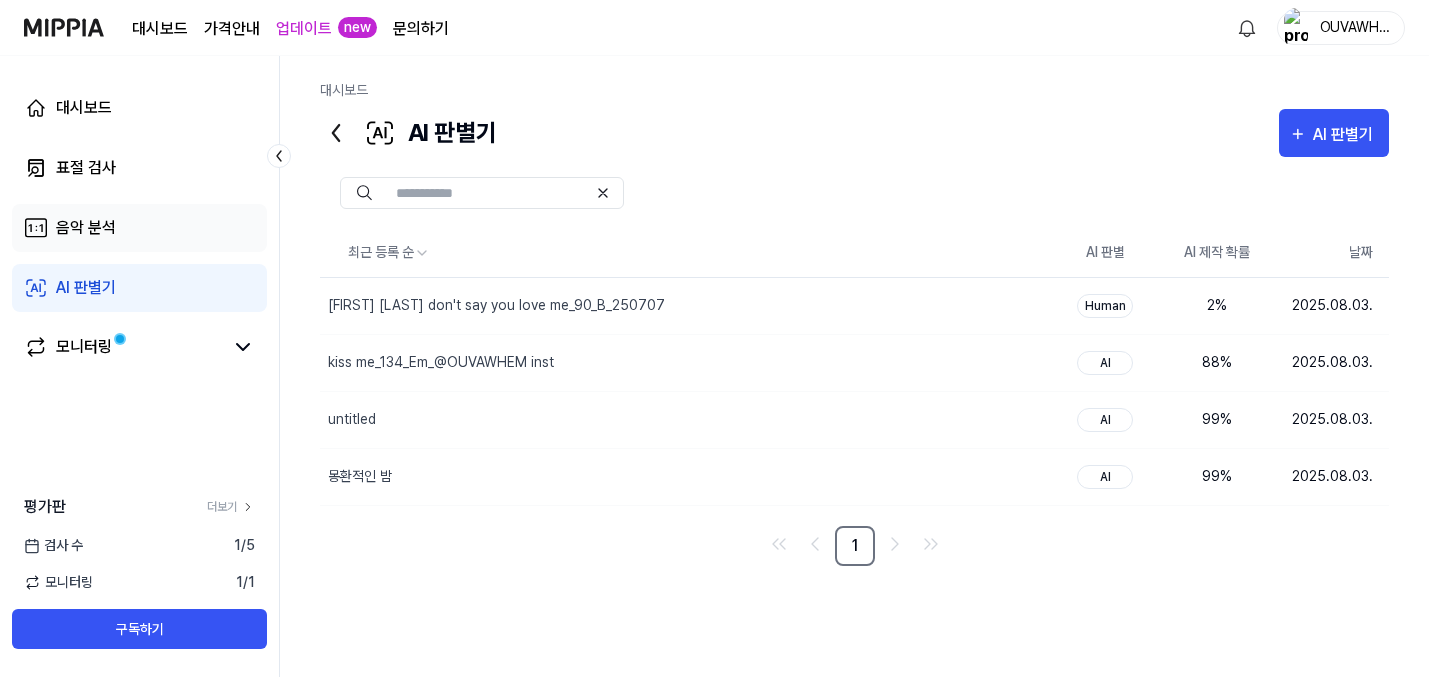 click on "음악 분석" at bounding box center [139, 228] 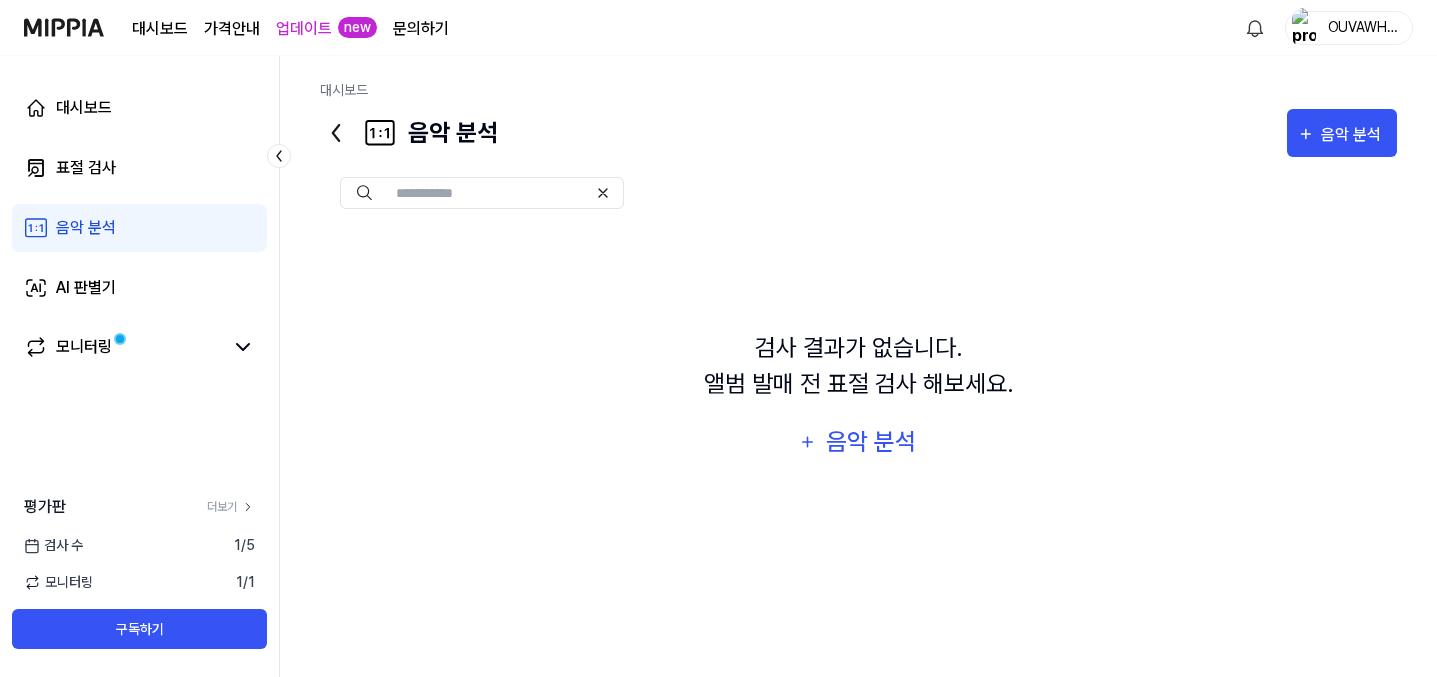 click on "대시보드 표절 검사 음악 분석 AI 판별기 모니터링" at bounding box center [139, 228] 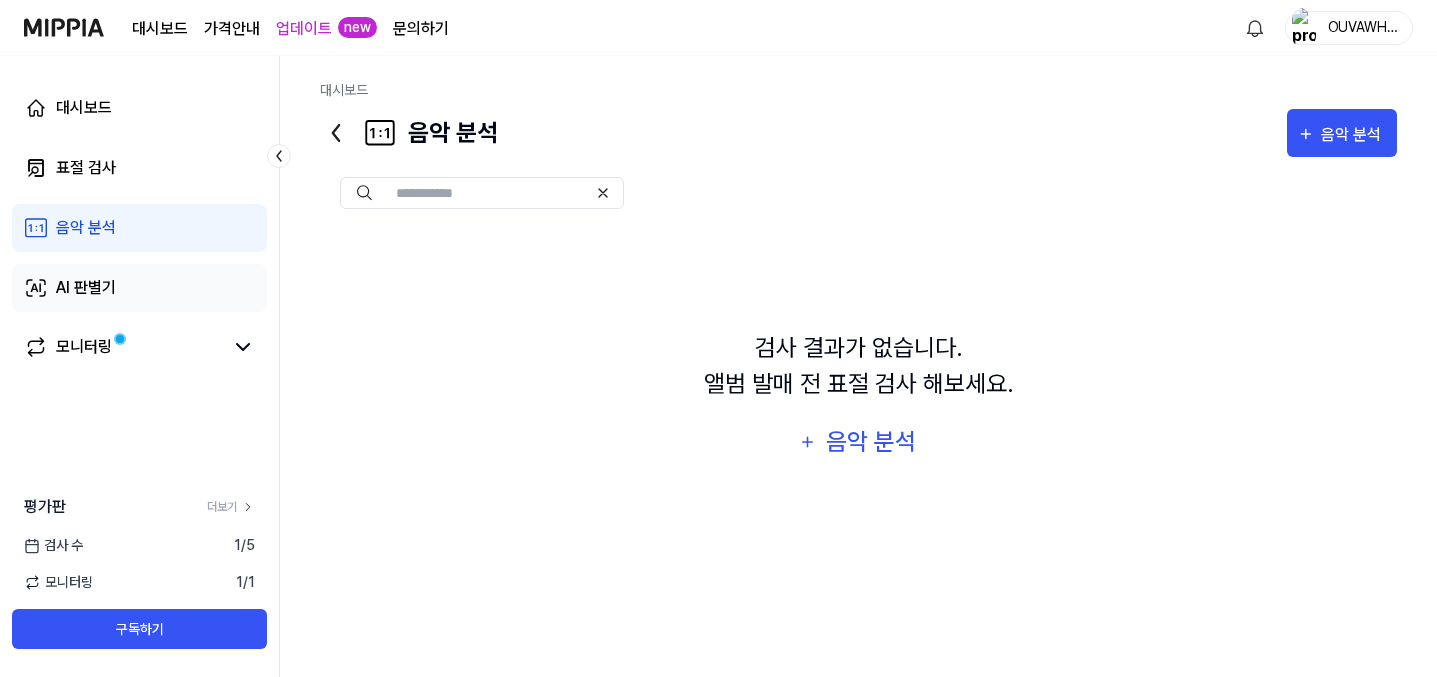 click on "AI 판별기" at bounding box center [139, 288] 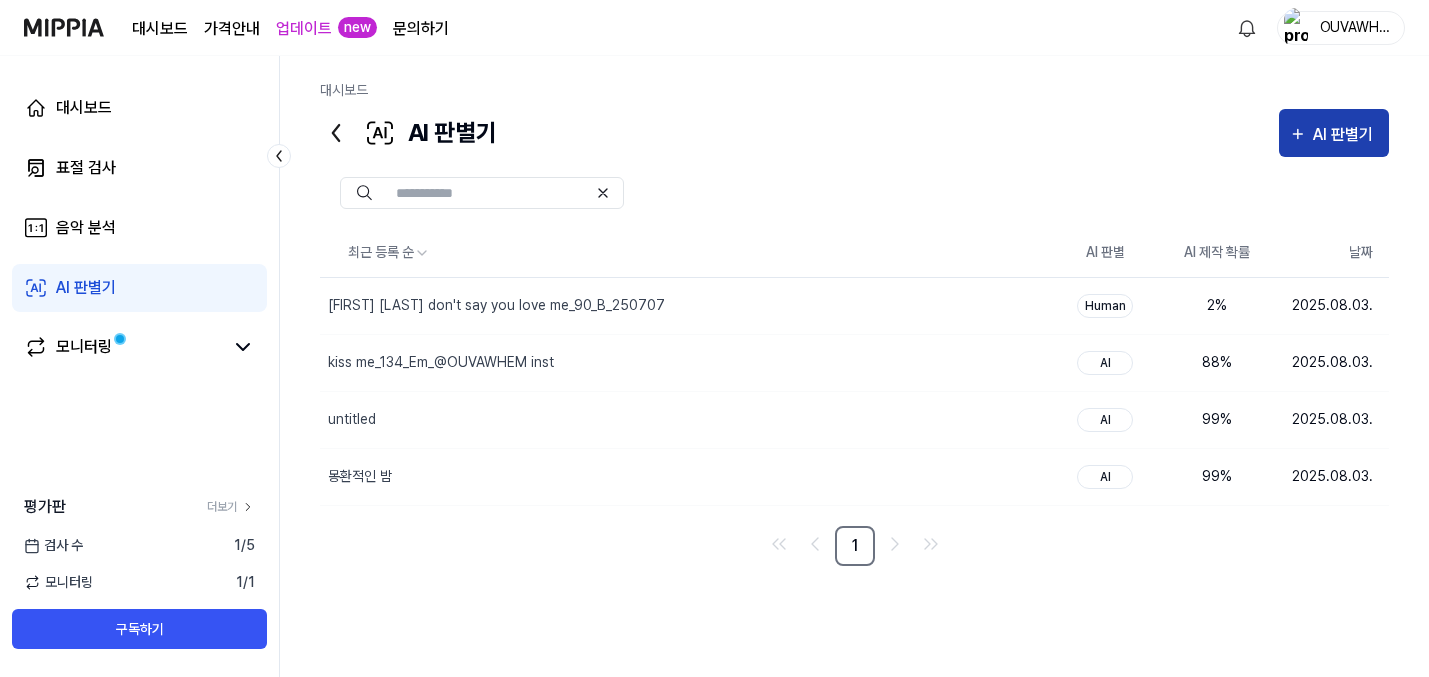 click on "AI 판별기" at bounding box center [1334, 133] 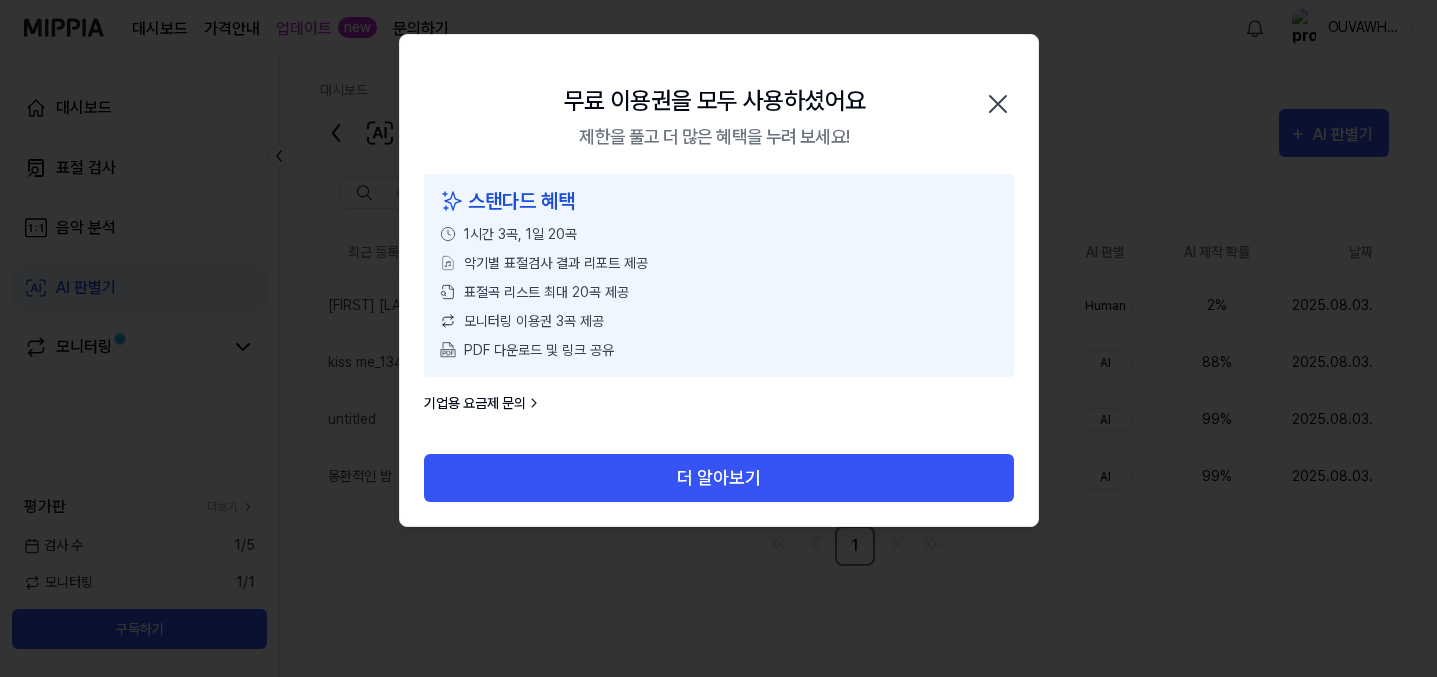 click 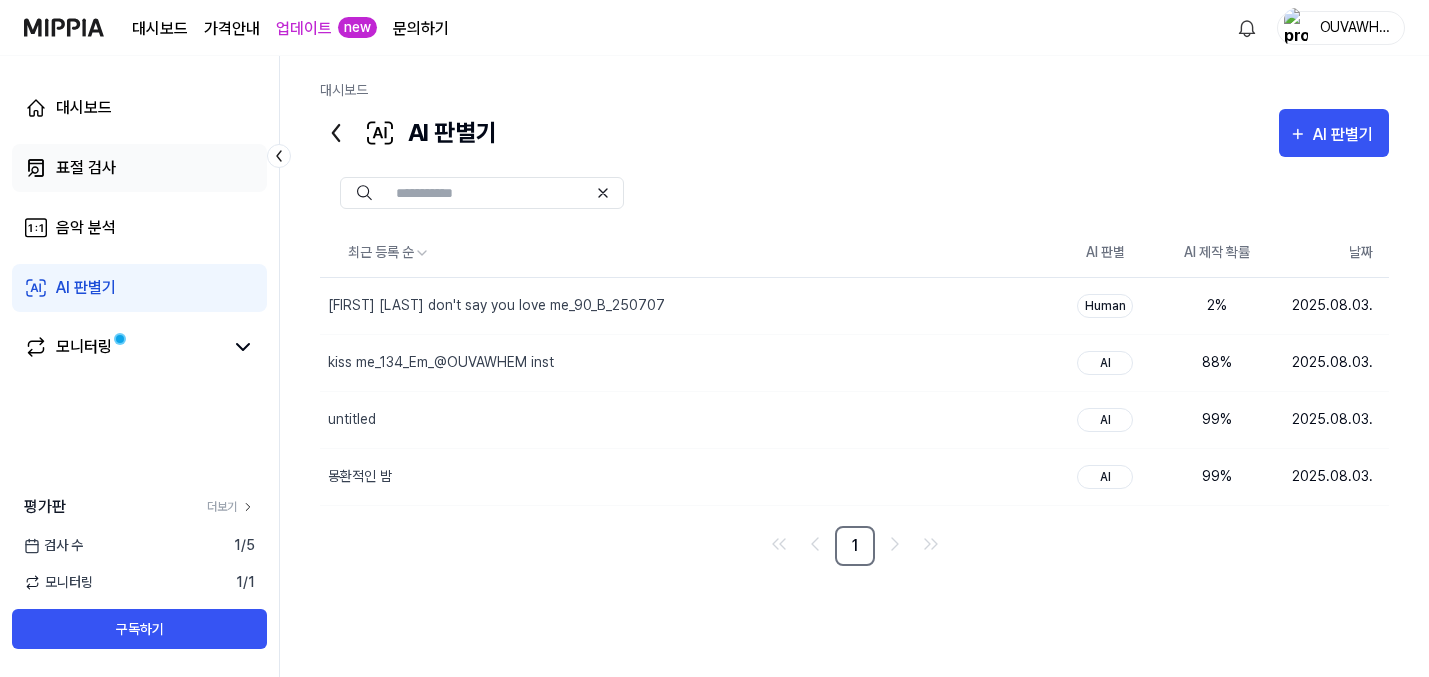 click on "표절 검사" at bounding box center (86, 168) 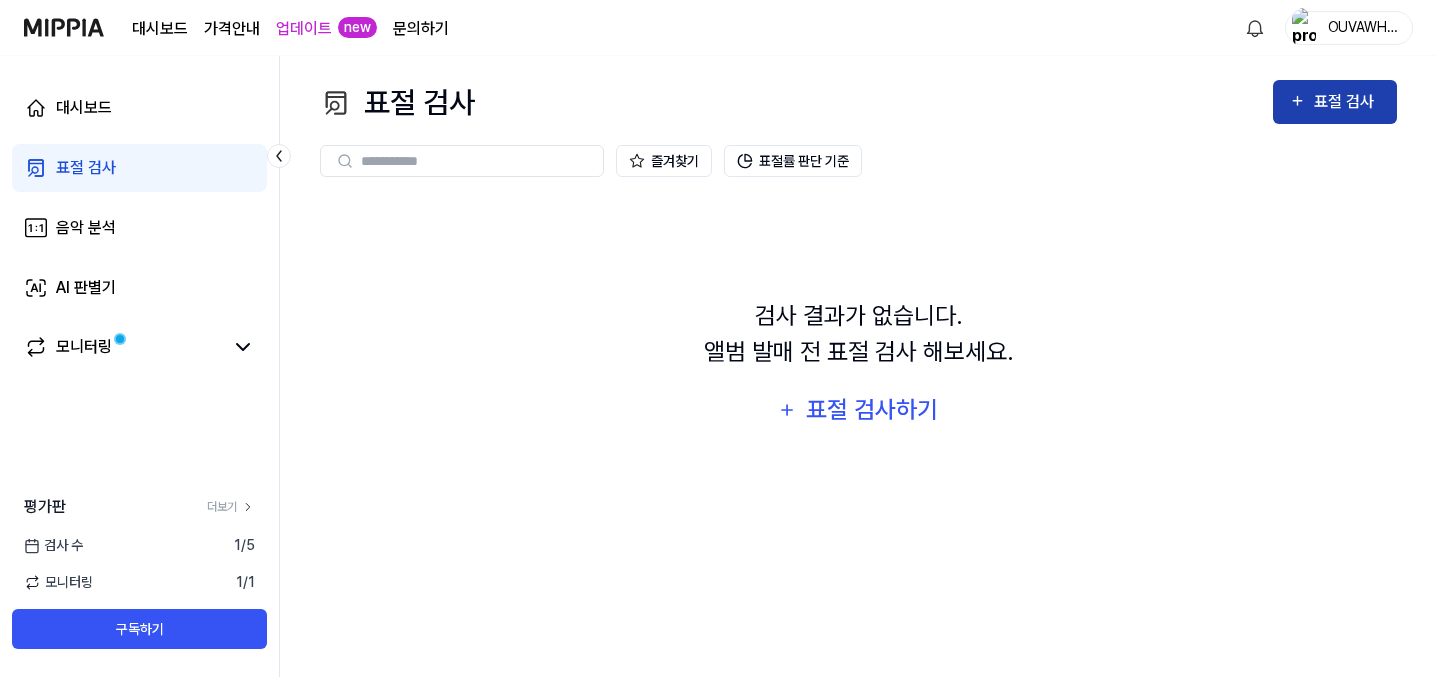 click on "표절 검사" at bounding box center [1335, 102] 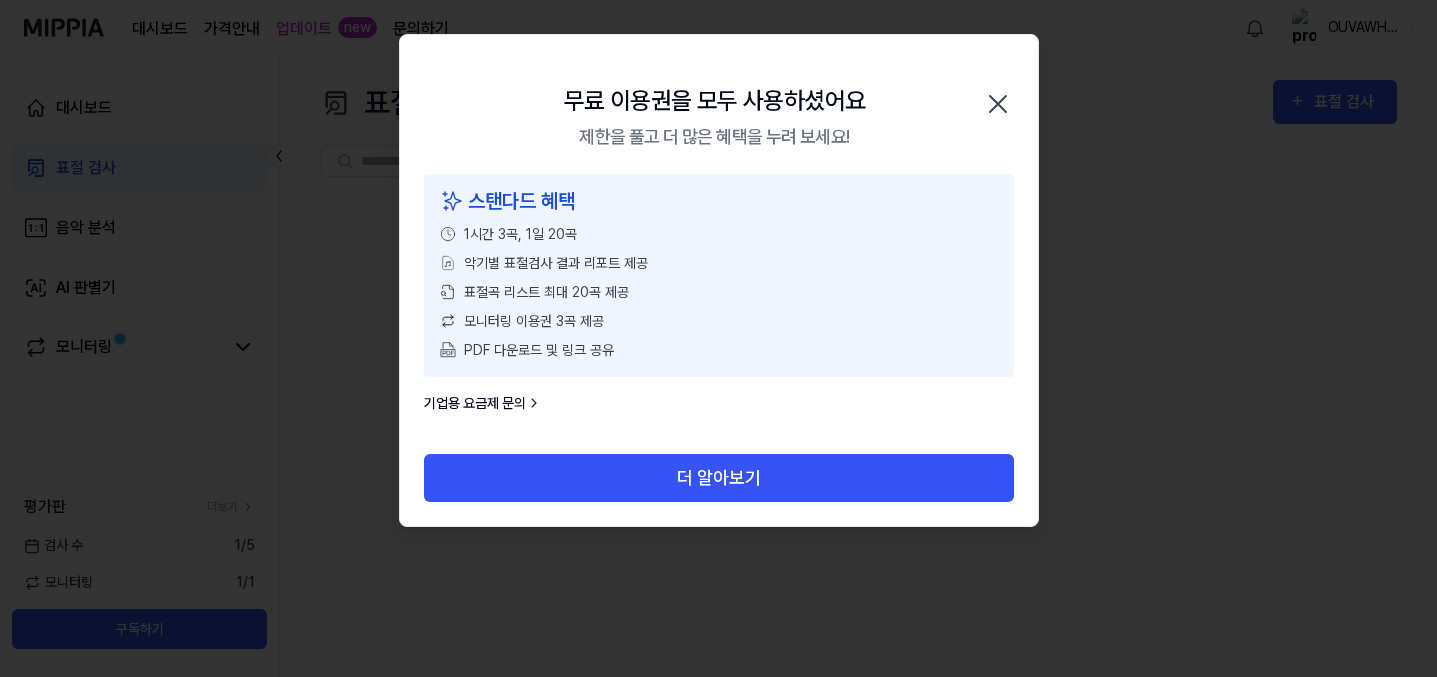 click 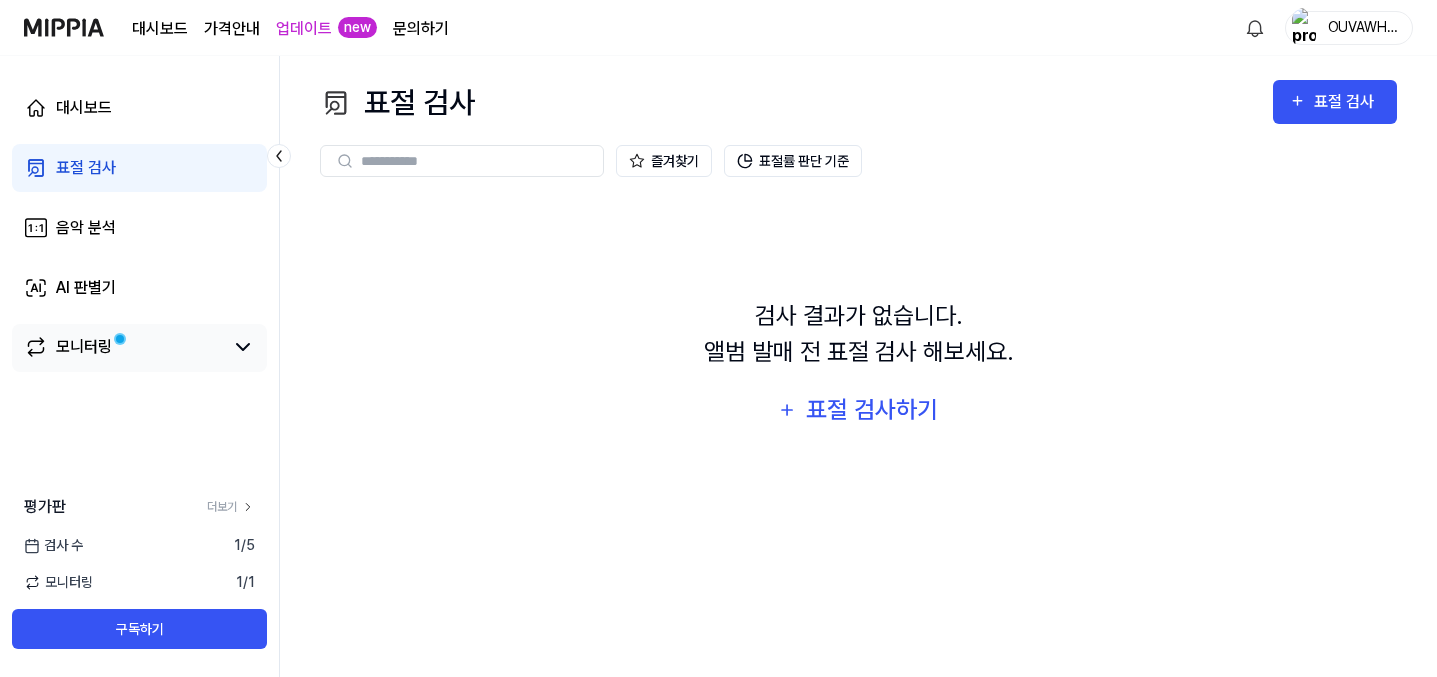 click on "모니터링" at bounding box center [123, 347] 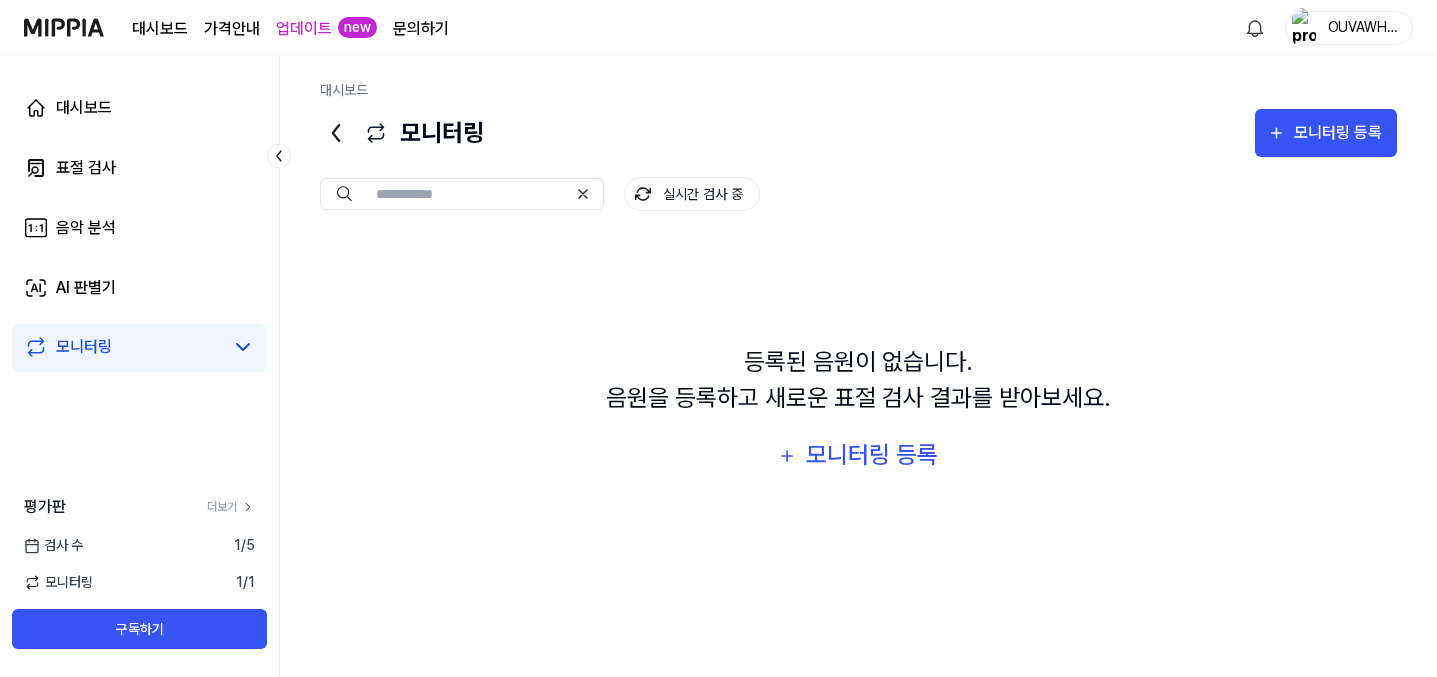 click on "모니터링" at bounding box center [139, 348] 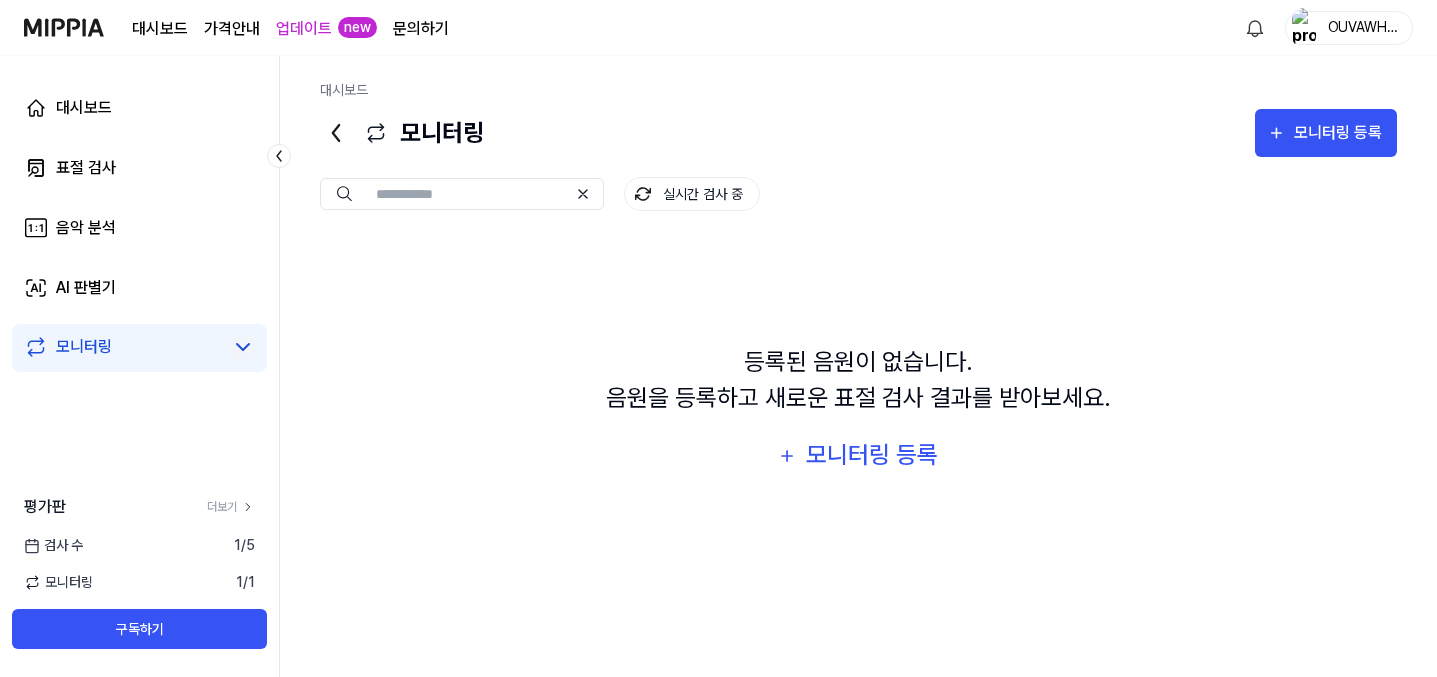 click 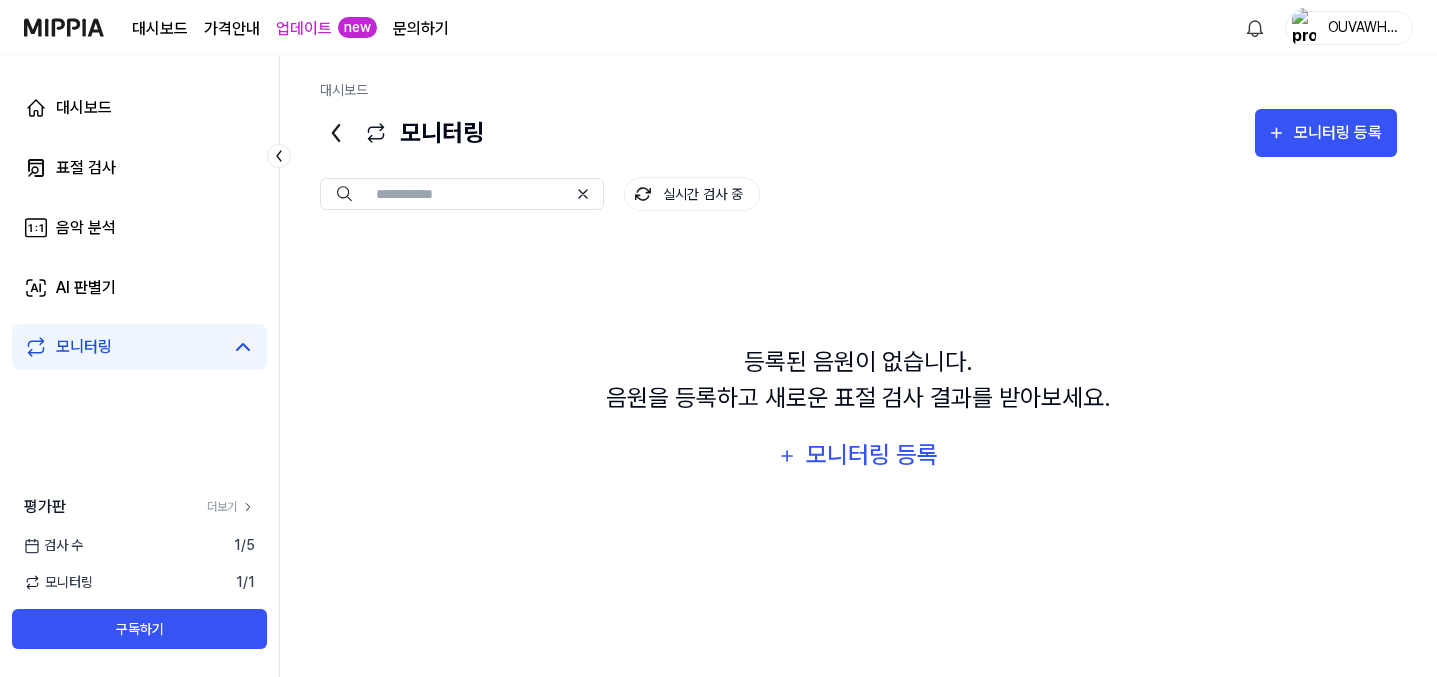 click 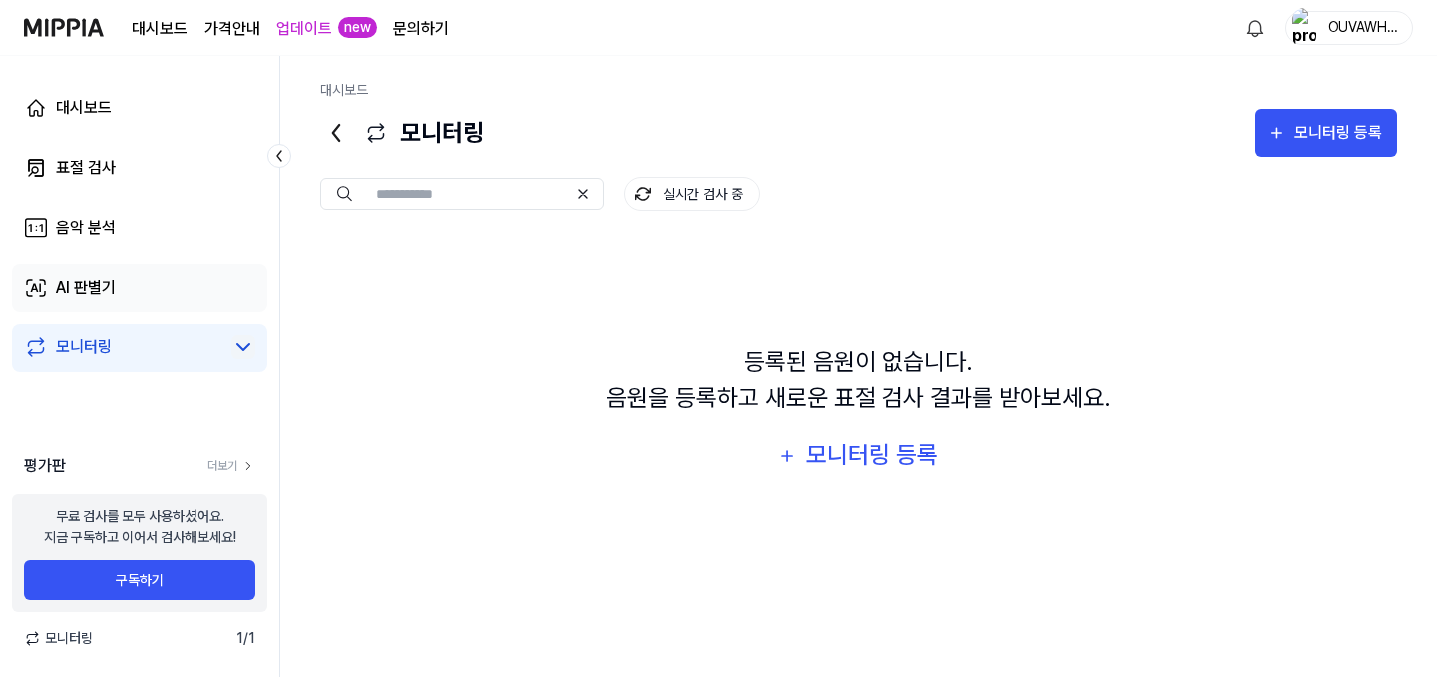 click on "AI 판별기" at bounding box center (139, 288) 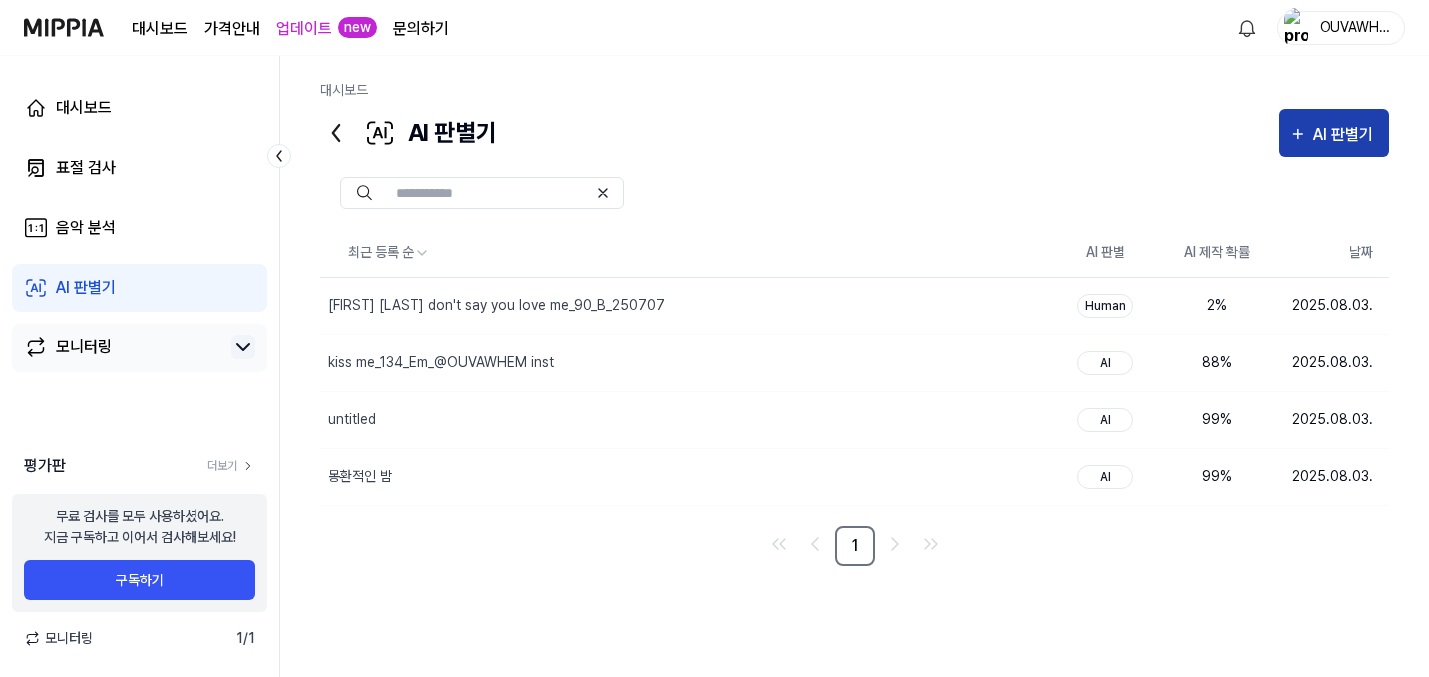 click on "AI 판별기" at bounding box center [1346, 135] 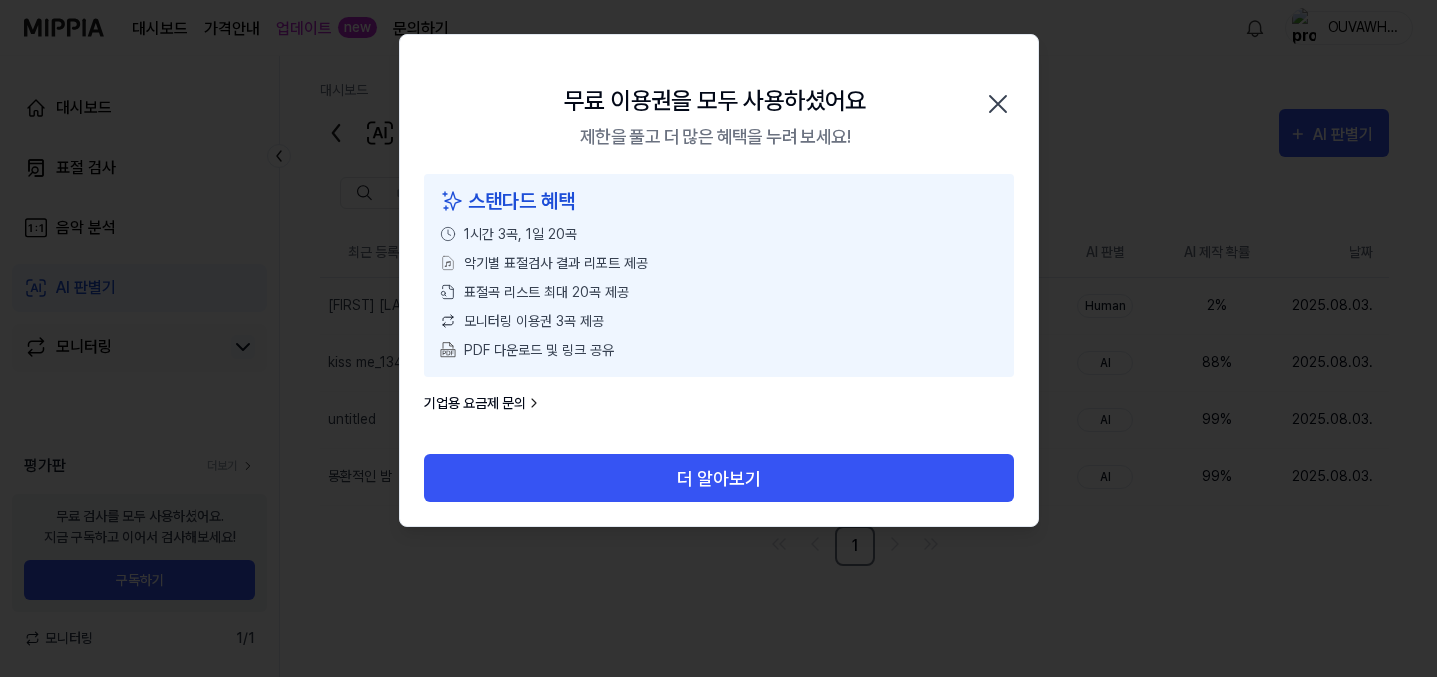 click on "무료 이용권을 모두 사용하셨어요 제한을 풀고 더 많은 혜택을 누려 보세요! 닫기" at bounding box center (719, 104) 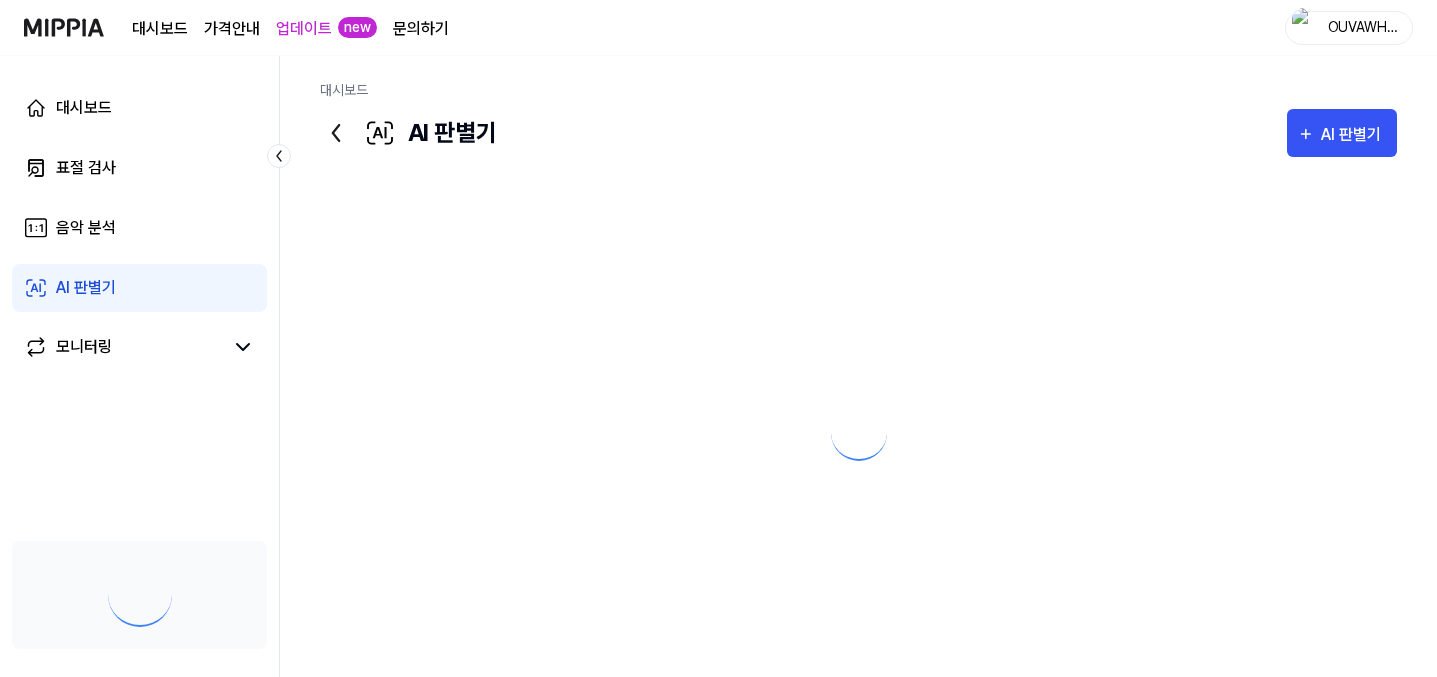 scroll, scrollTop: 0, scrollLeft: 0, axis: both 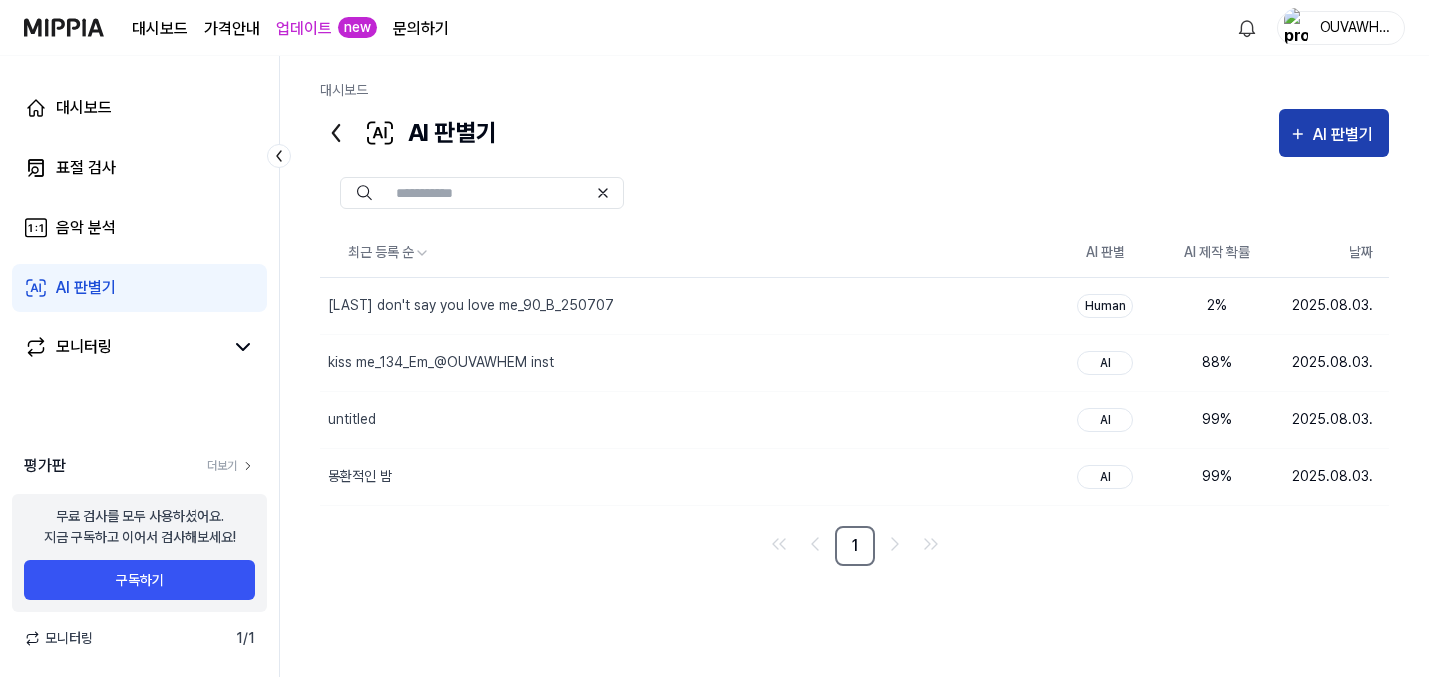 click on "AI 판별기" at bounding box center (1346, 135) 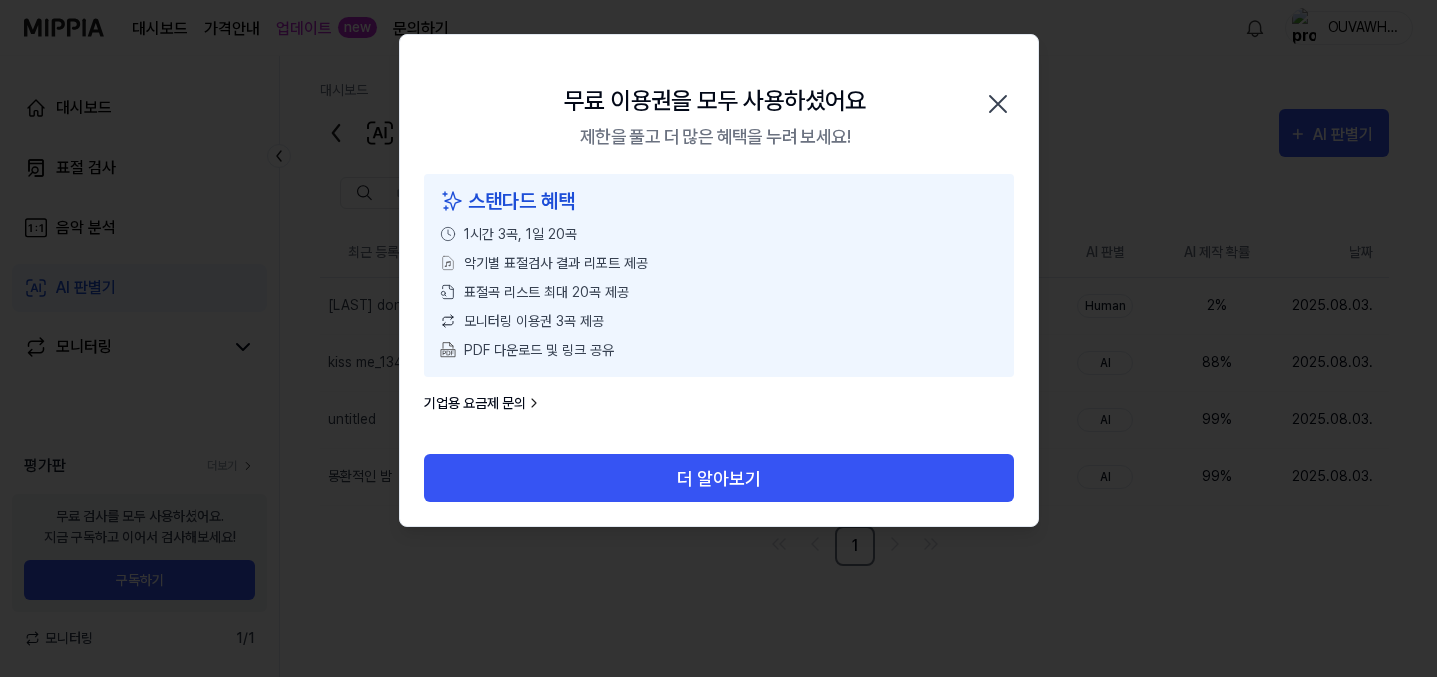 click 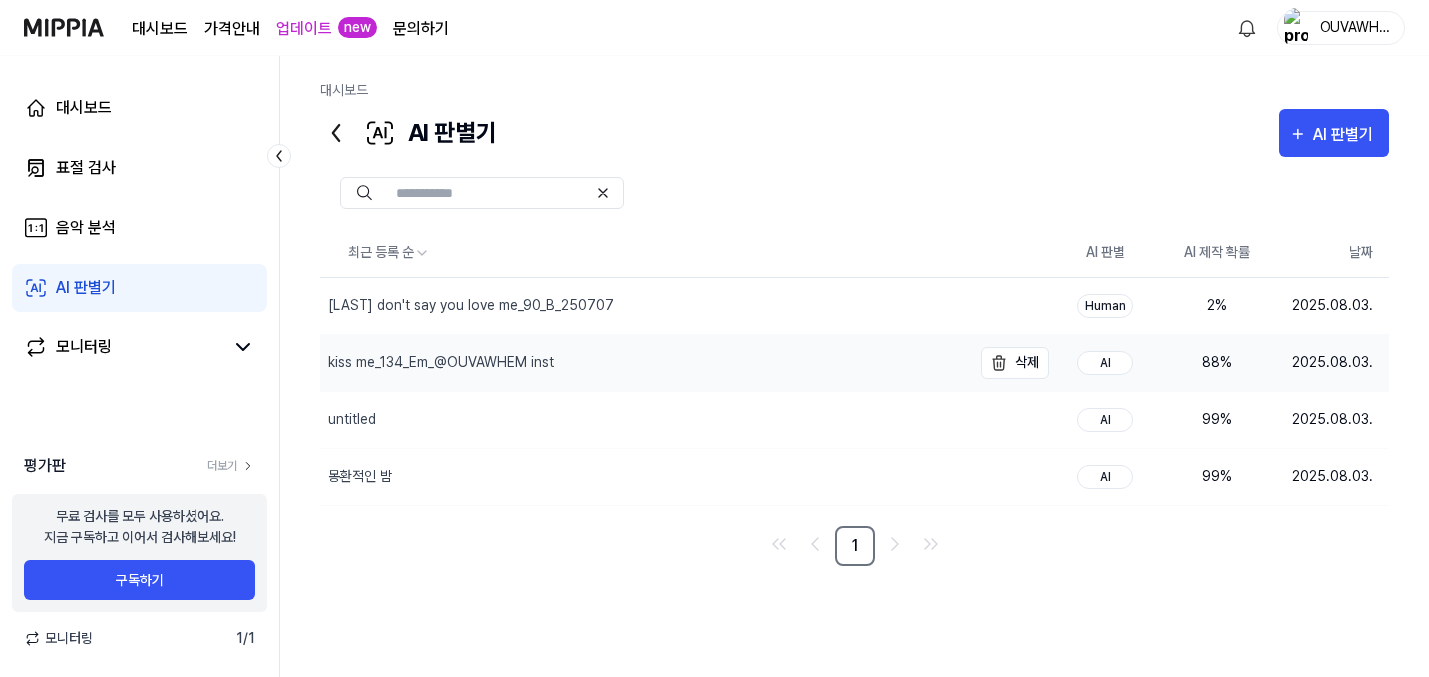 click on "kiss me_134_Em_@OUVAWHEM inst" at bounding box center (645, 363) 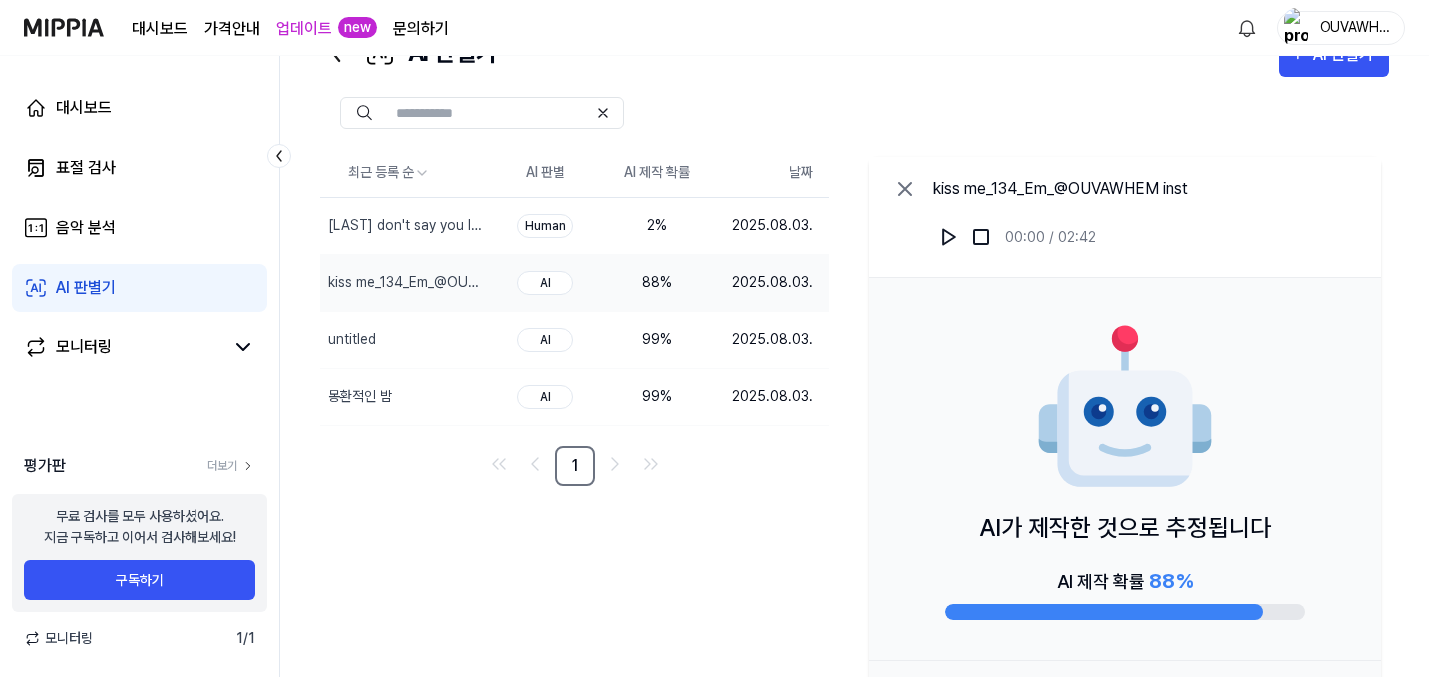 scroll, scrollTop: 163, scrollLeft: 0, axis: vertical 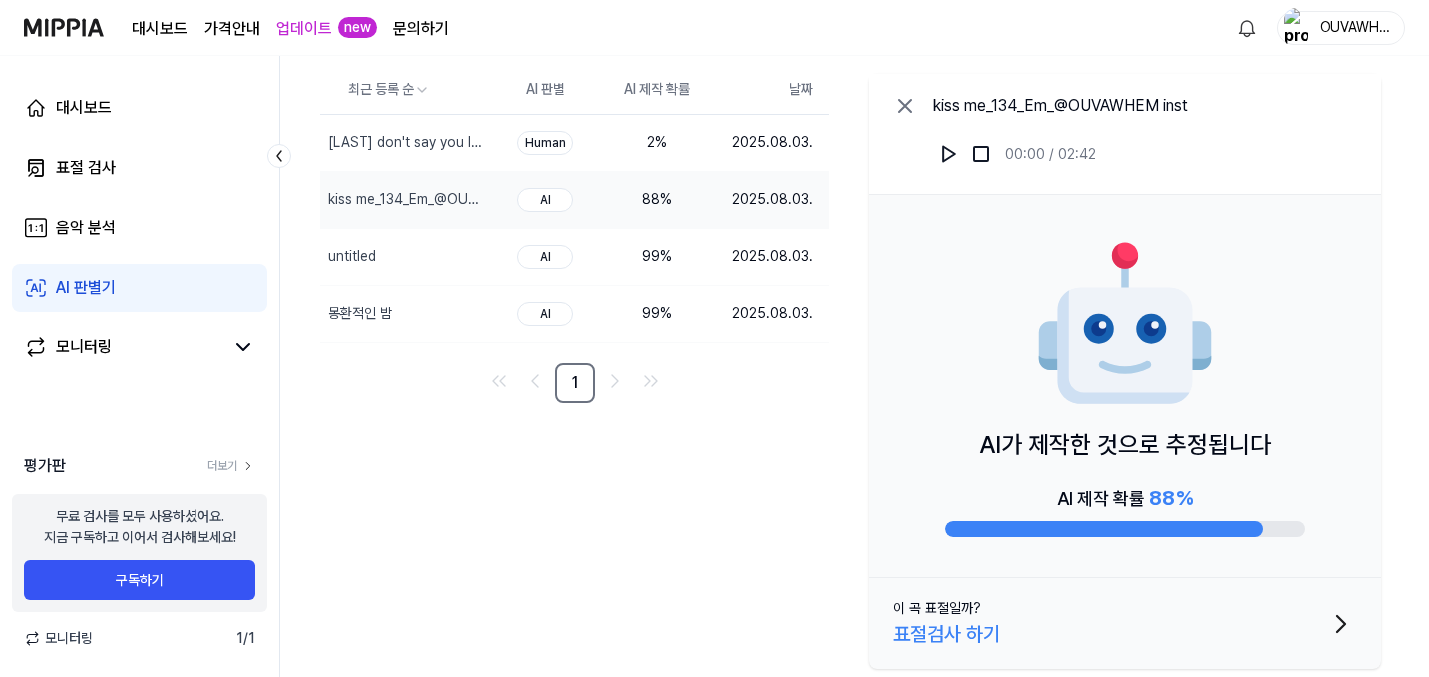 drag, startPoint x: 1054, startPoint y: 530, endPoint x: 1009, endPoint y: 530, distance: 45 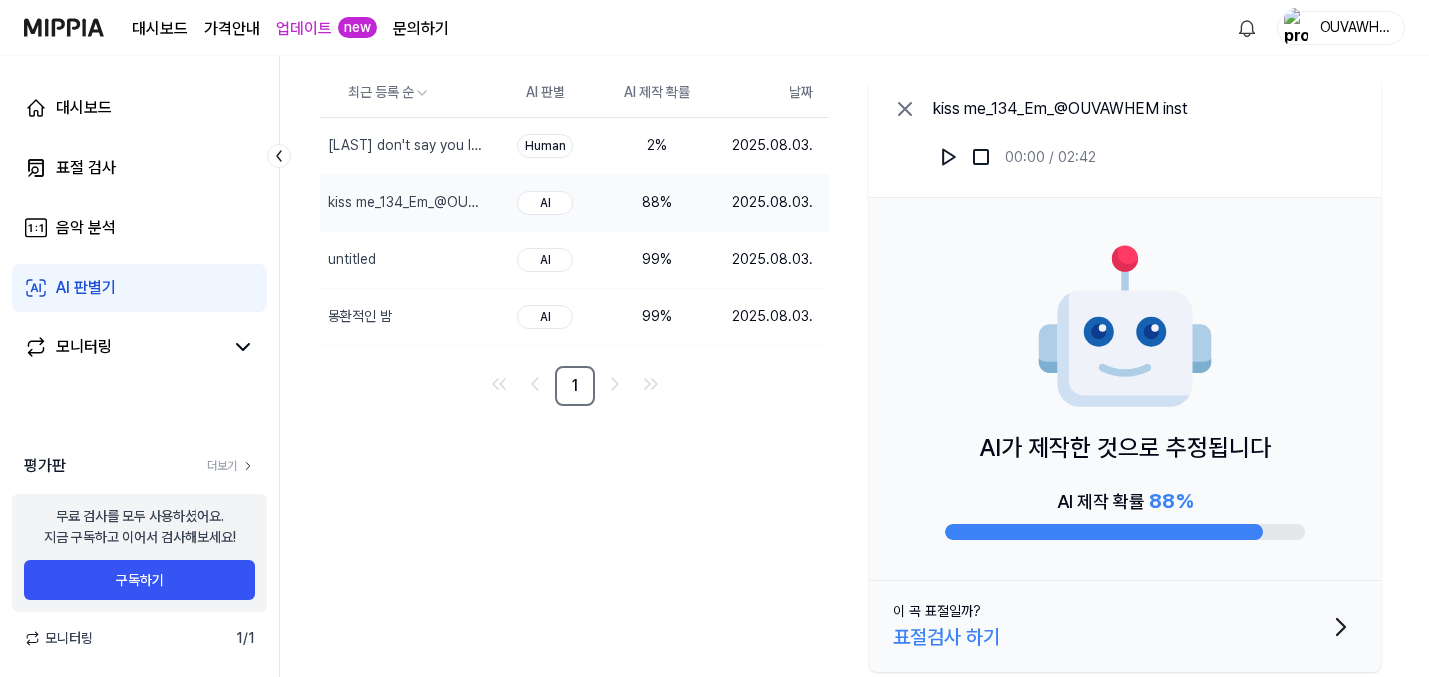 scroll, scrollTop: 163, scrollLeft: 0, axis: vertical 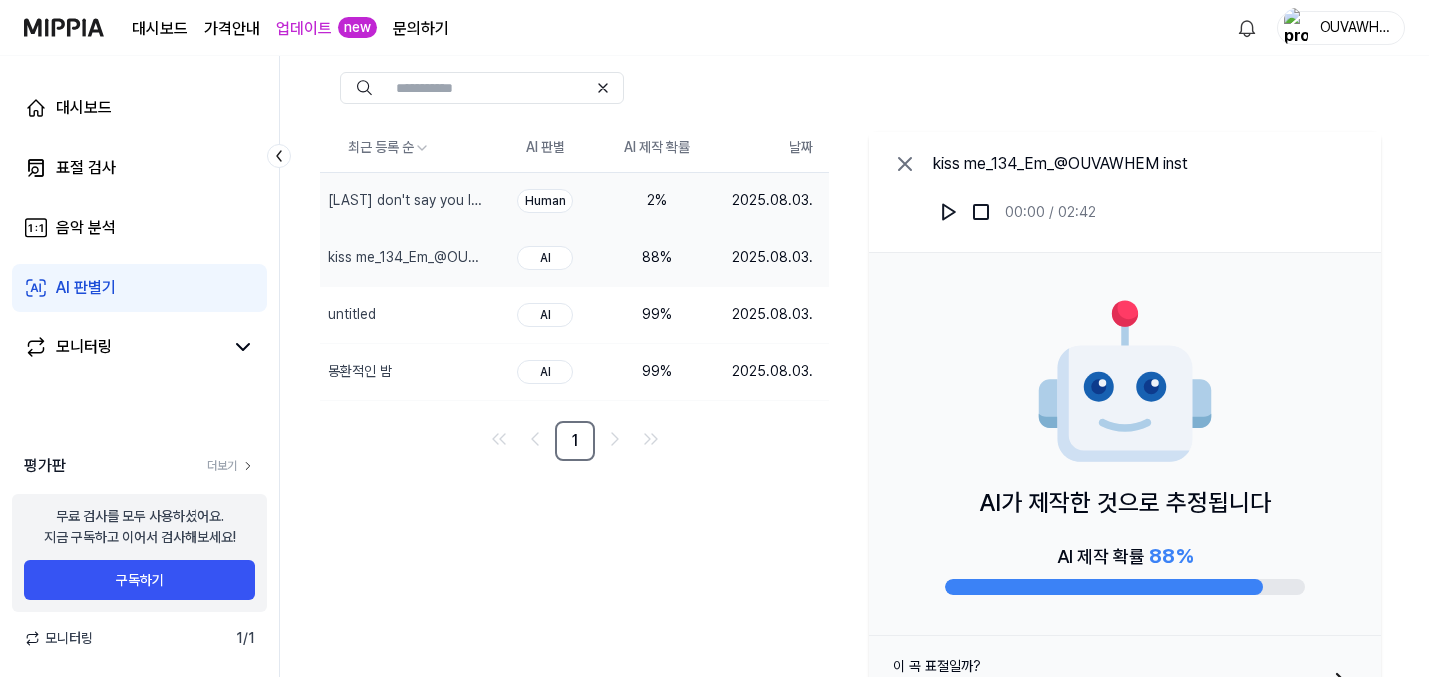 click on "2 %" at bounding box center (657, 200) 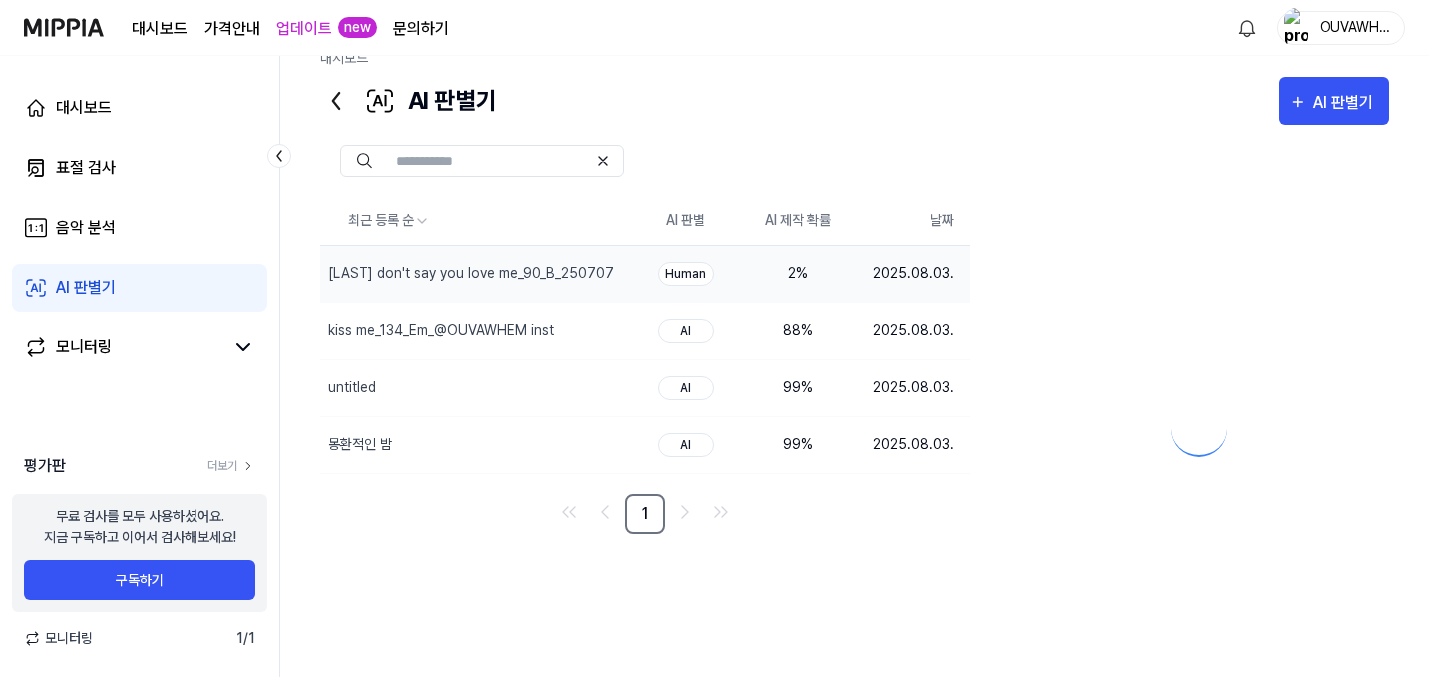 scroll, scrollTop: 105, scrollLeft: 0, axis: vertical 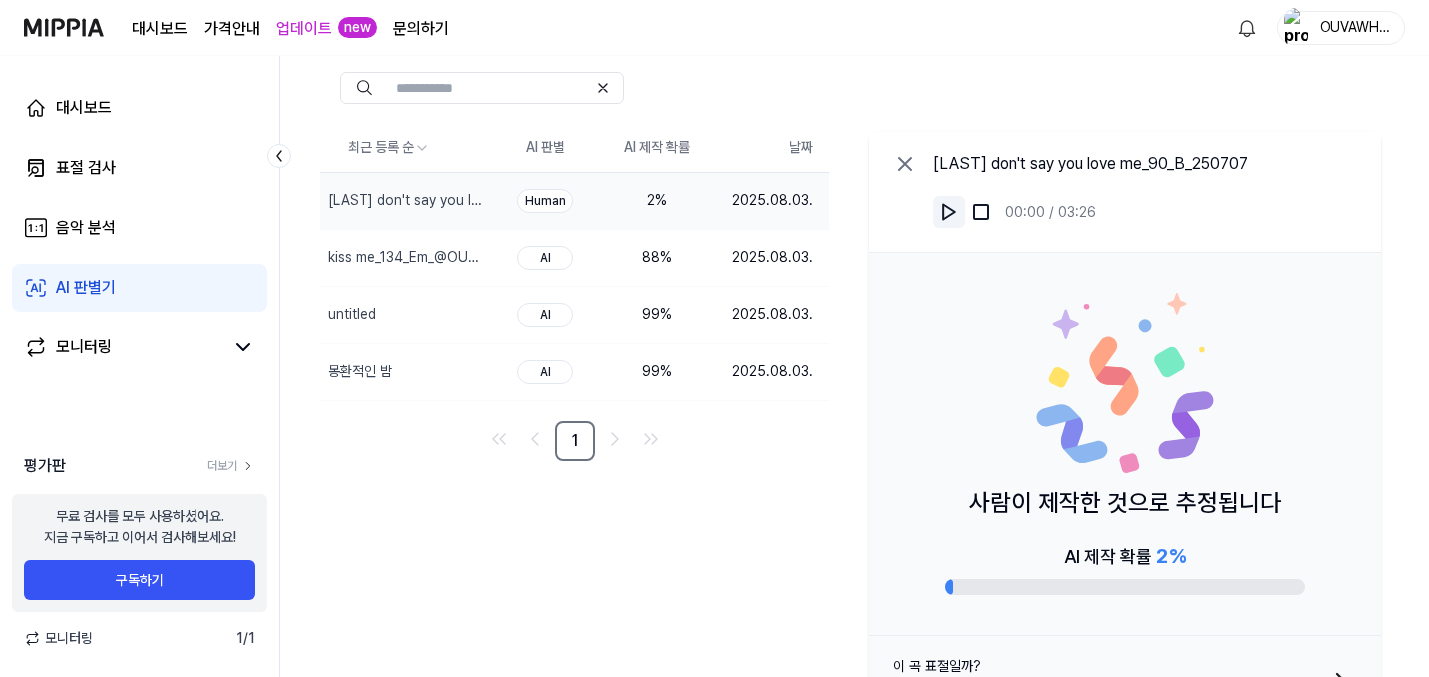 click at bounding box center [949, 212] 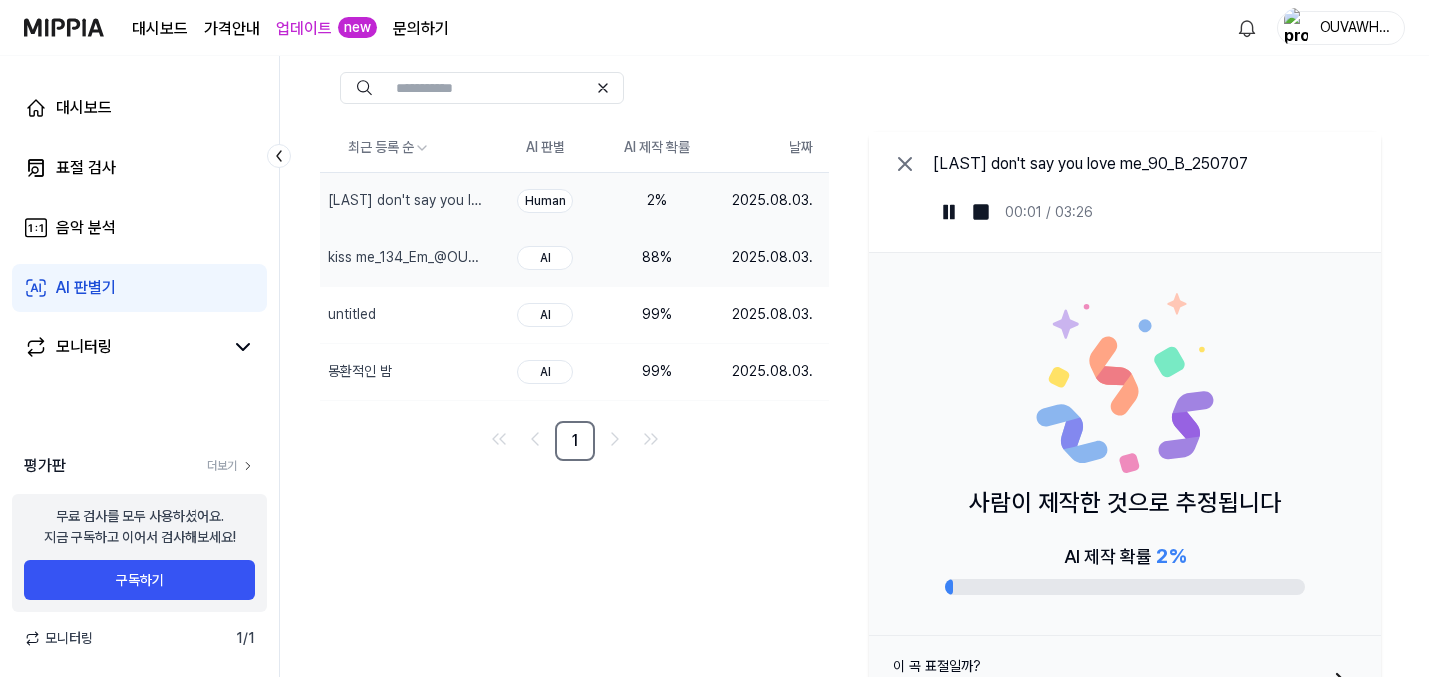 scroll, scrollTop: 104, scrollLeft: 0, axis: vertical 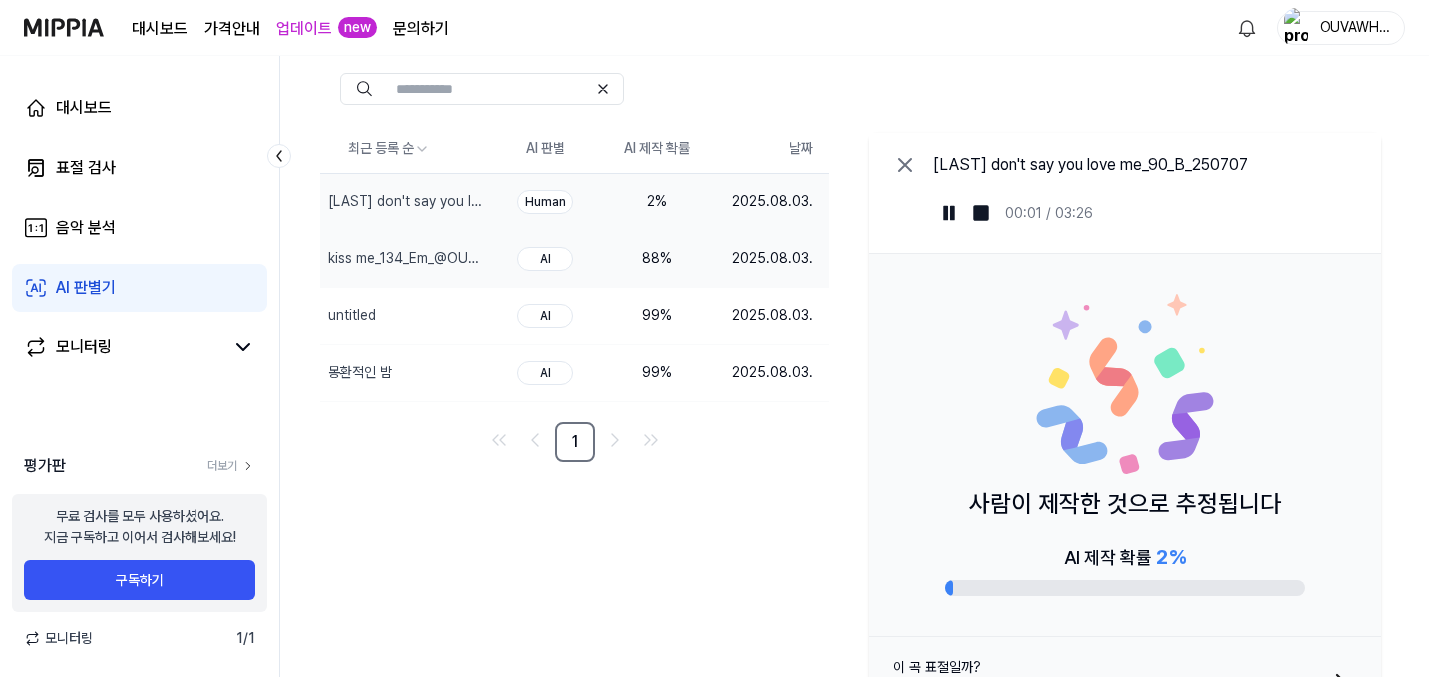 click on "2025.08.03." at bounding box center [771, 258] 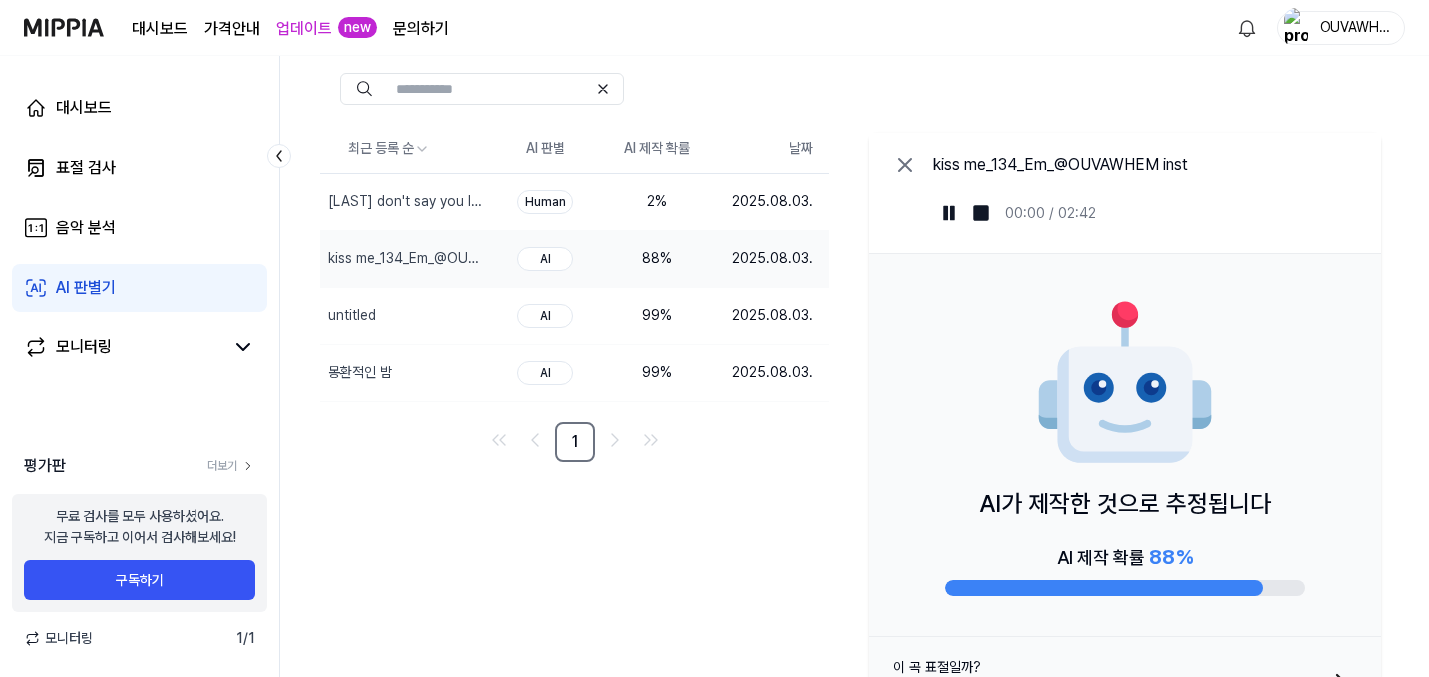 click on "AI" at bounding box center (545, 258) 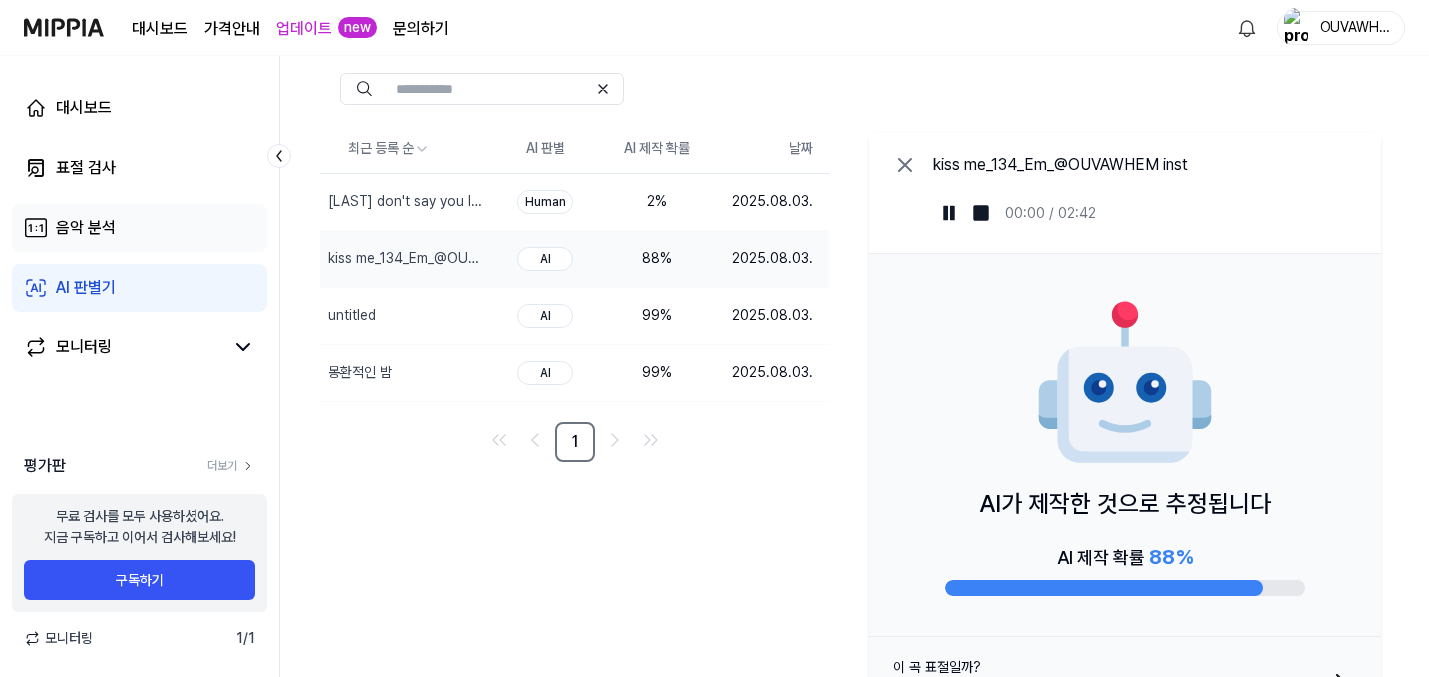 click on "음악 분석" at bounding box center [139, 228] 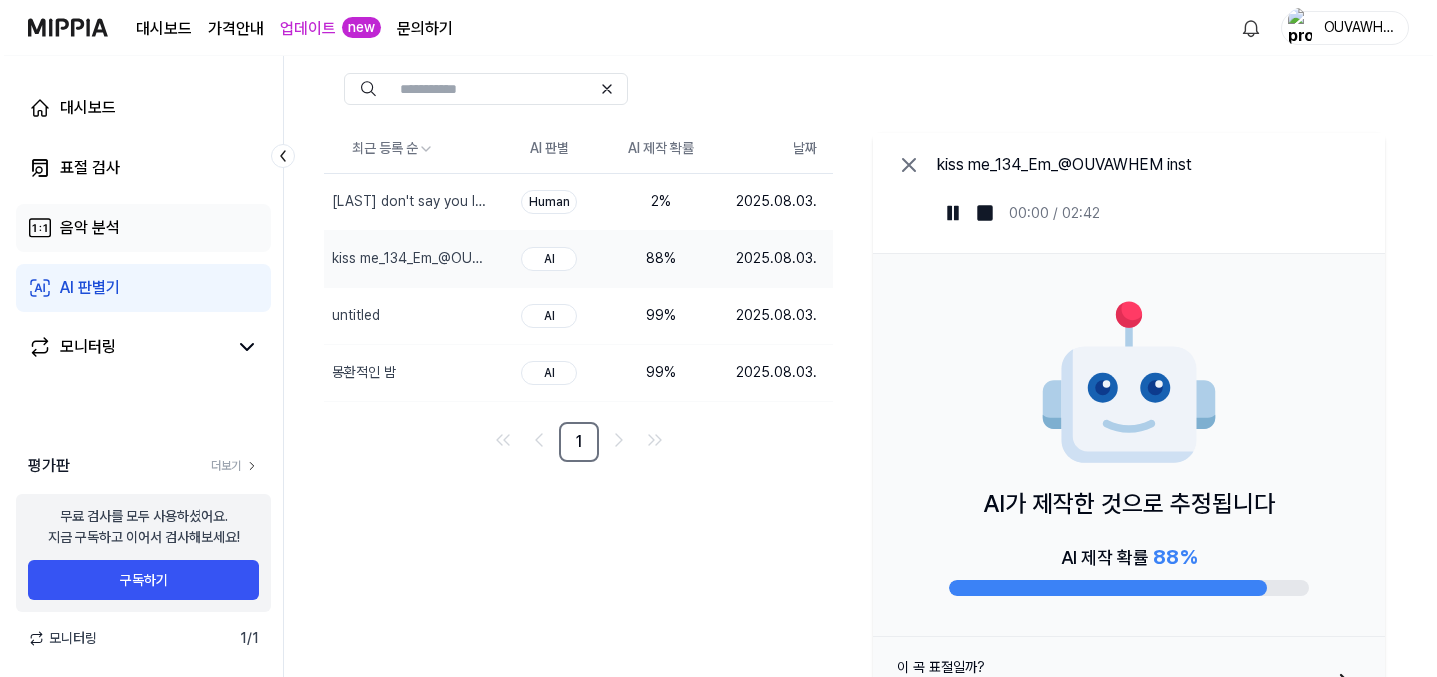 scroll, scrollTop: 0, scrollLeft: 0, axis: both 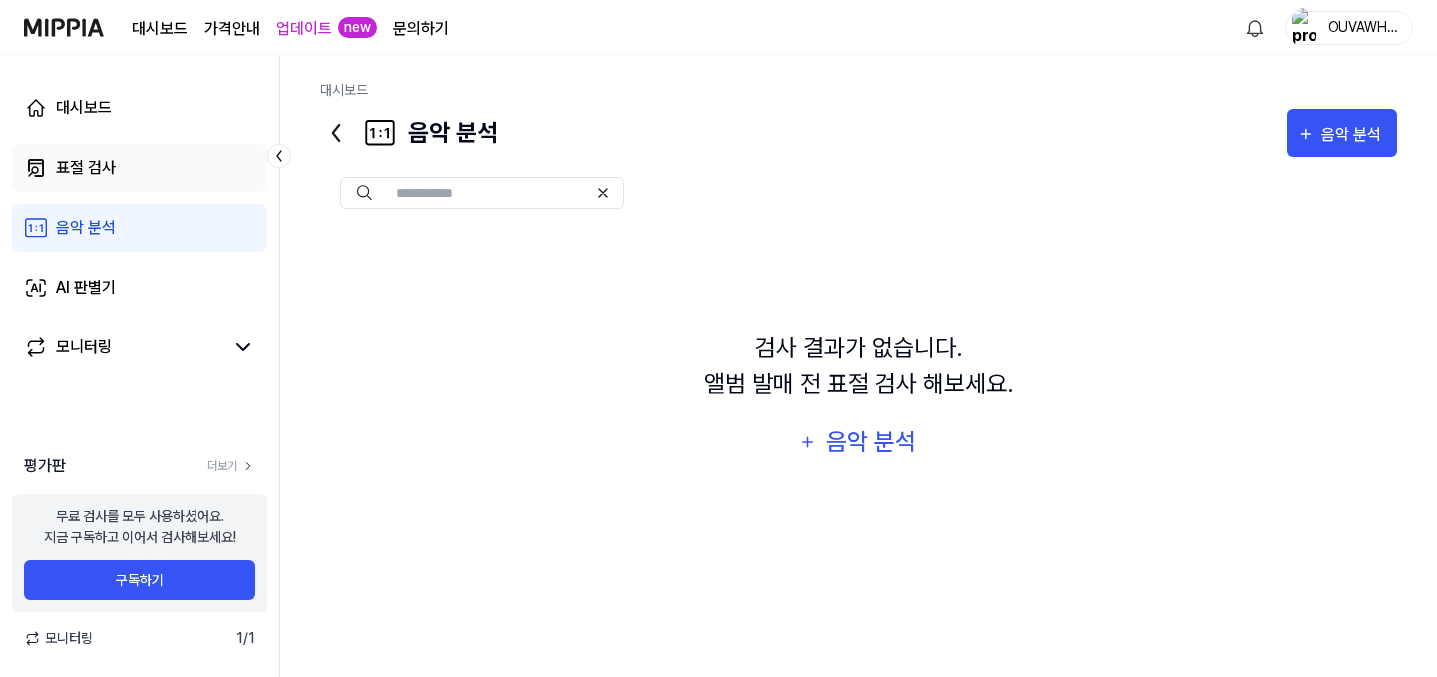 click on "표절 검사" at bounding box center (139, 168) 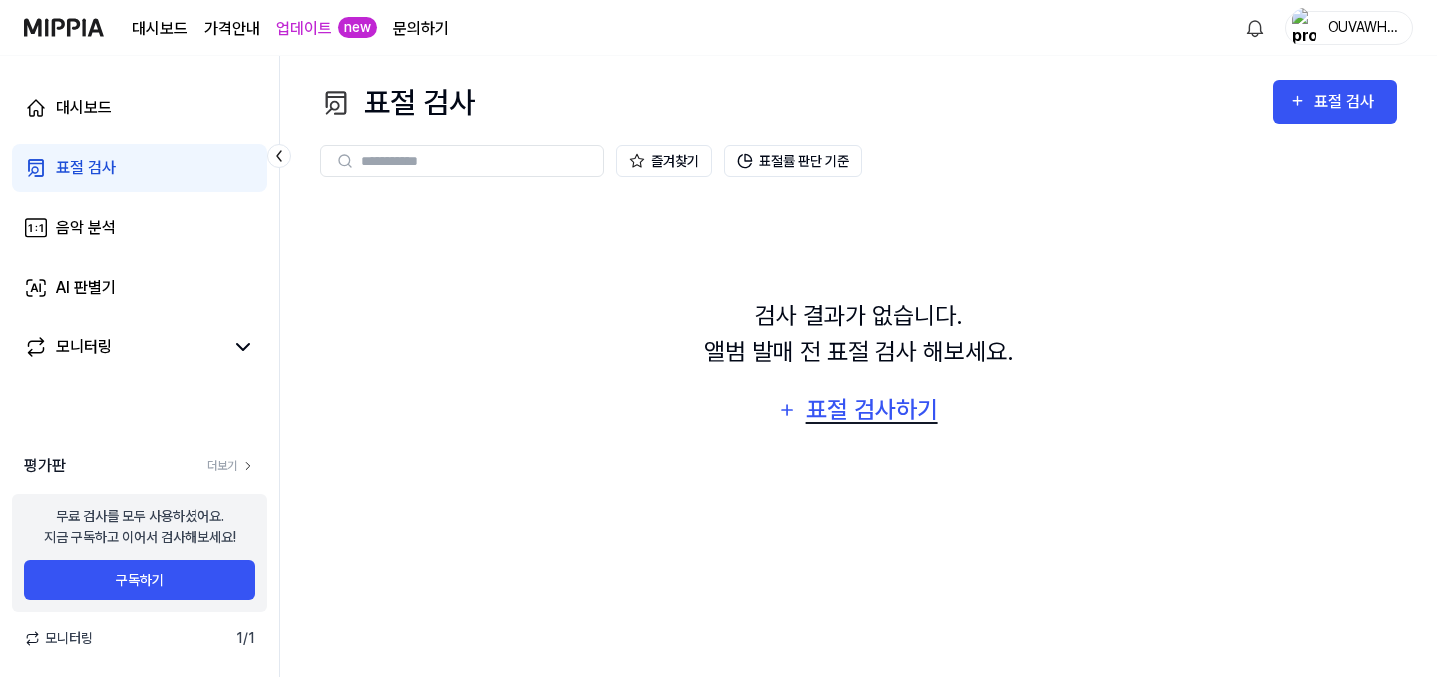 click on "표절 검사하기" at bounding box center [872, 410] 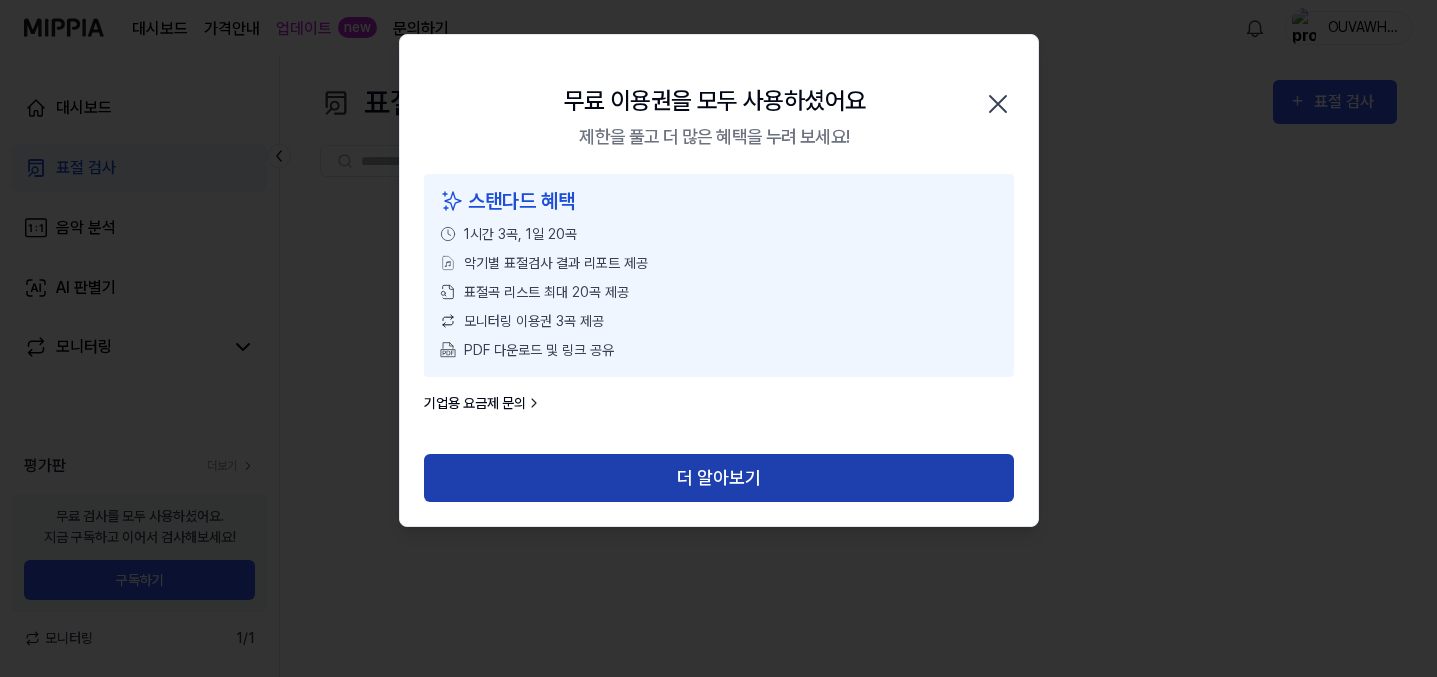 click on "더 알아보기" at bounding box center [719, 478] 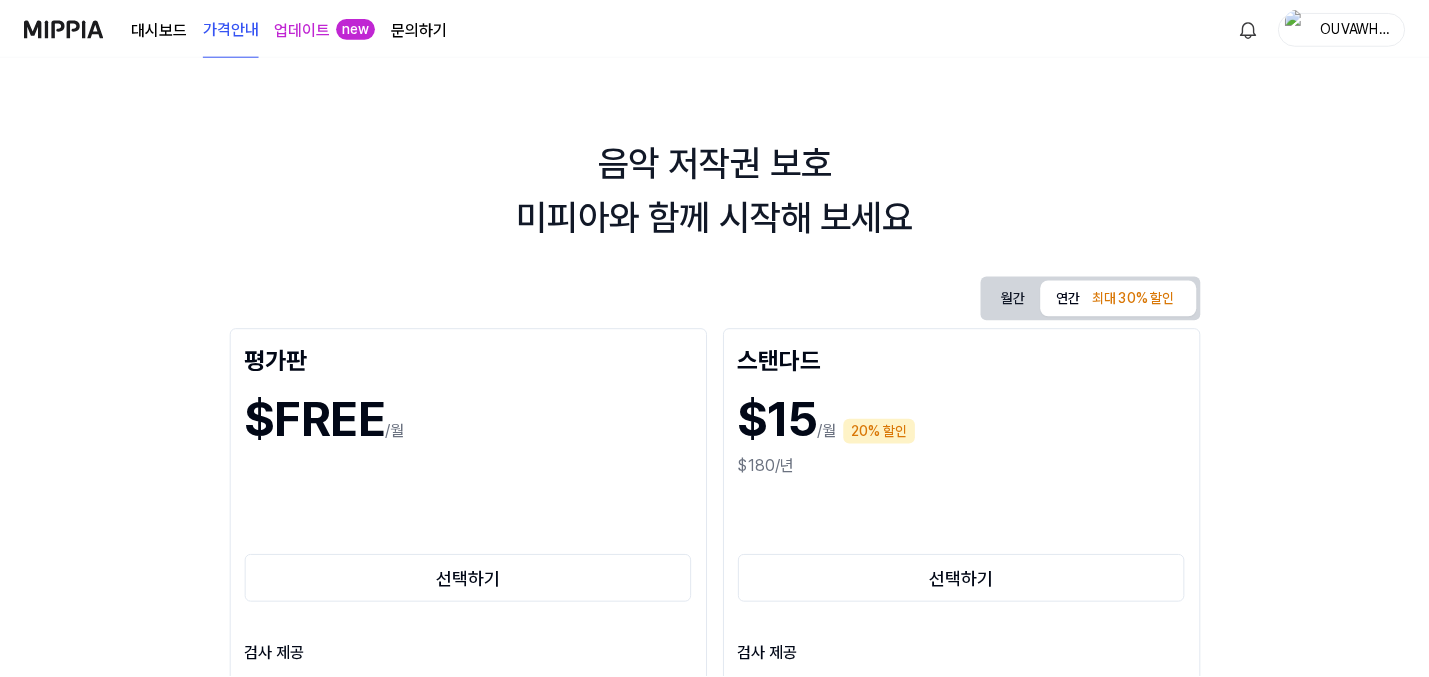 scroll, scrollTop: 0, scrollLeft: 0, axis: both 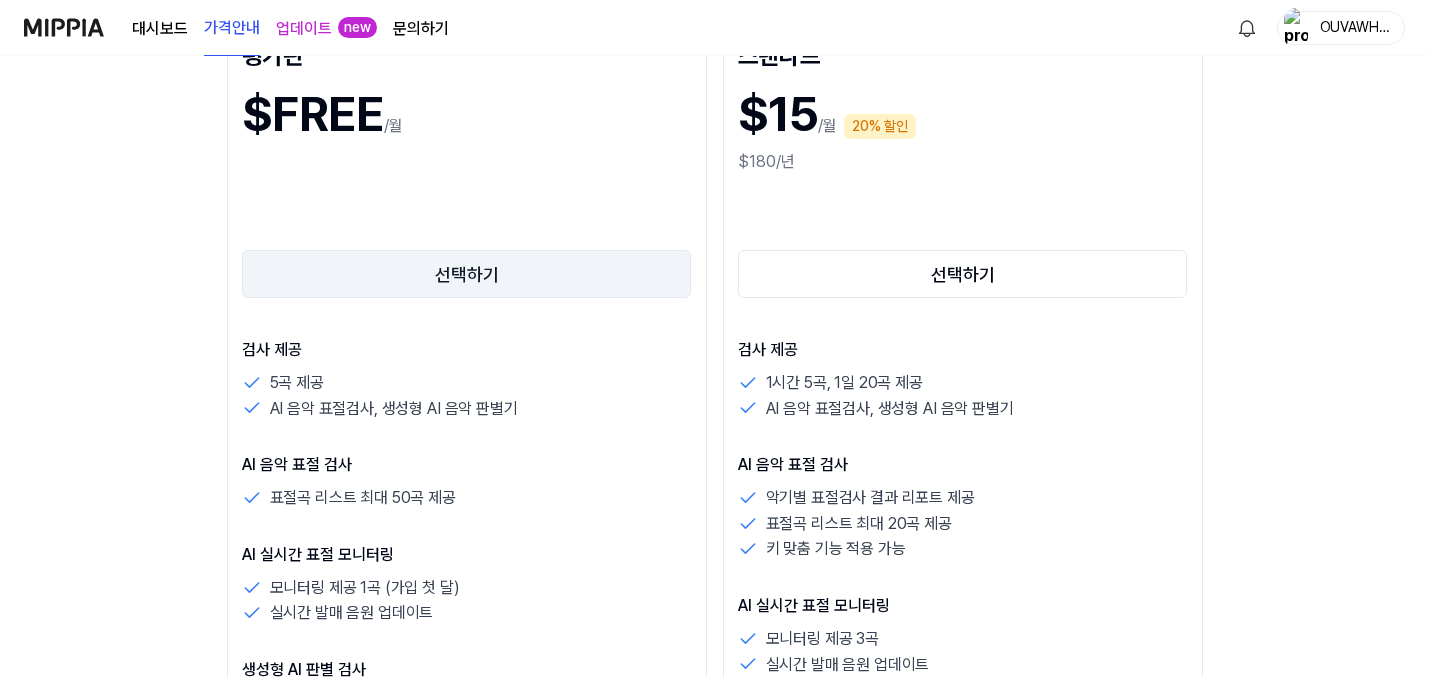 click on "선택하기" at bounding box center (467, 274) 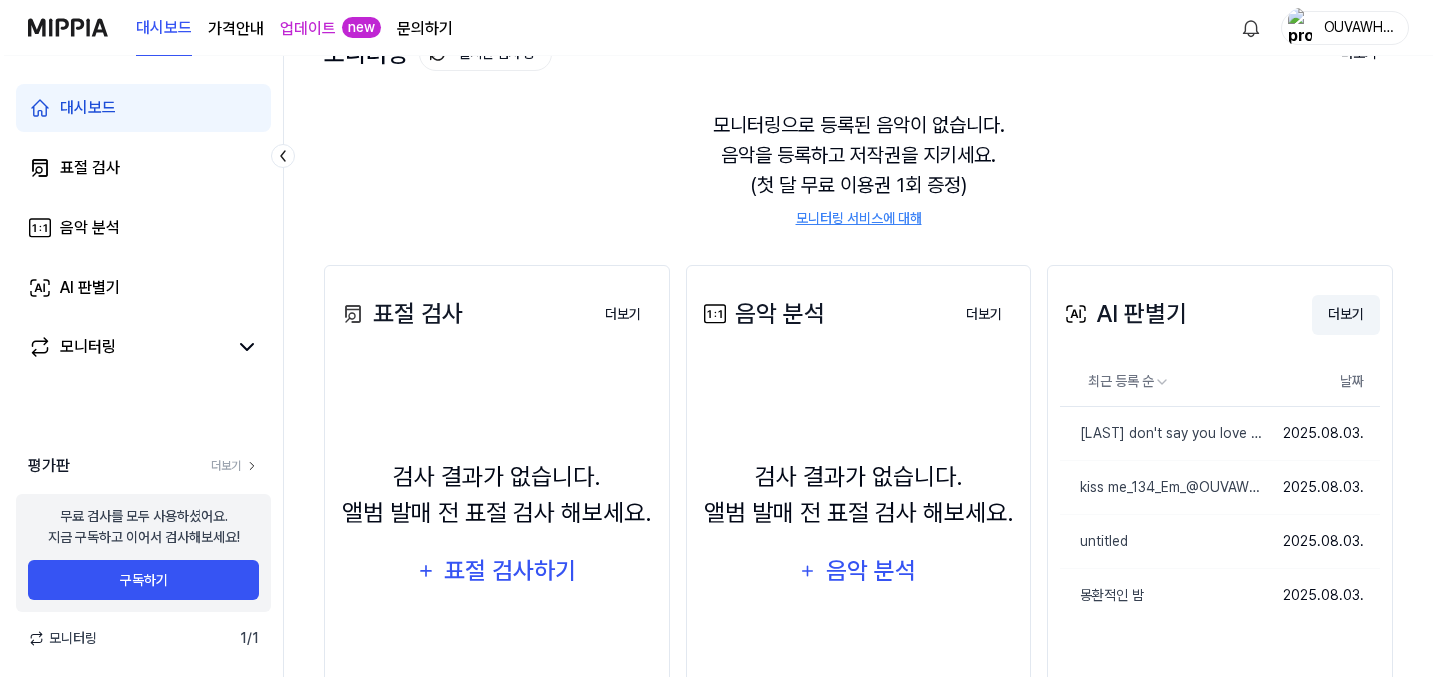 scroll, scrollTop: 0, scrollLeft: 0, axis: both 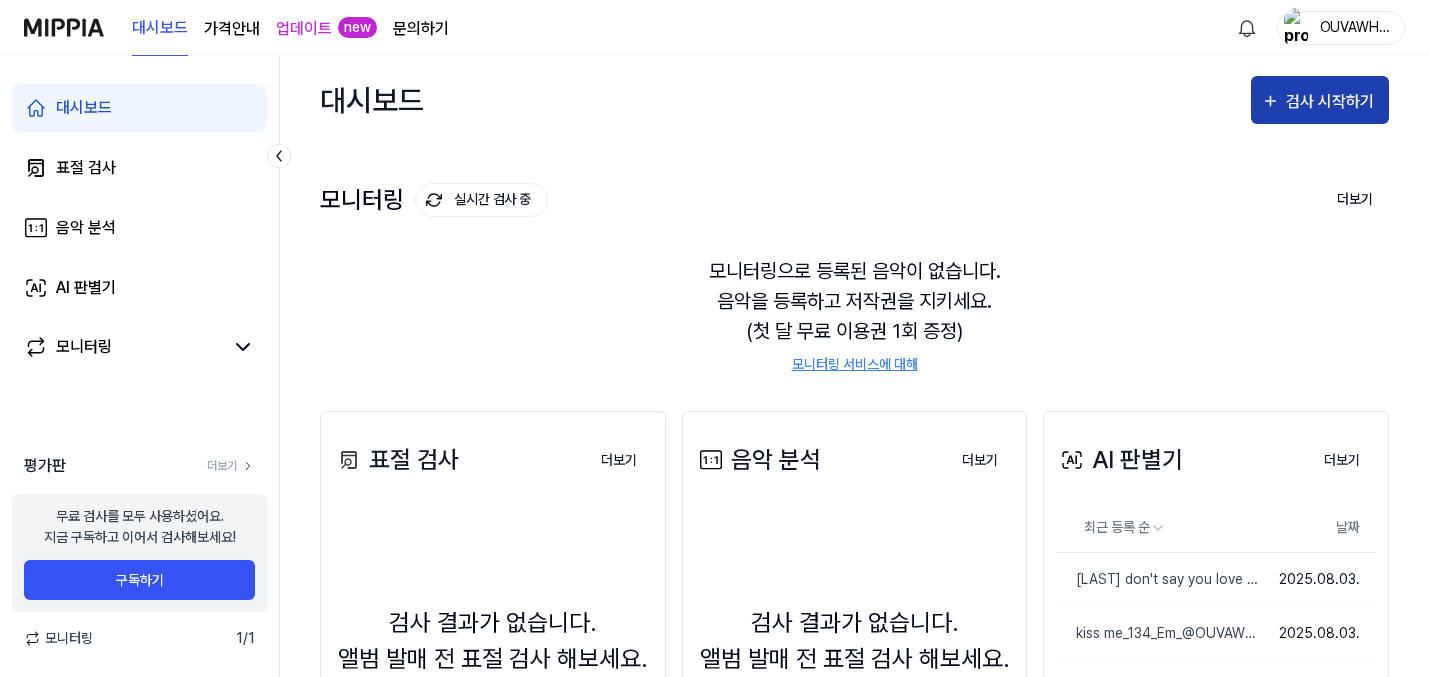 click on "검사 시작하기" at bounding box center [1332, 102] 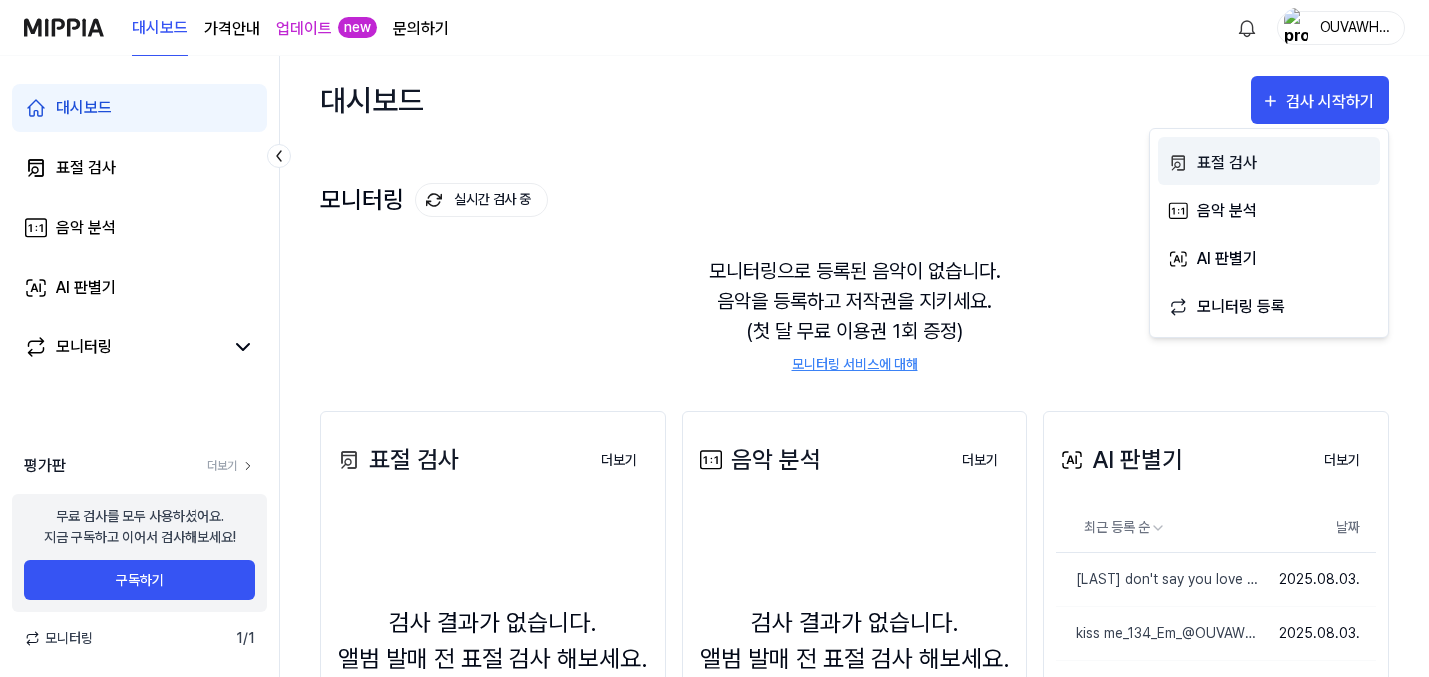 click on "표절 검사" at bounding box center [1284, 163] 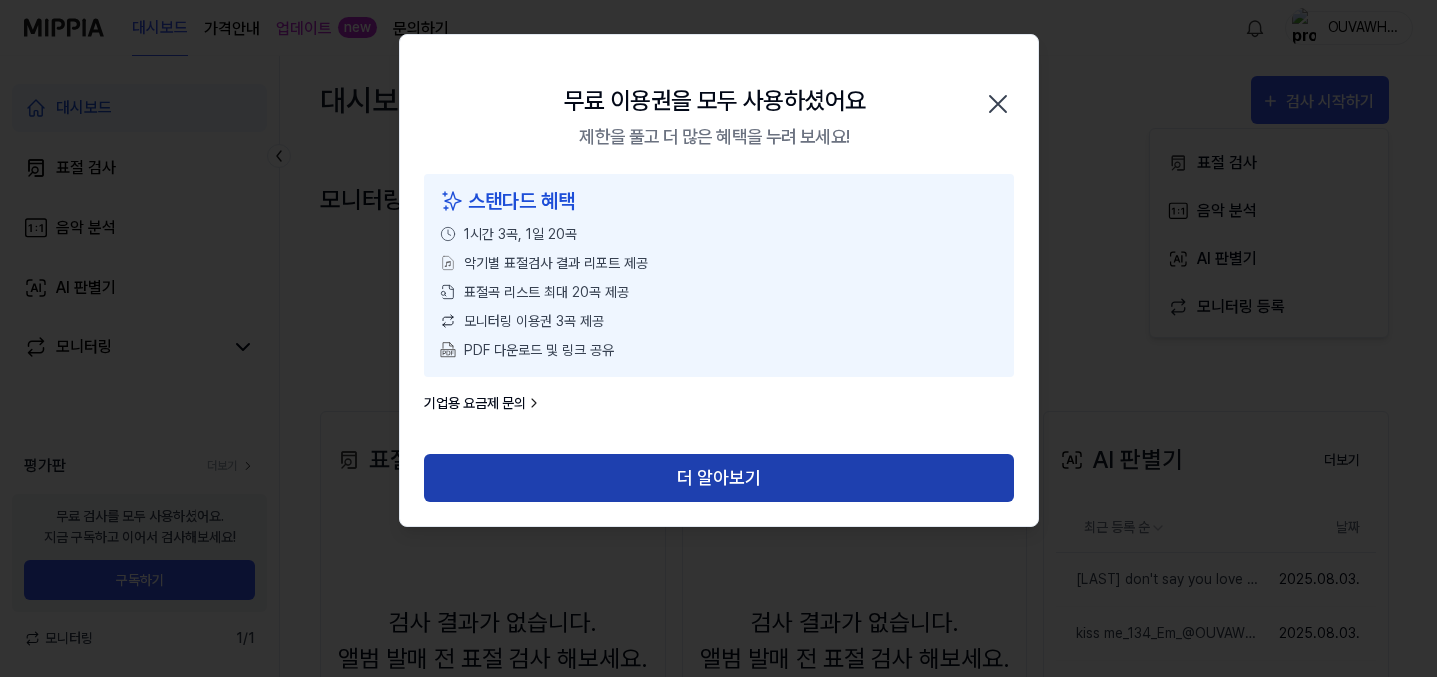 click on "더 알아보기" at bounding box center (719, 478) 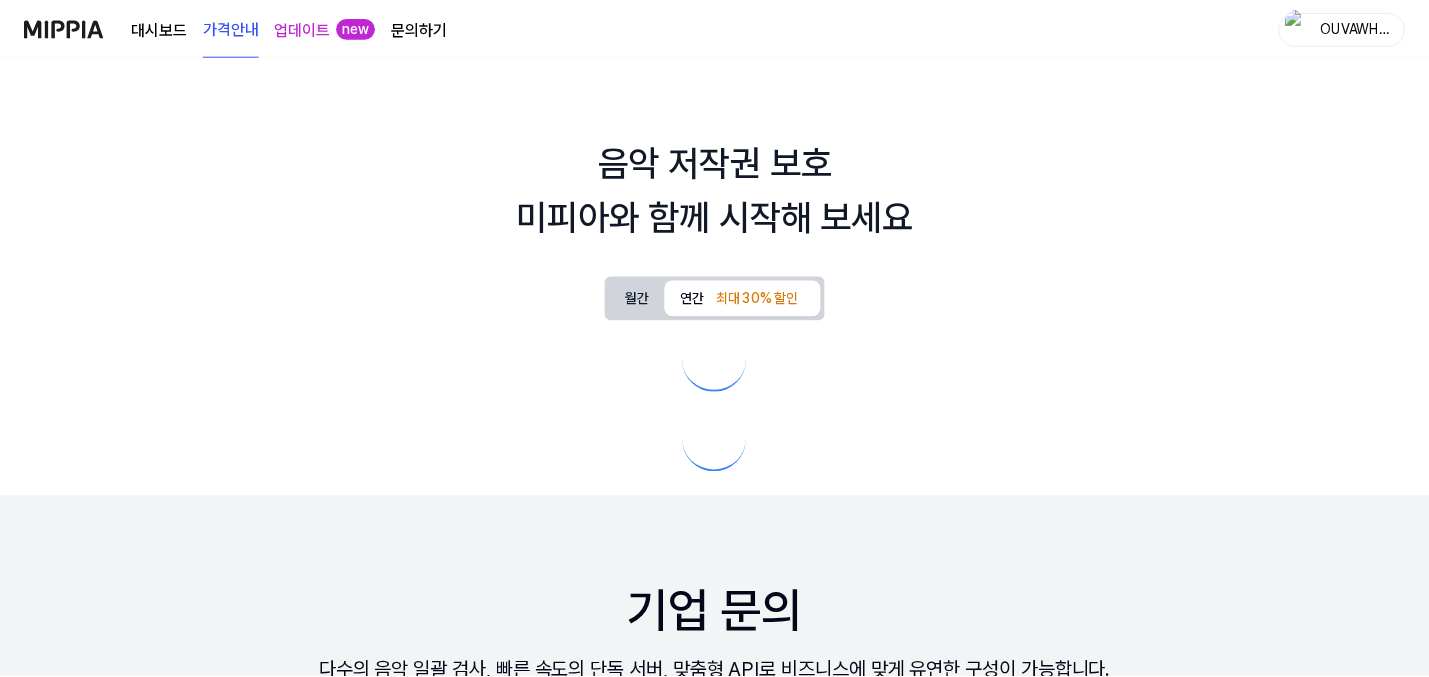 scroll, scrollTop: 0, scrollLeft: 0, axis: both 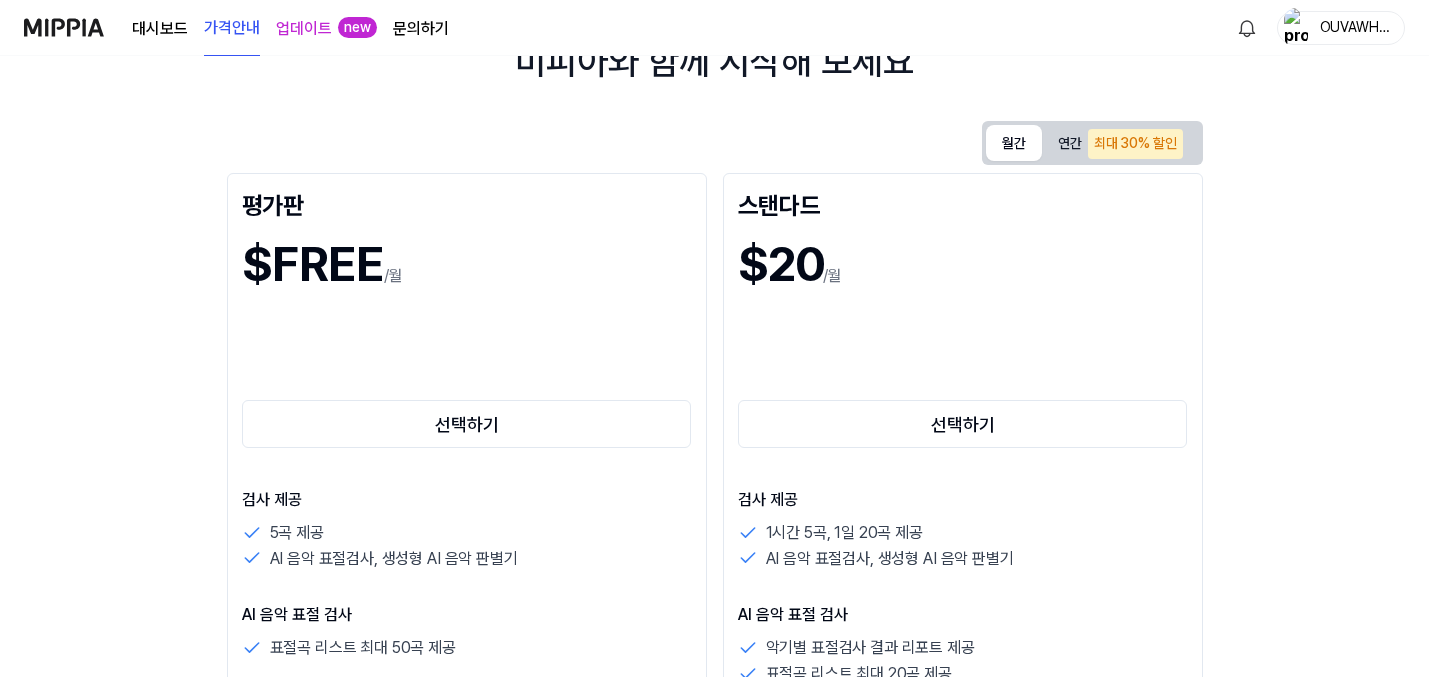 click on "월간" at bounding box center (1014, 143) 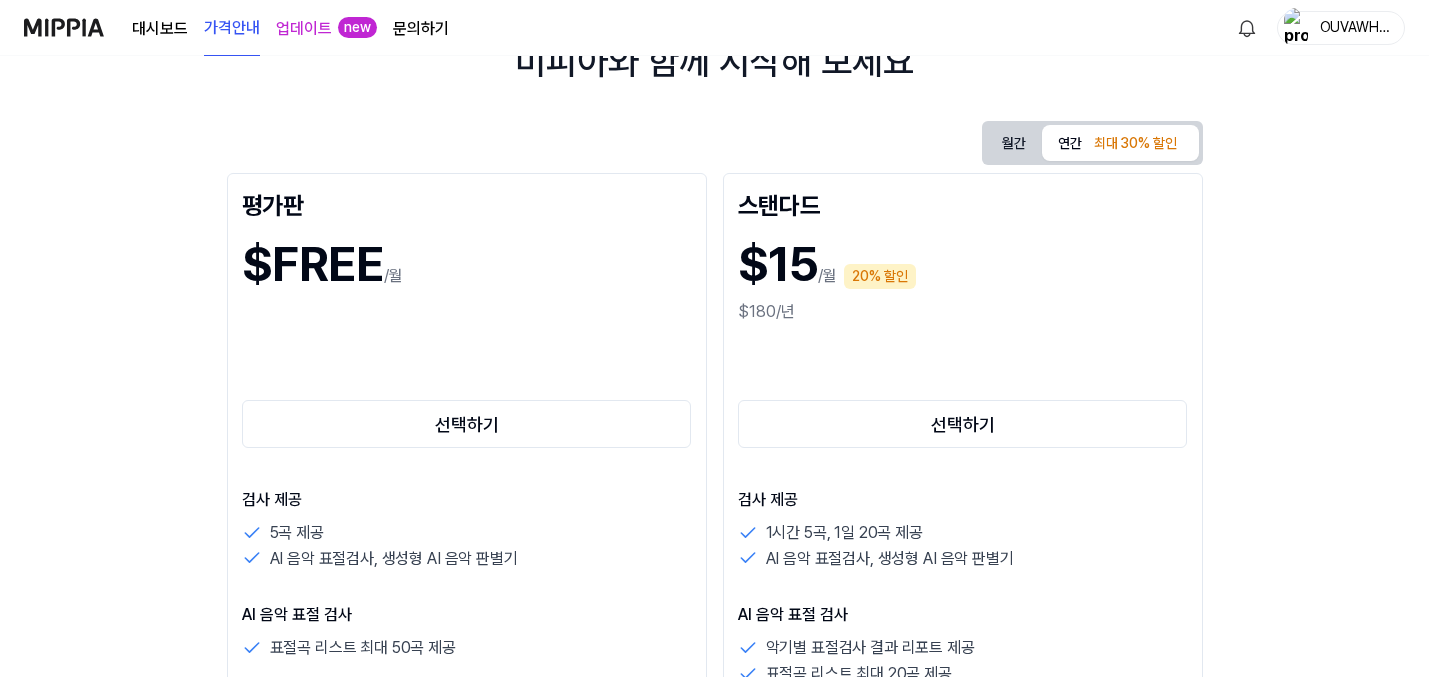 click on "연간 최대 30% 할인" at bounding box center (1120, 143) 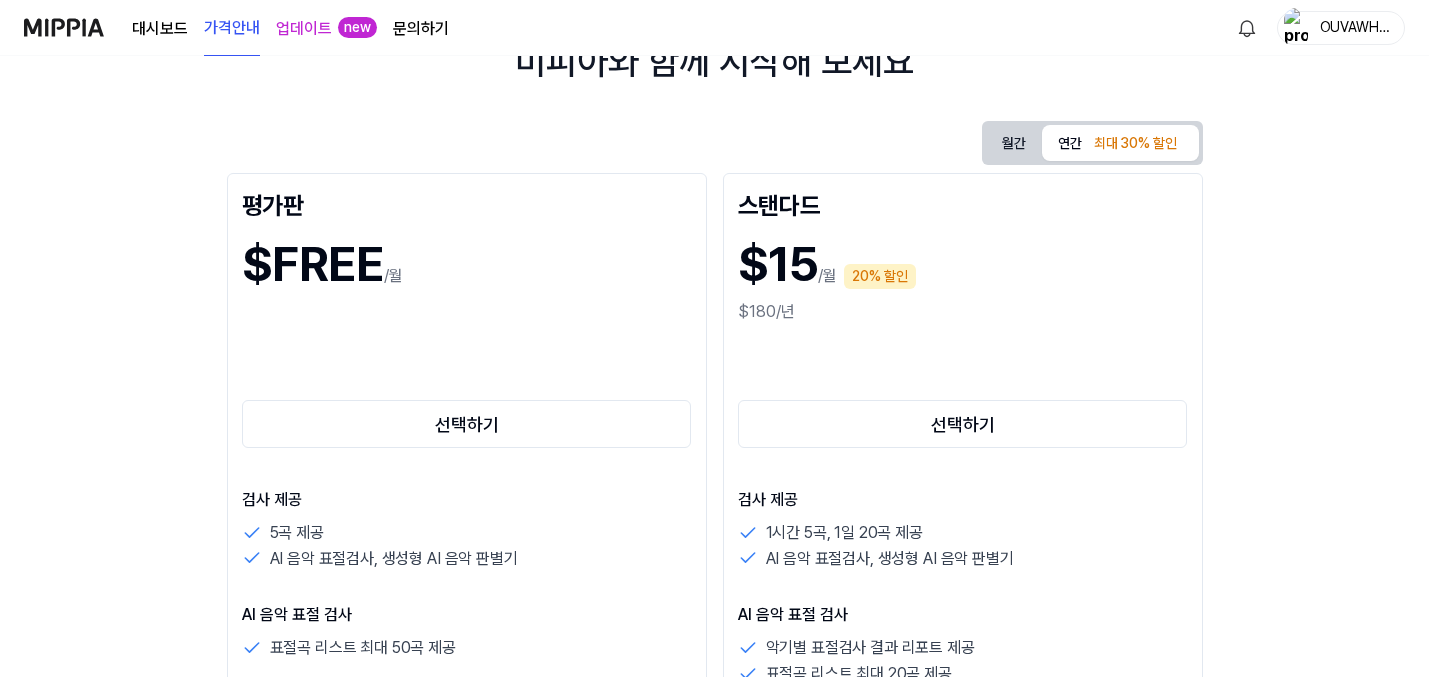 click on "연간 최대 30% 할인" at bounding box center [1120, 143] 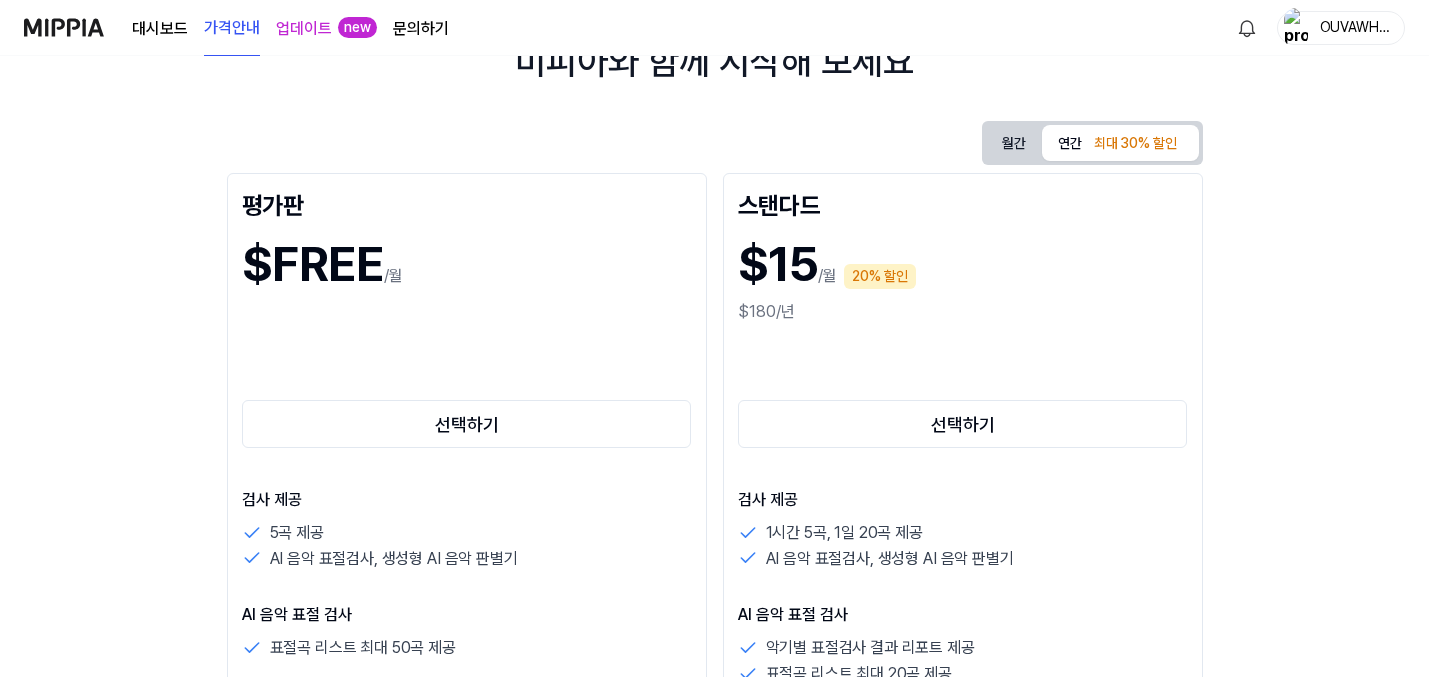 drag, startPoint x: 863, startPoint y: 324, endPoint x: 820, endPoint y: 316, distance: 43.737854 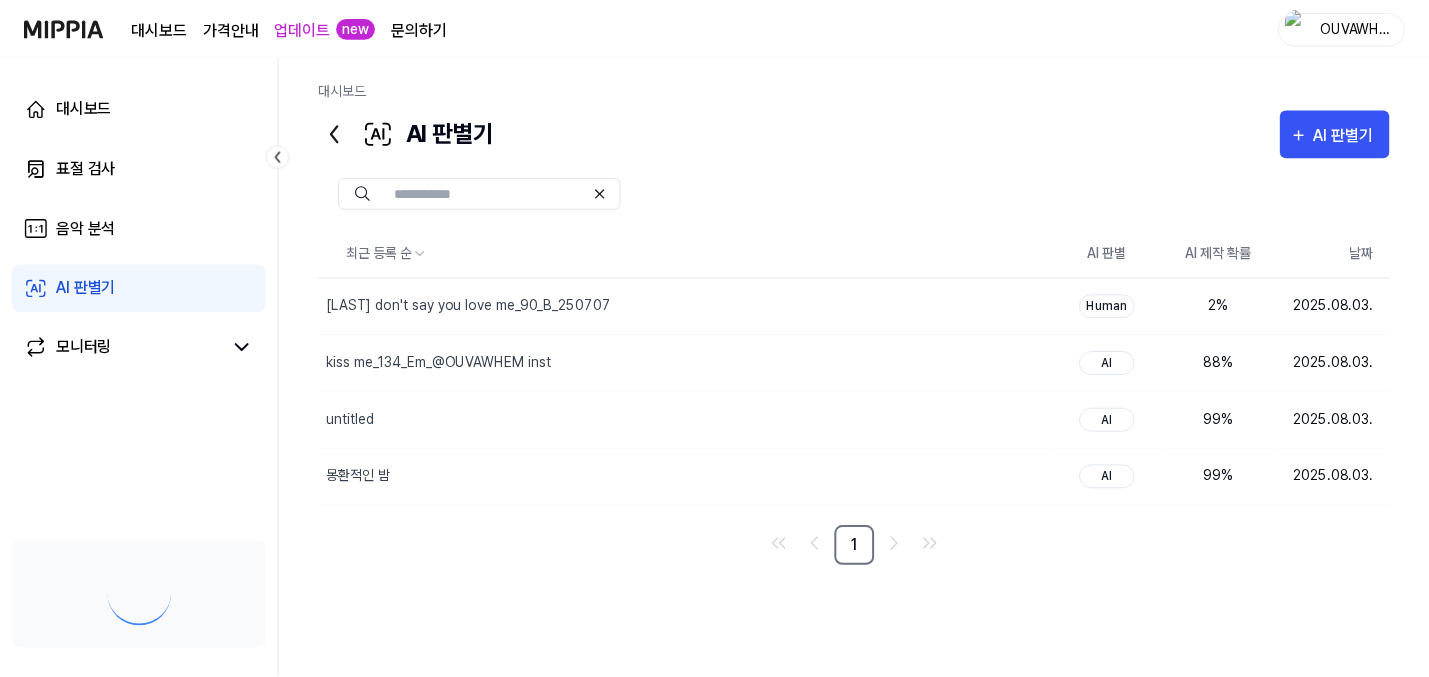 scroll, scrollTop: 0, scrollLeft: 0, axis: both 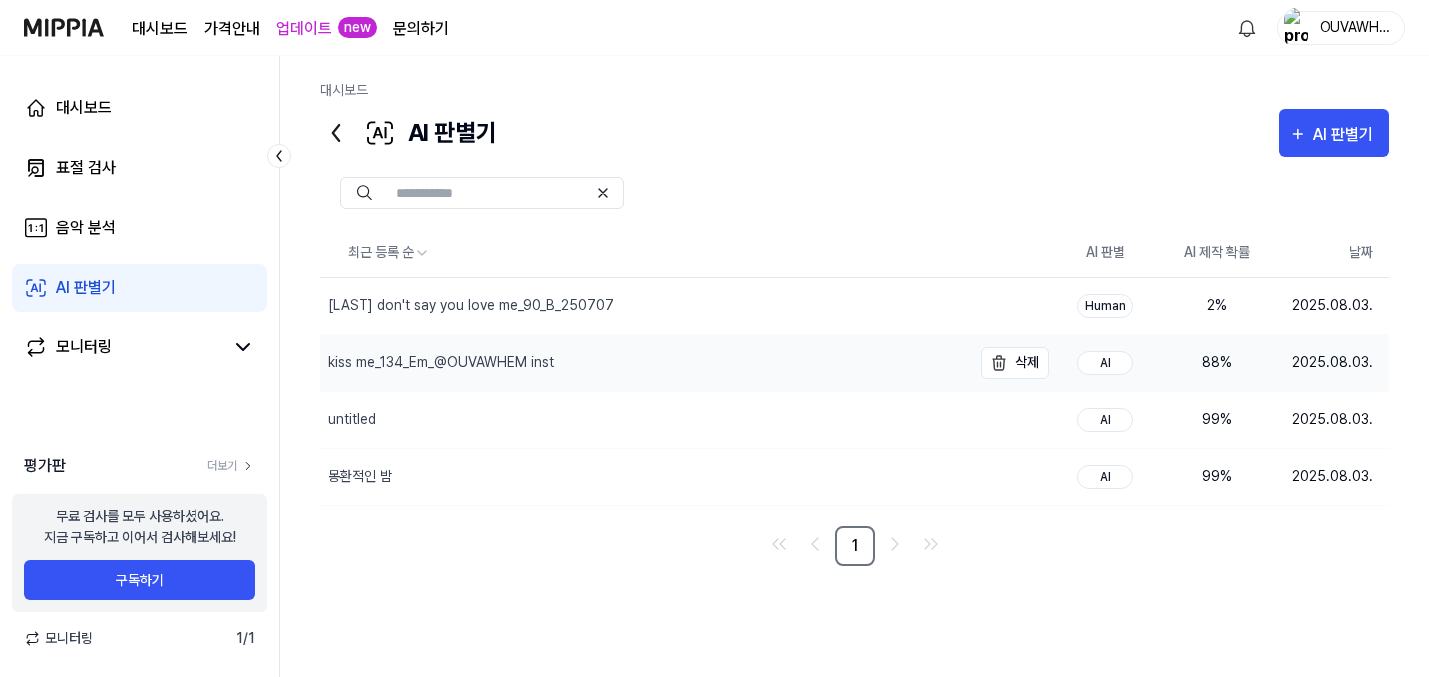 click on "kiss me_134_Em_@OUVAWHEM inst" at bounding box center (645, 363) 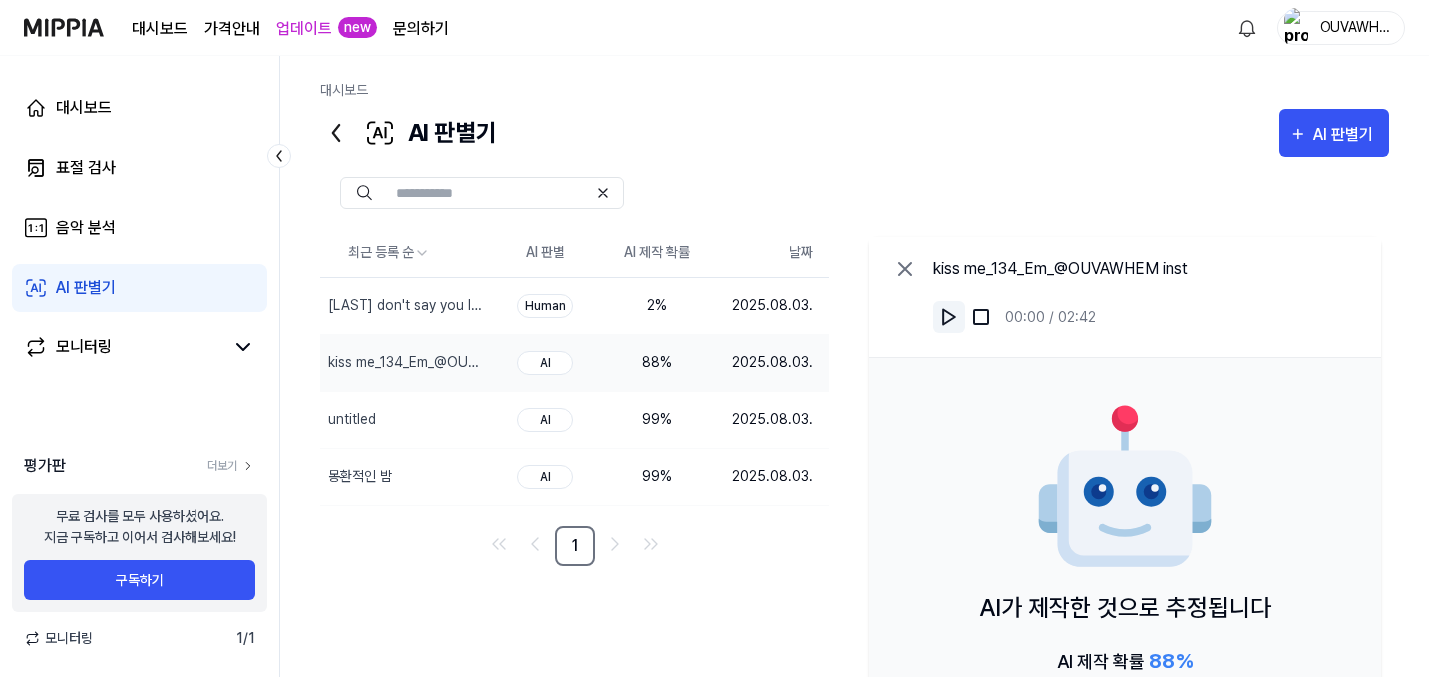 click at bounding box center (949, 317) 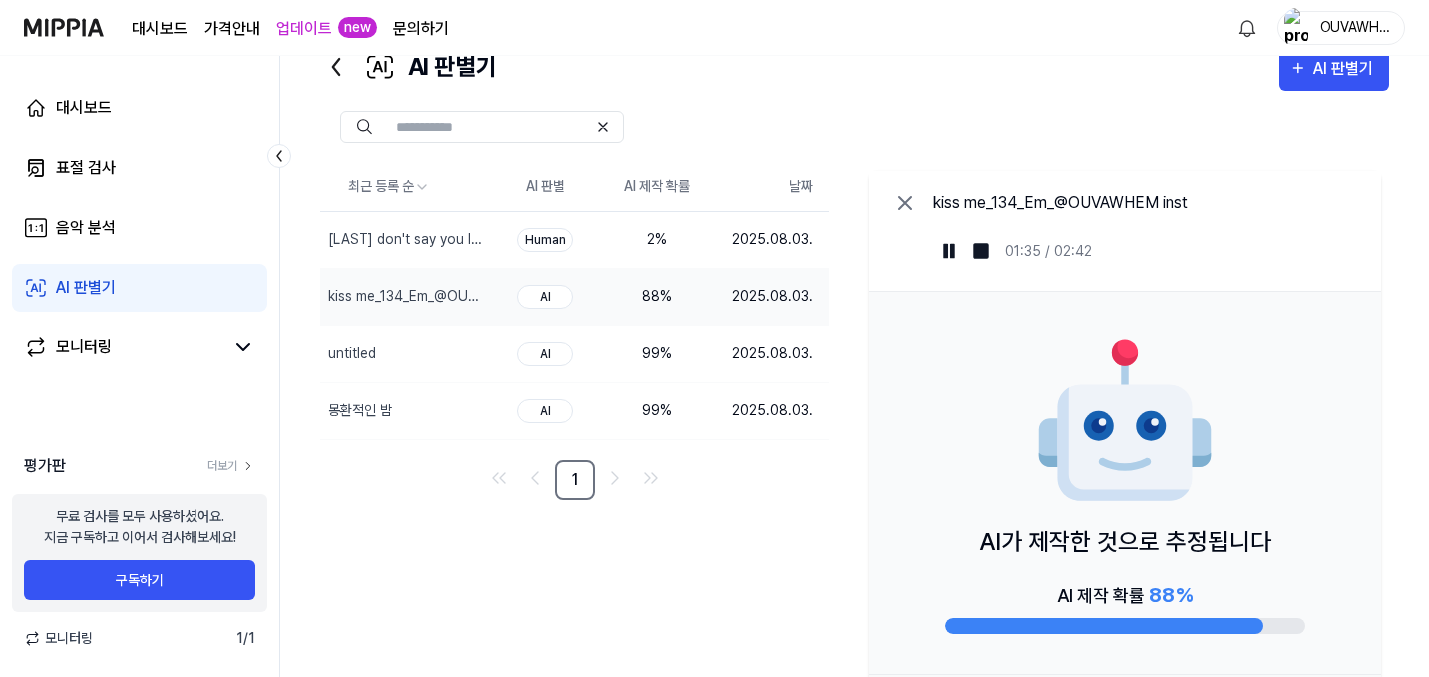 scroll, scrollTop: 88, scrollLeft: 0, axis: vertical 